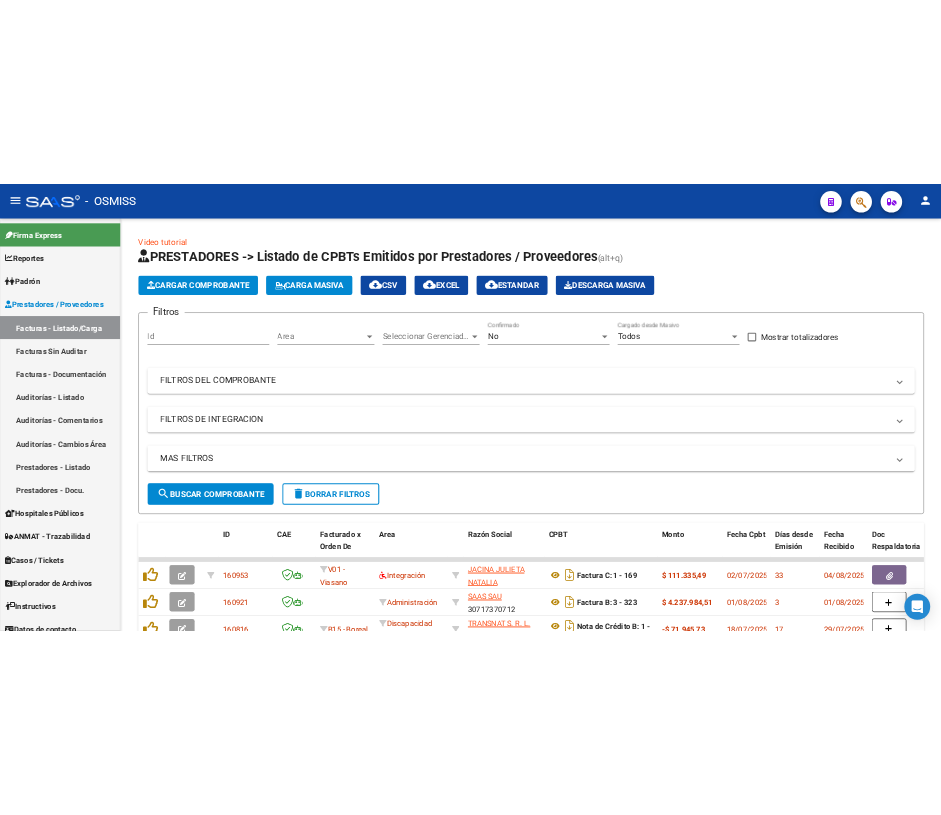 scroll, scrollTop: 0, scrollLeft: 0, axis: both 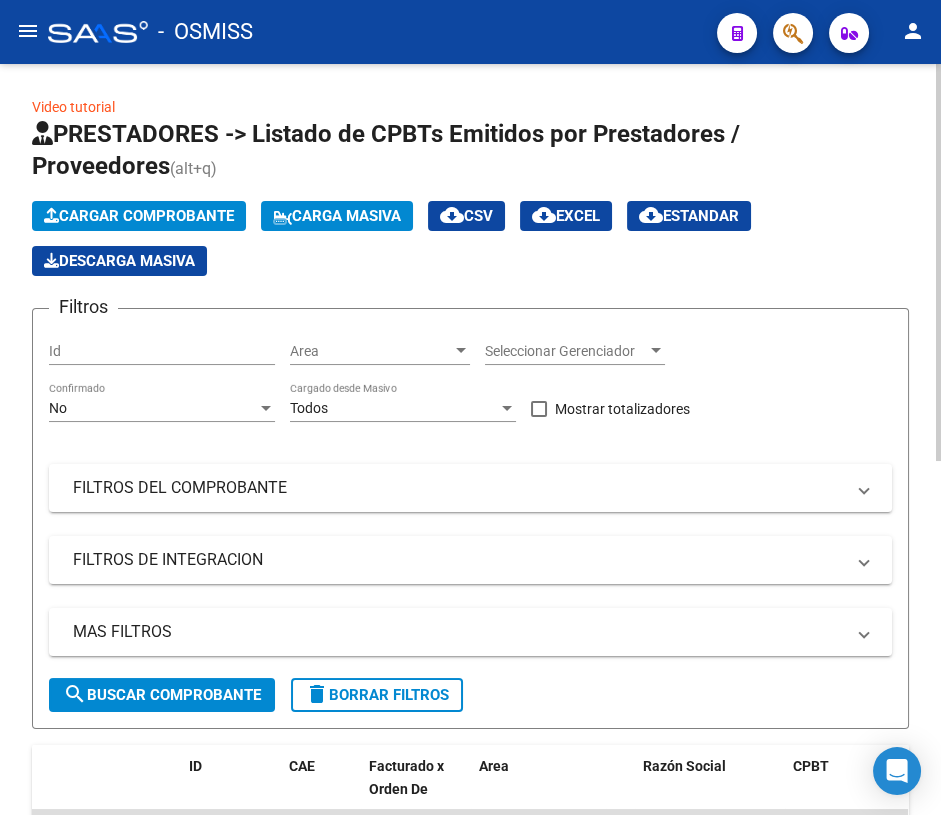 click on "Cargar Comprobante" 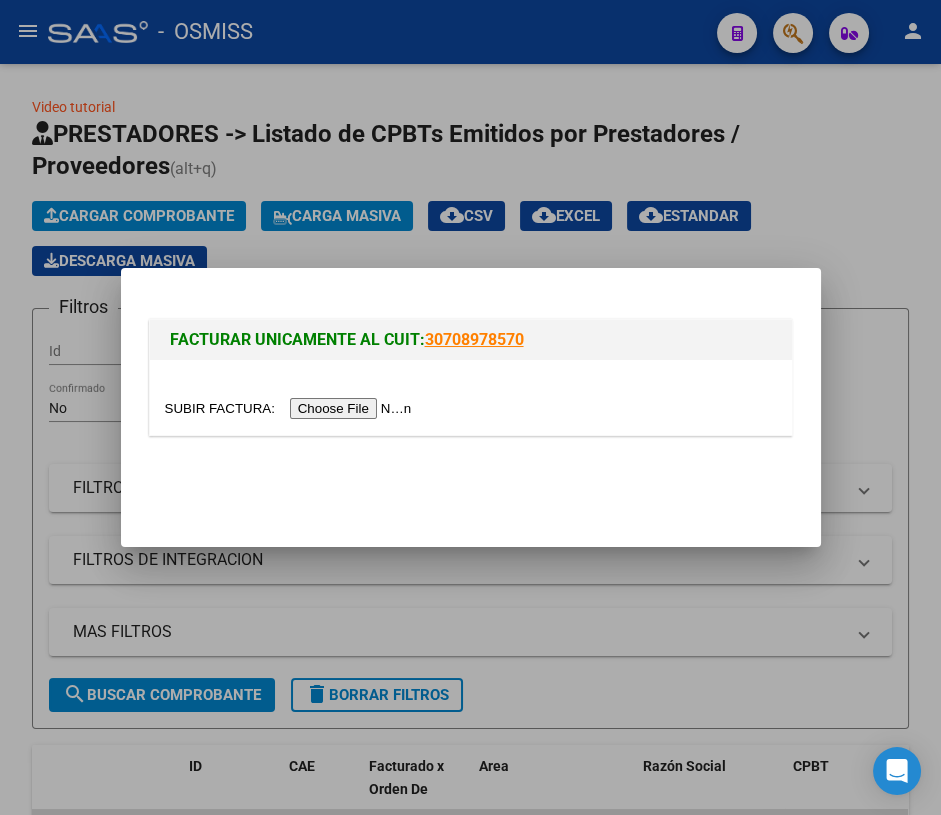 click at bounding box center [291, 408] 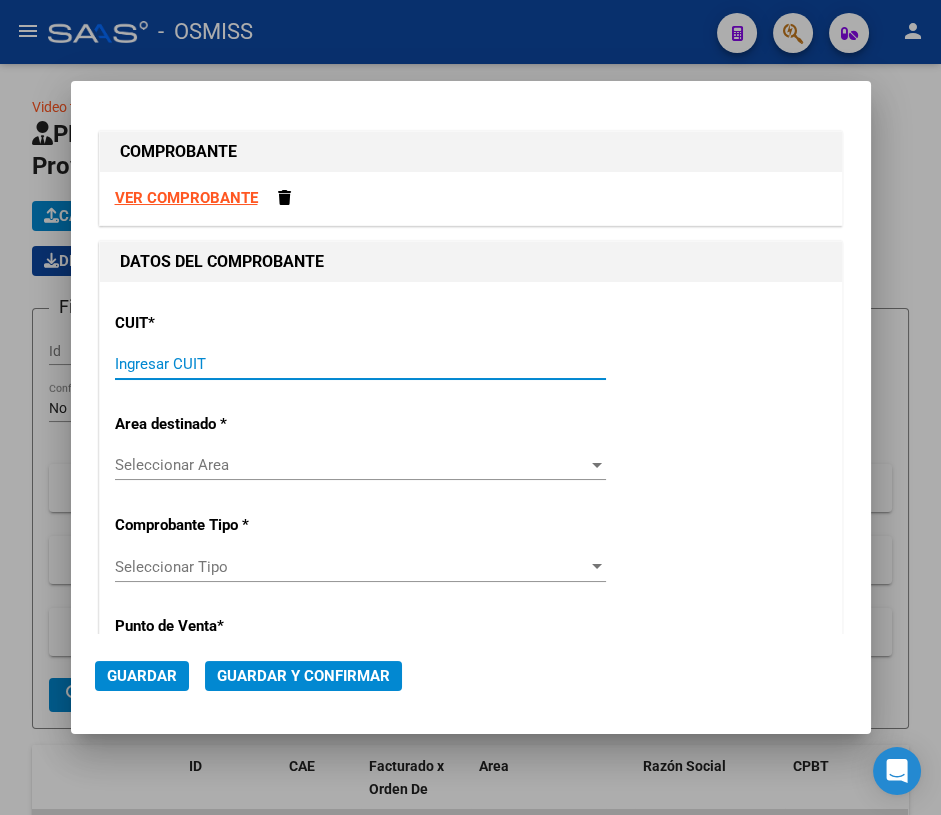 drag, startPoint x: 246, startPoint y: 354, endPoint x: 366, endPoint y: 407, distance: 131.18307 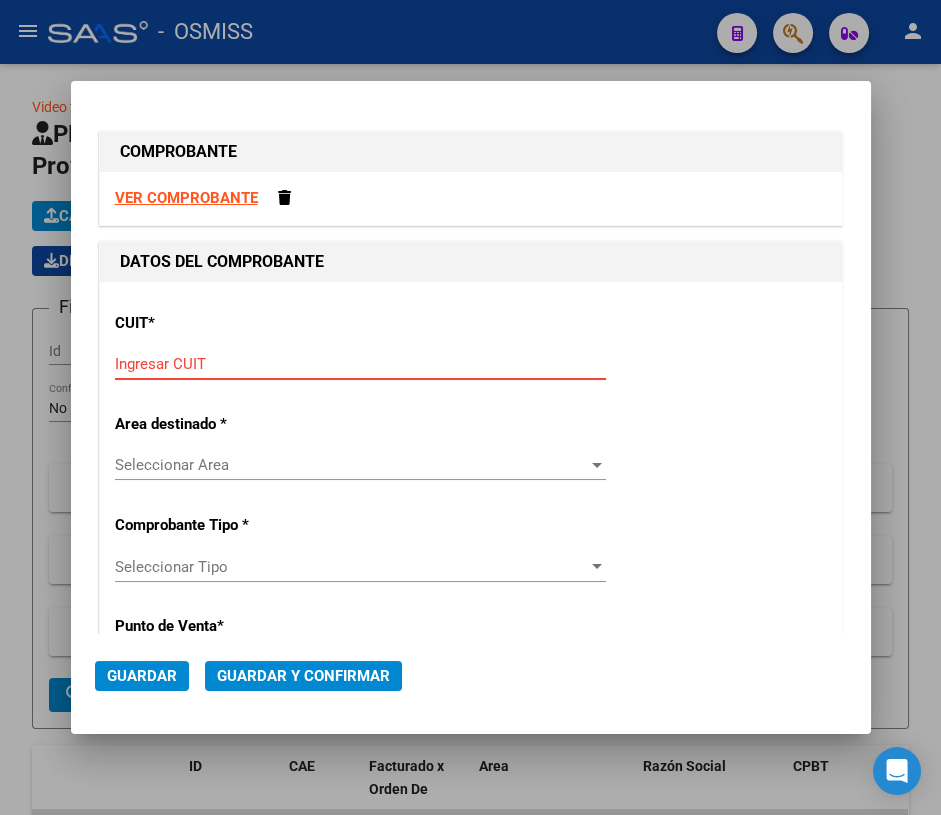 click on "Ingresar CUIT" at bounding box center [360, 364] 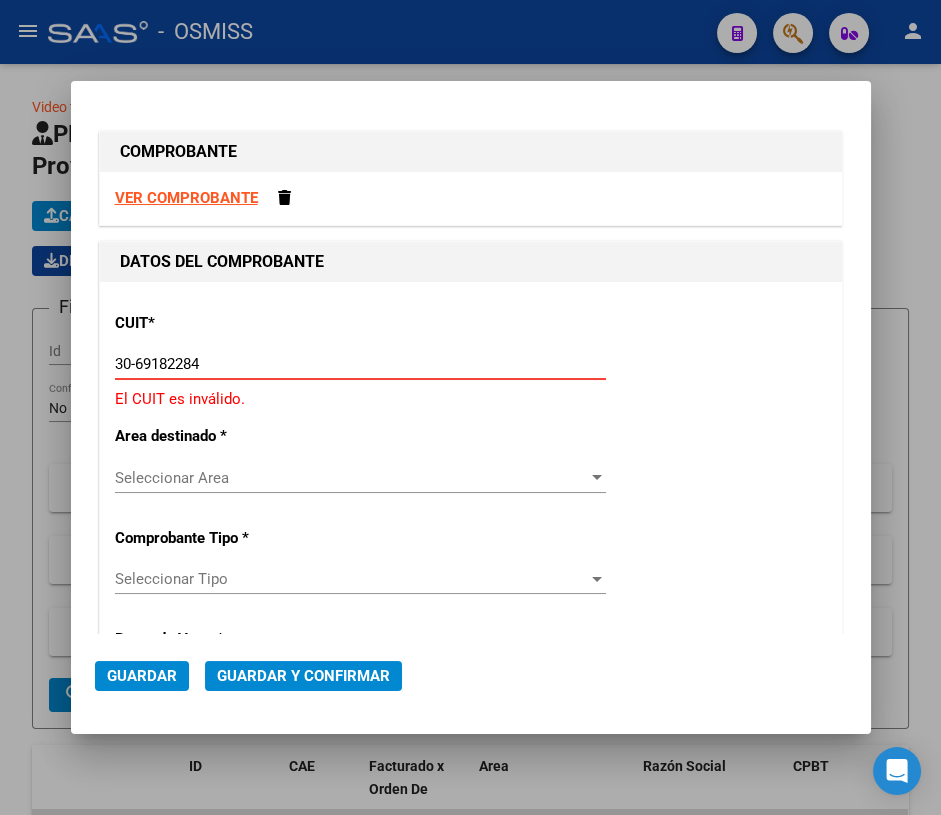 type on "30-69182284-9" 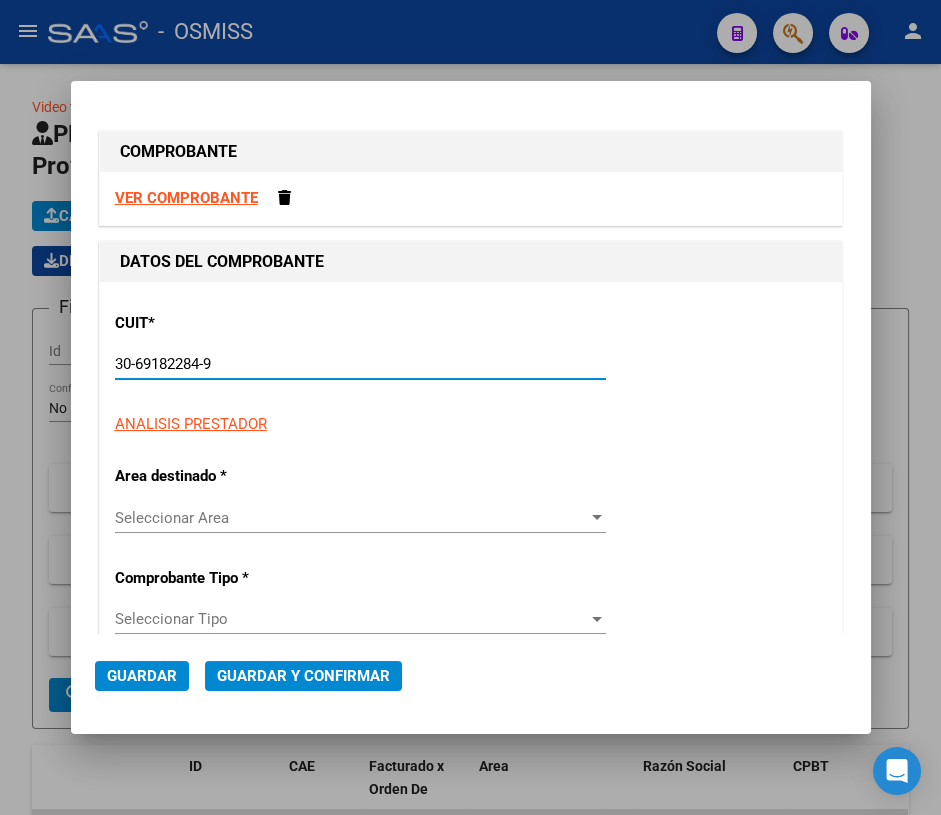 type on "2101" 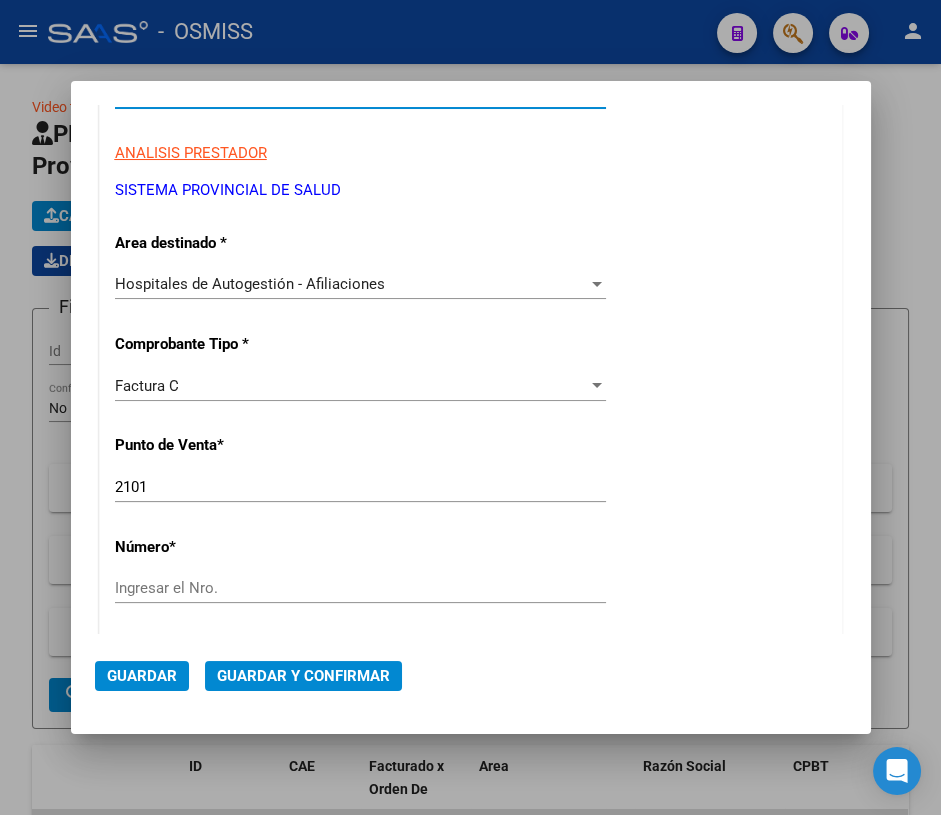 scroll, scrollTop: 272, scrollLeft: 0, axis: vertical 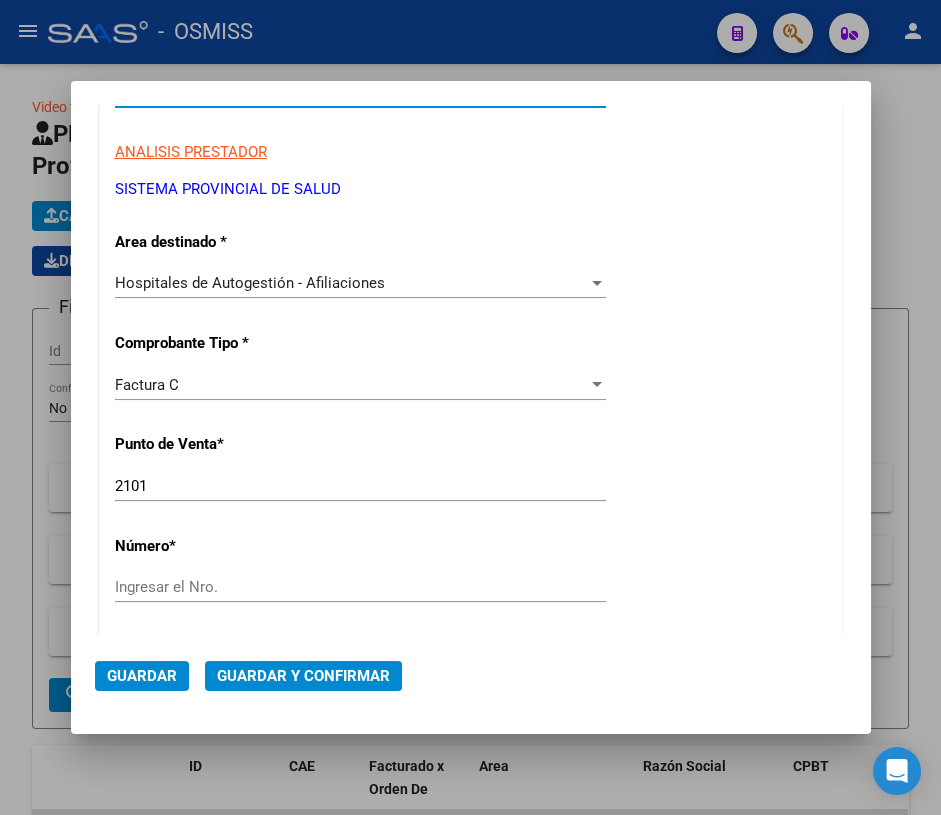 type on "30-69182284-9" 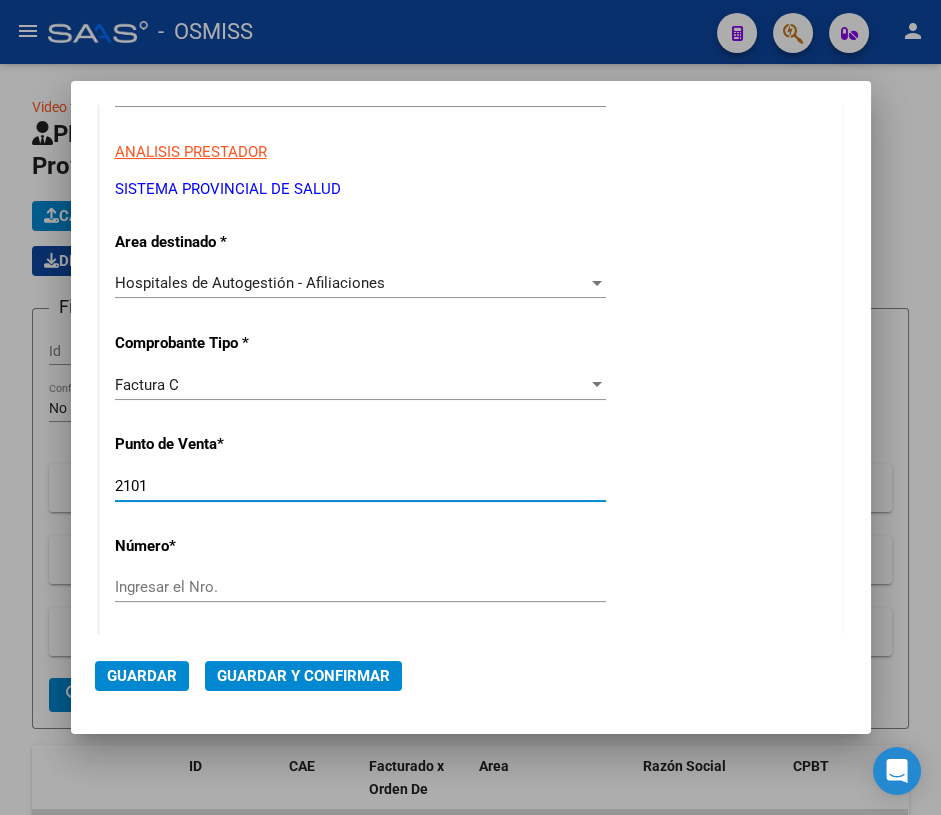 drag, startPoint x: 164, startPoint y: 488, endPoint x: 68, endPoint y: 479, distance: 96.42095 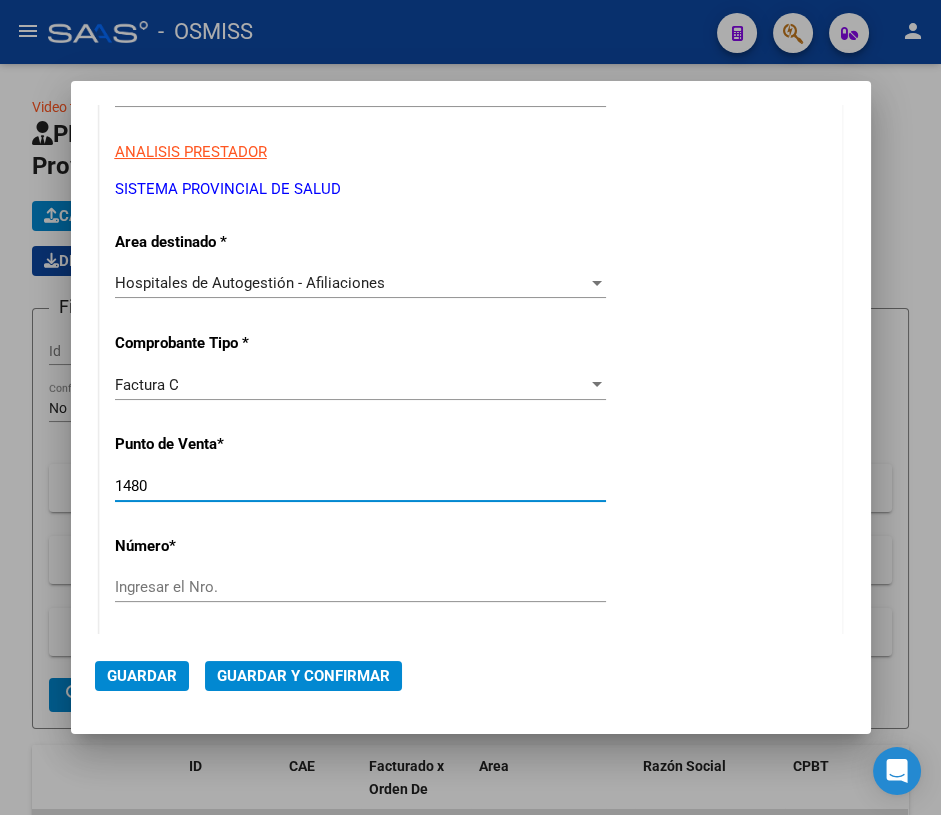 type on "1480" 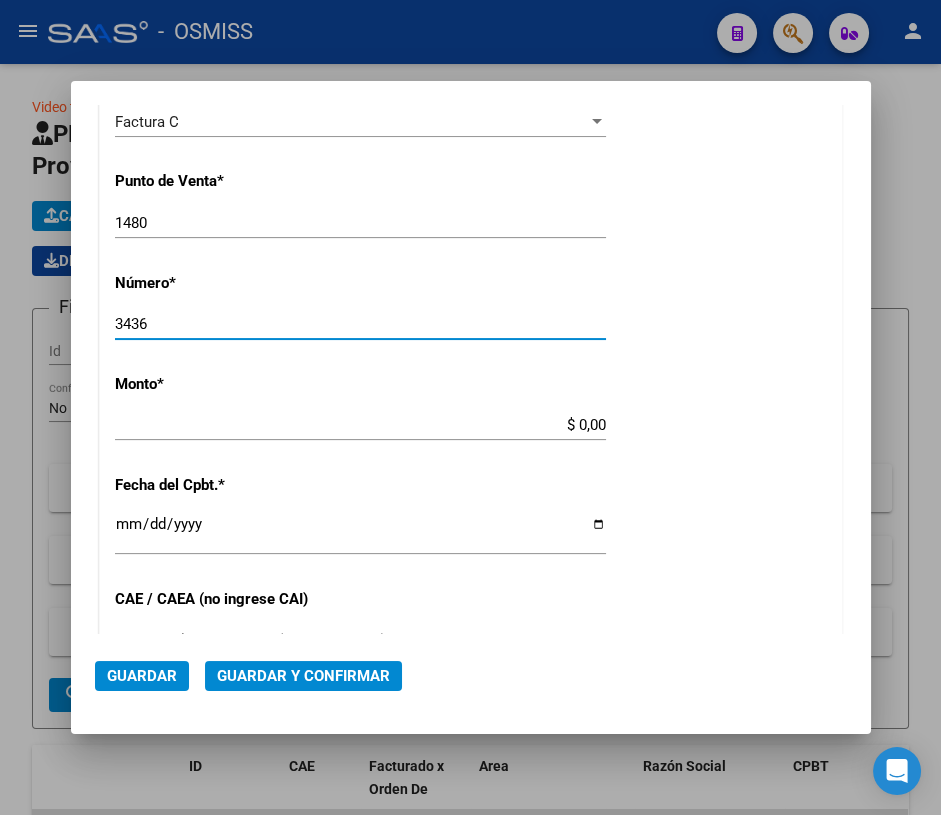 scroll, scrollTop: 545, scrollLeft: 0, axis: vertical 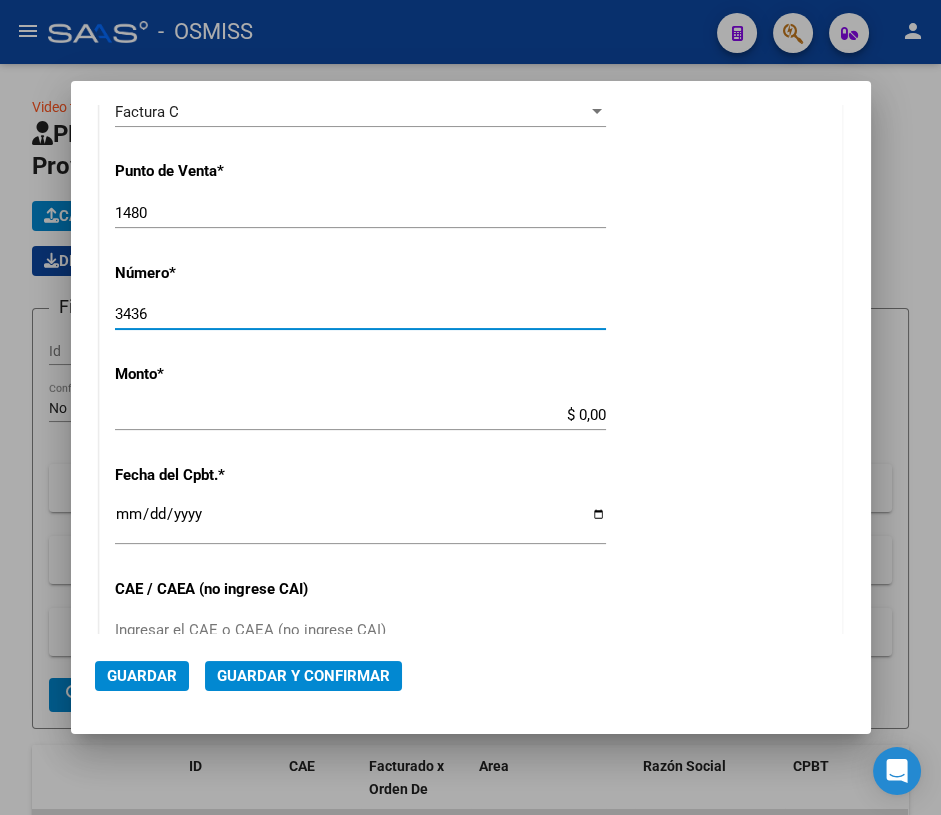 type on "3436" 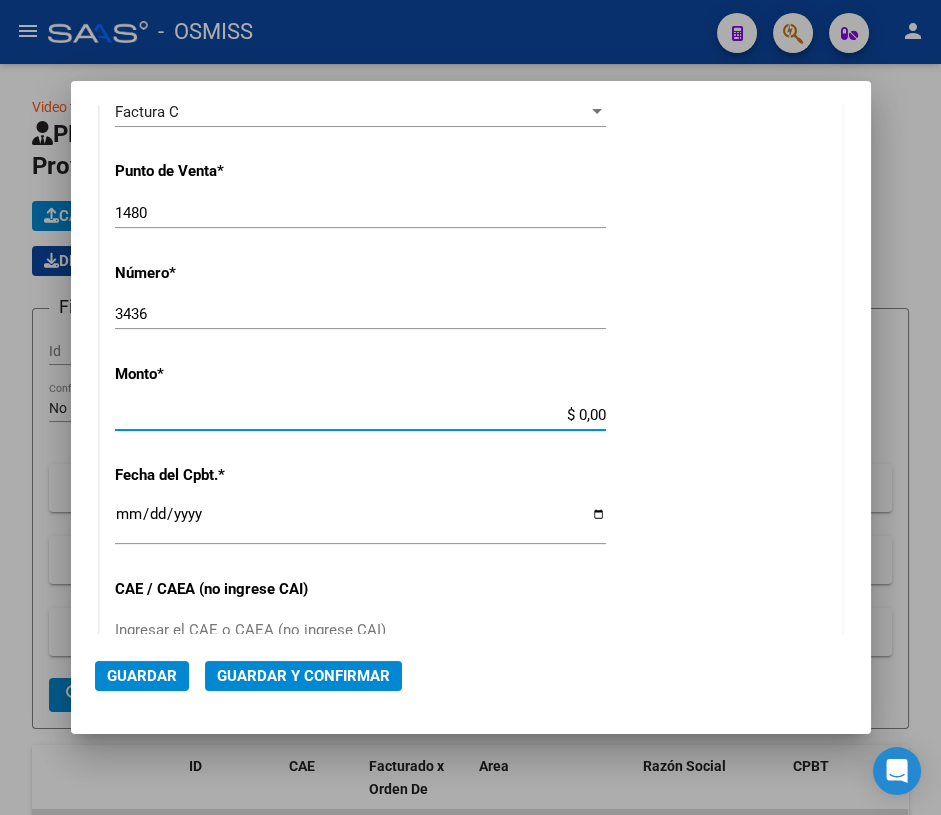 drag, startPoint x: 570, startPoint y: 416, endPoint x: 610, endPoint y: 410, distance: 40.4475 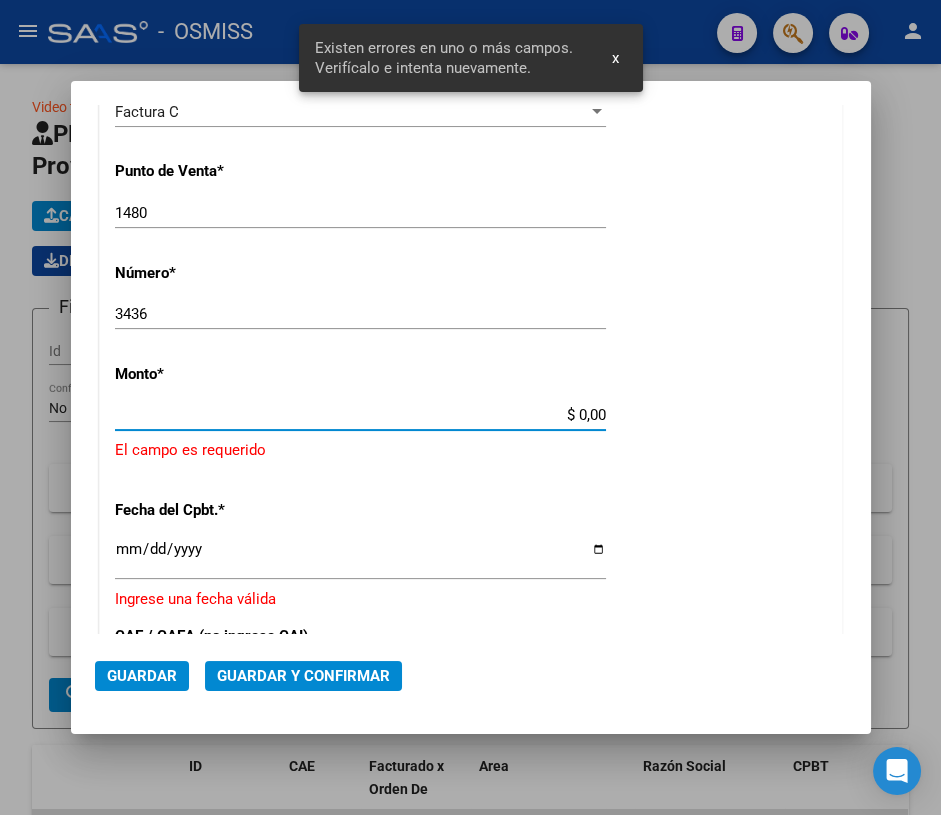 scroll, scrollTop: 580, scrollLeft: 0, axis: vertical 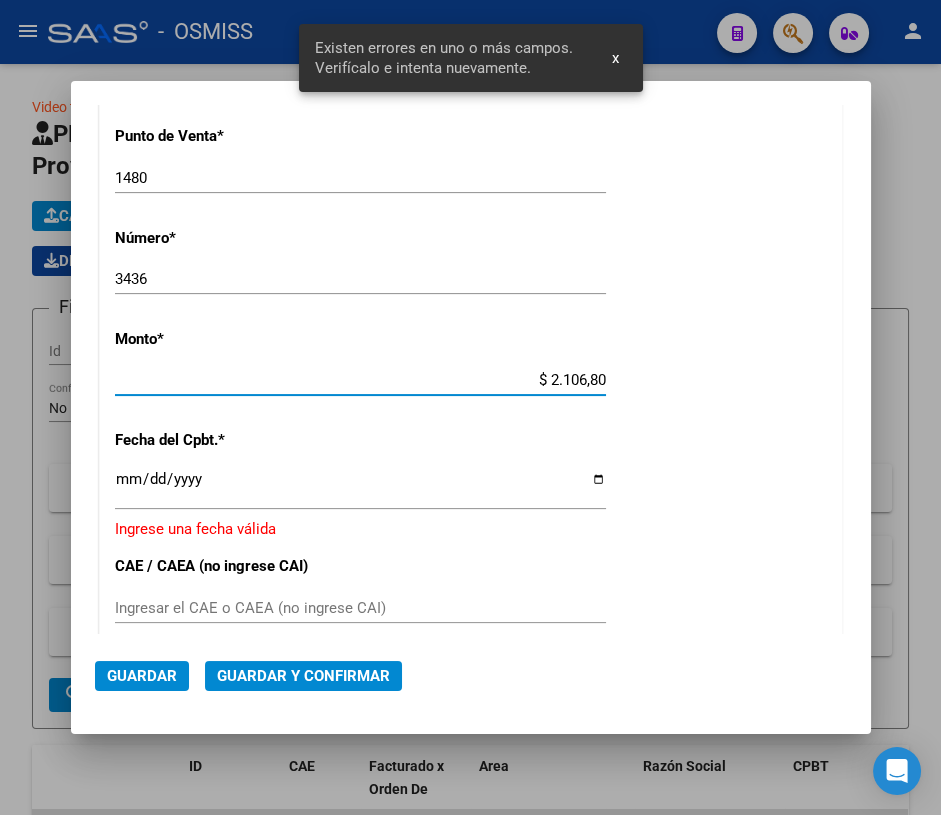 type on "$ 21.068,05" 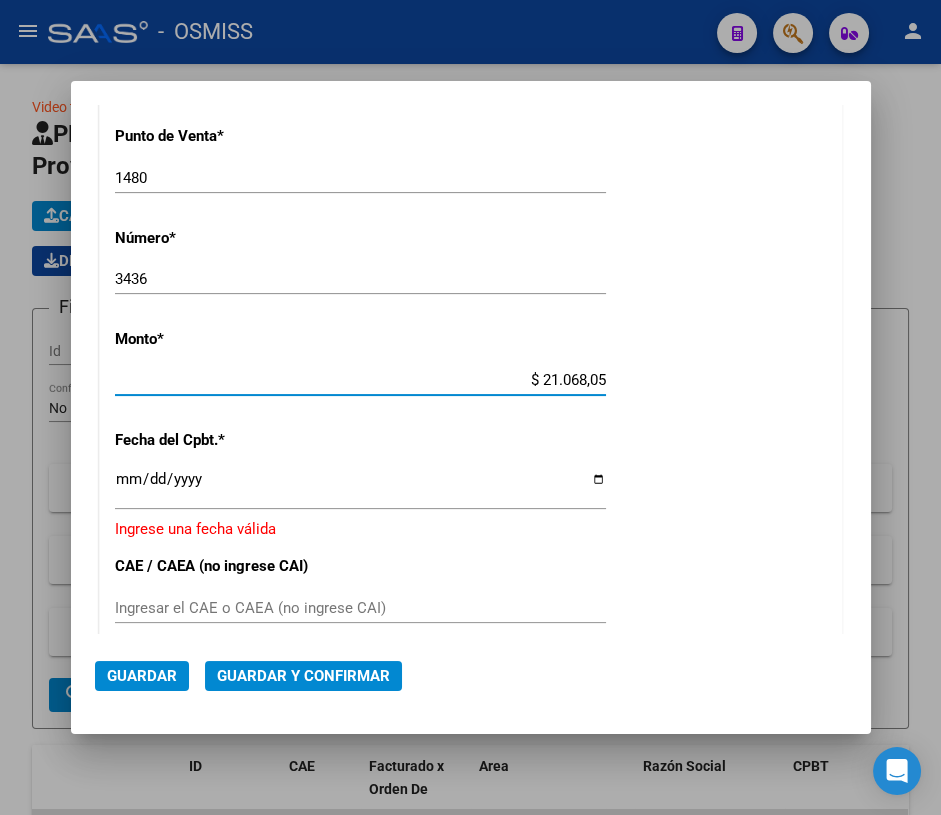 click on "Ingresar la fecha" at bounding box center [360, 487] 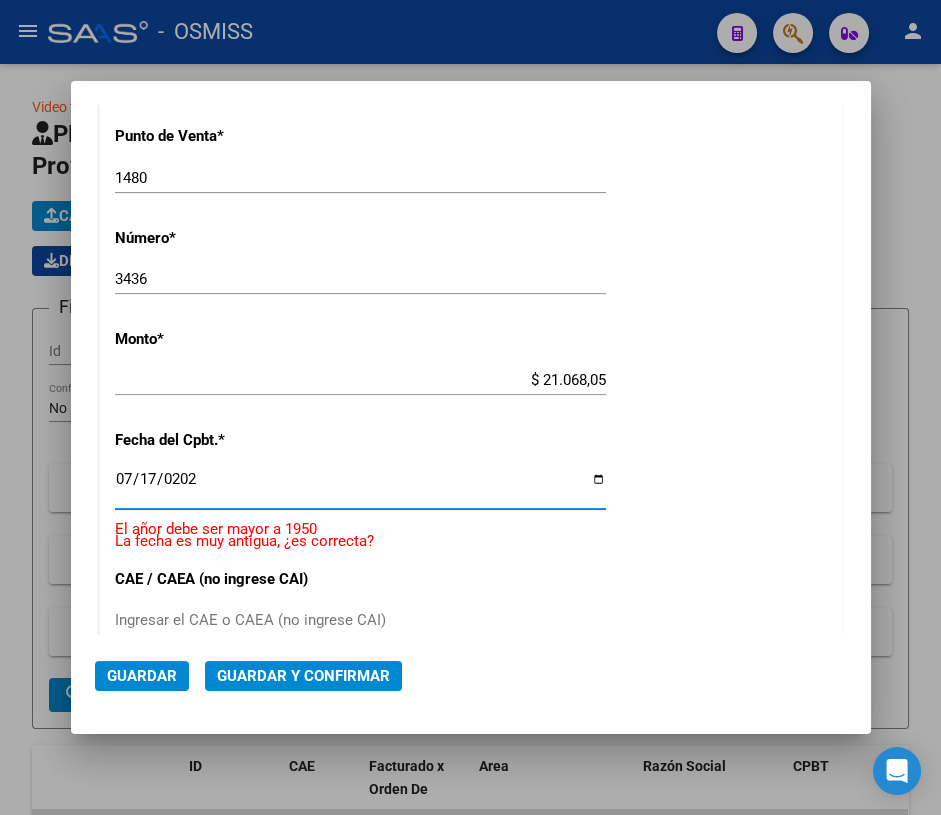 type on "2025-07-17" 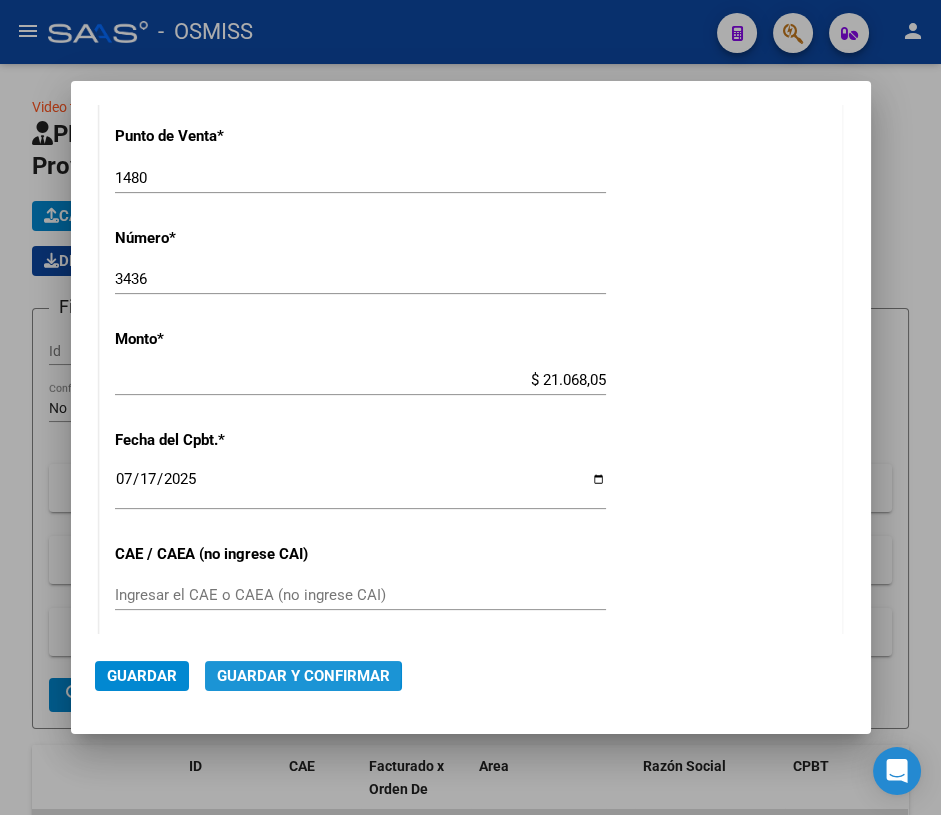 click on "Guardar y Confirmar" 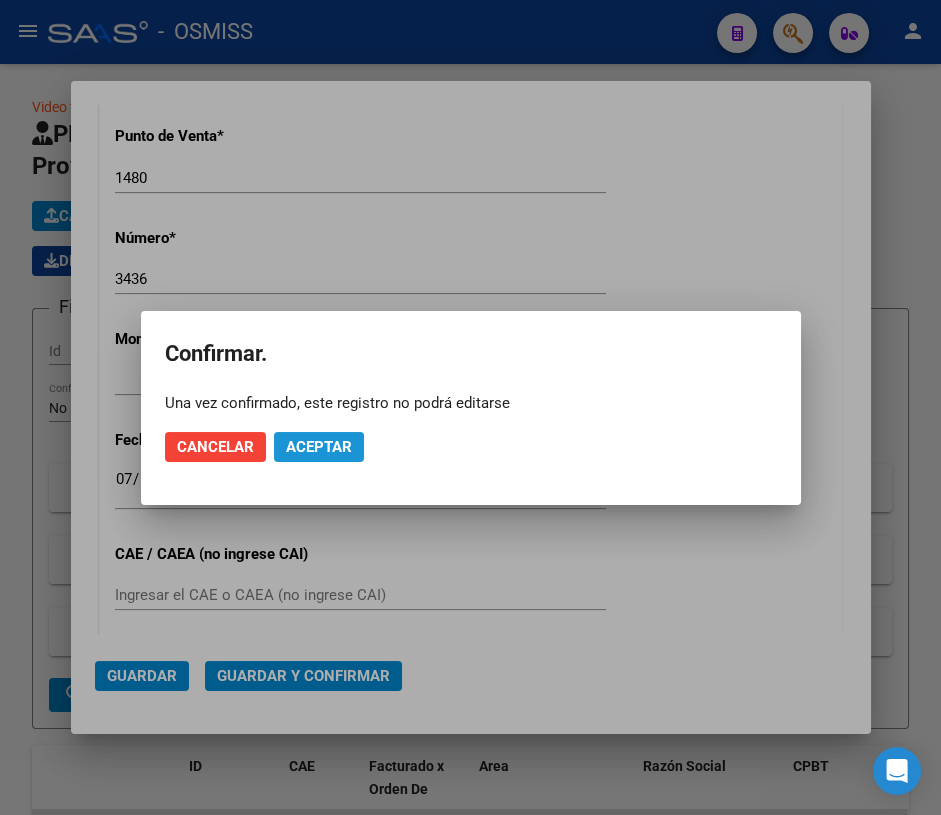 click on "Aceptar" 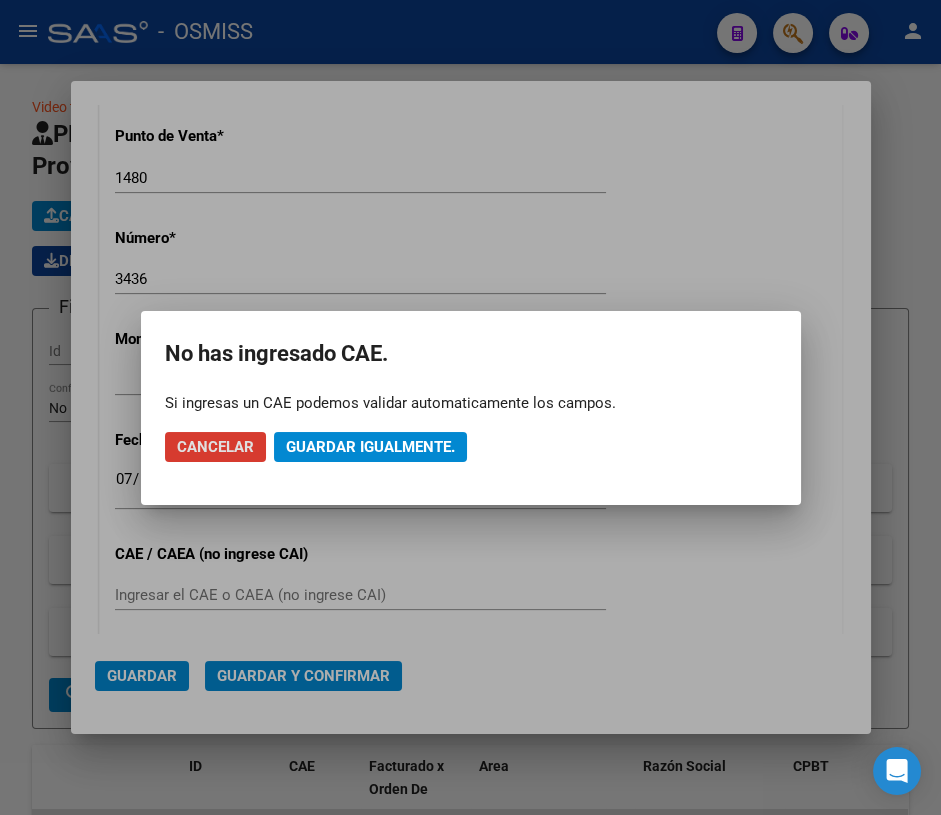 click on "Guardar igualmente." 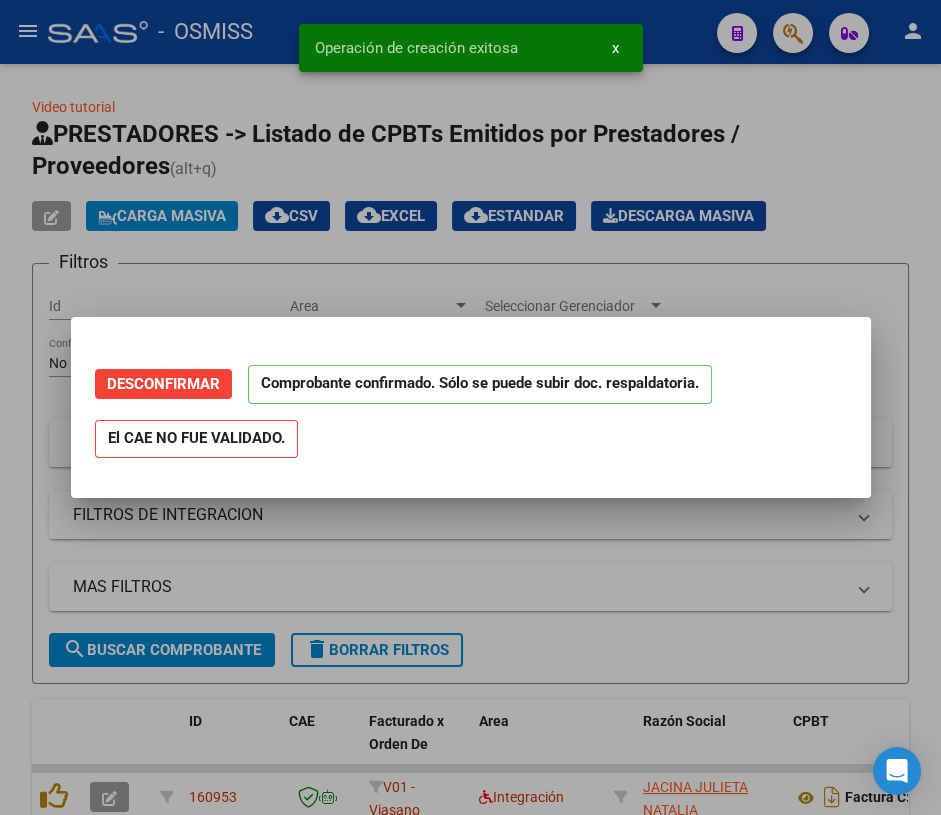 scroll, scrollTop: 0, scrollLeft: 0, axis: both 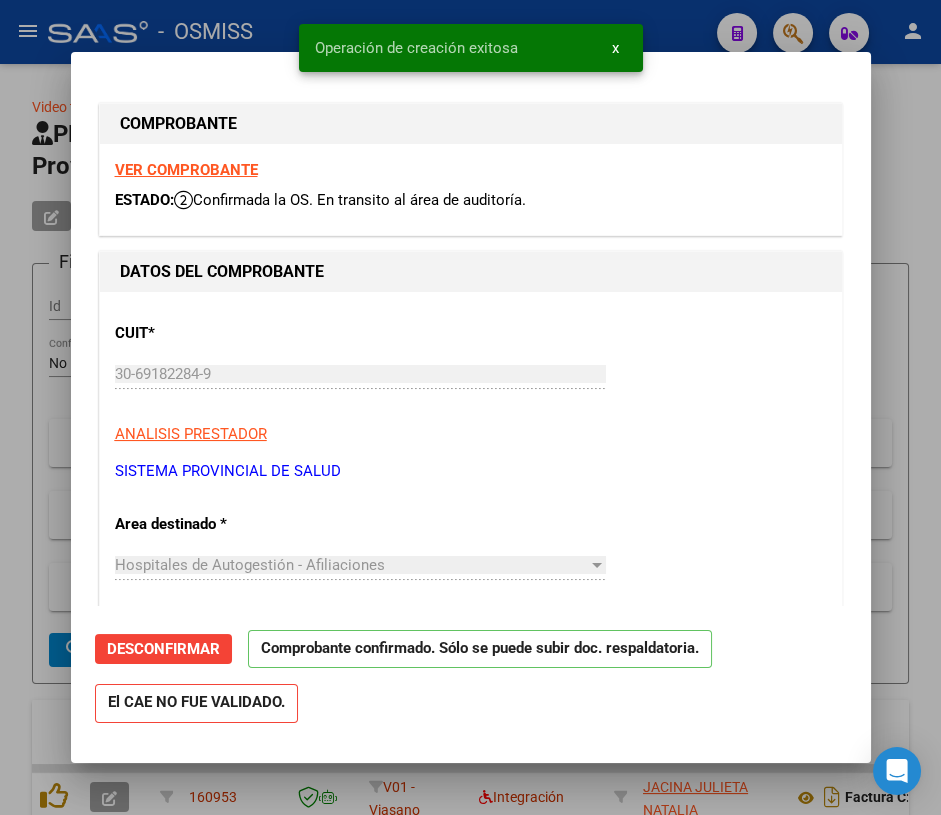 type on "2025-08-16" 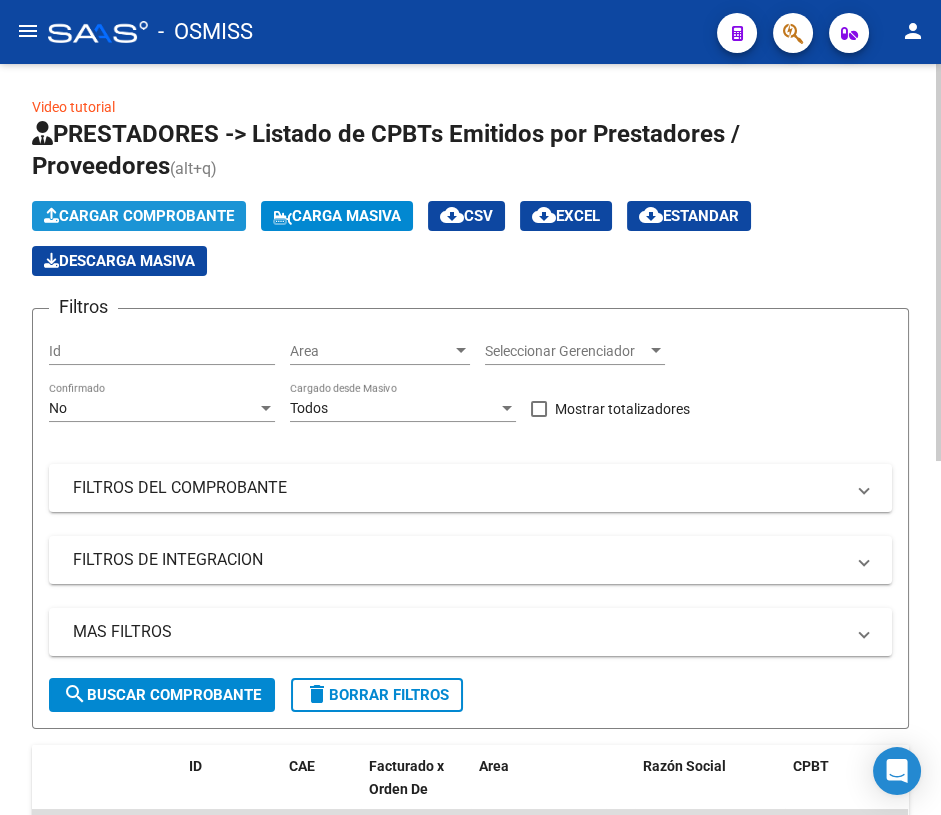 click on "Cargar Comprobante" 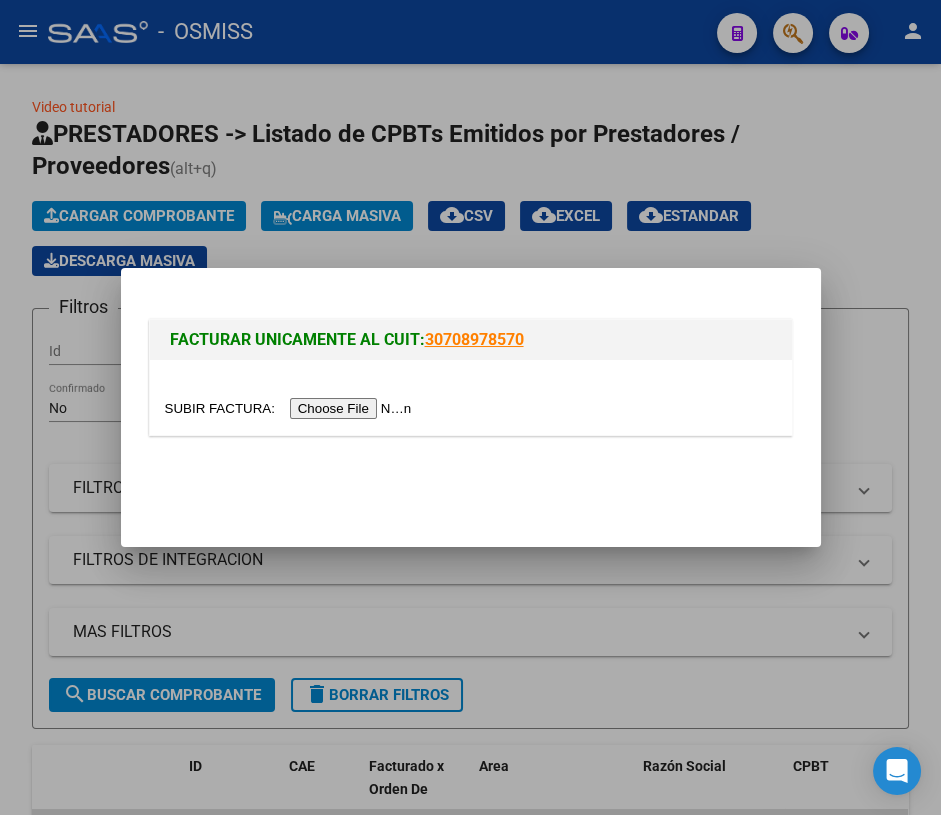 click at bounding box center (291, 408) 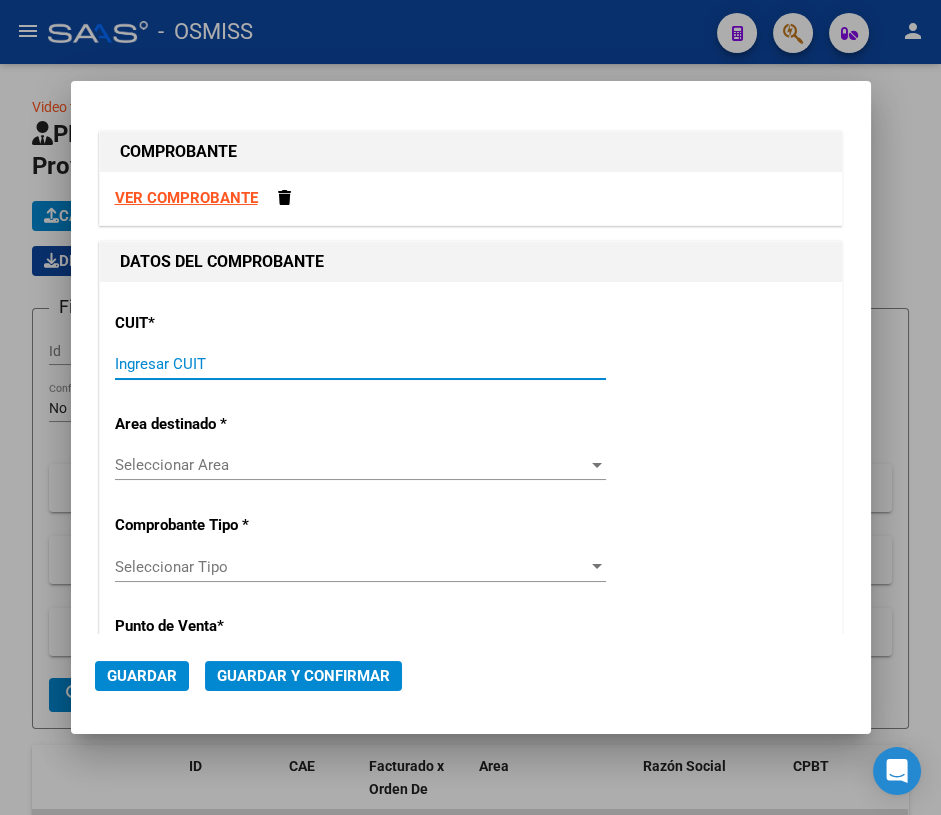 click on "Ingresar CUIT" at bounding box center [360, 364] 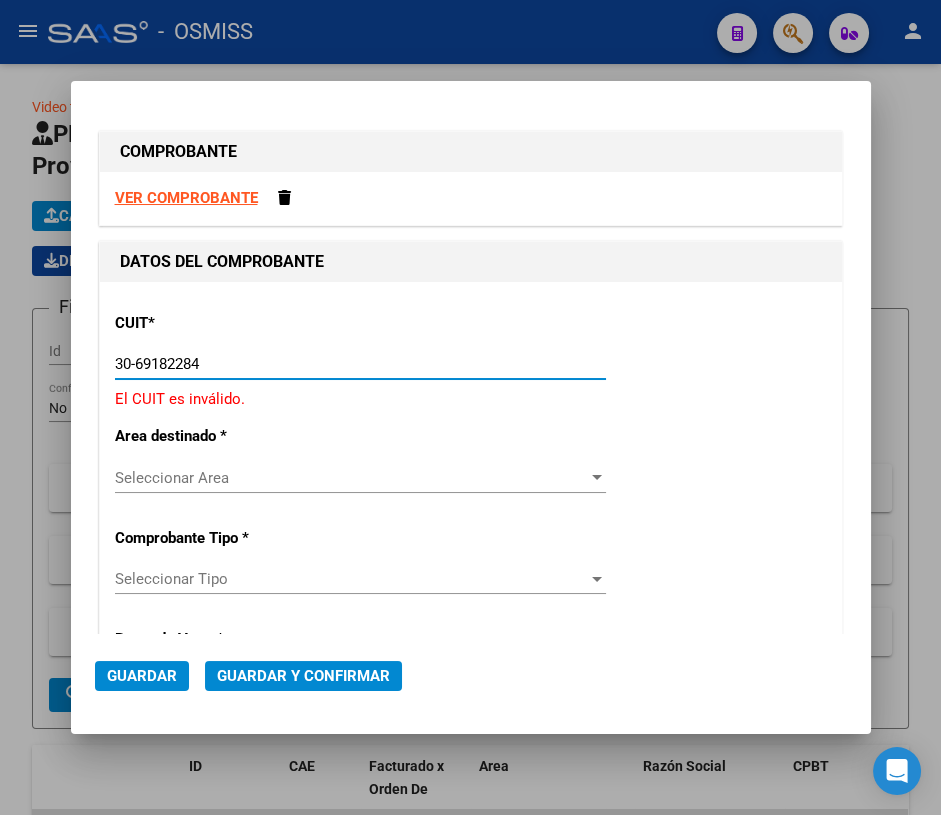 type on "30-69182284-9" 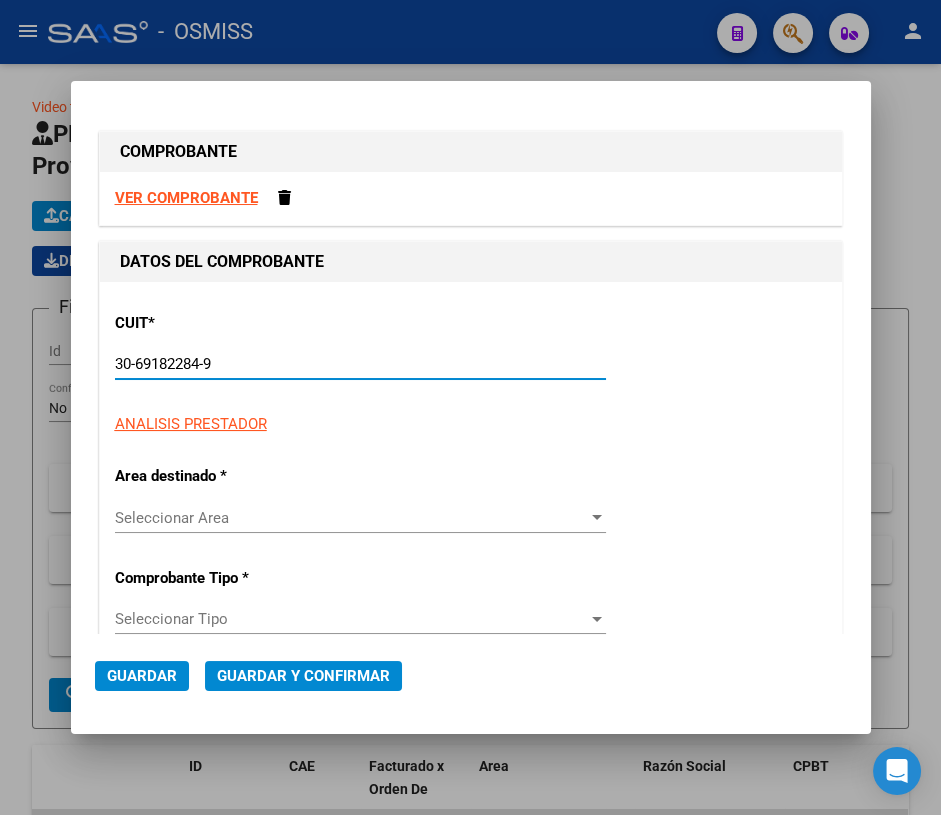 type on "1480" 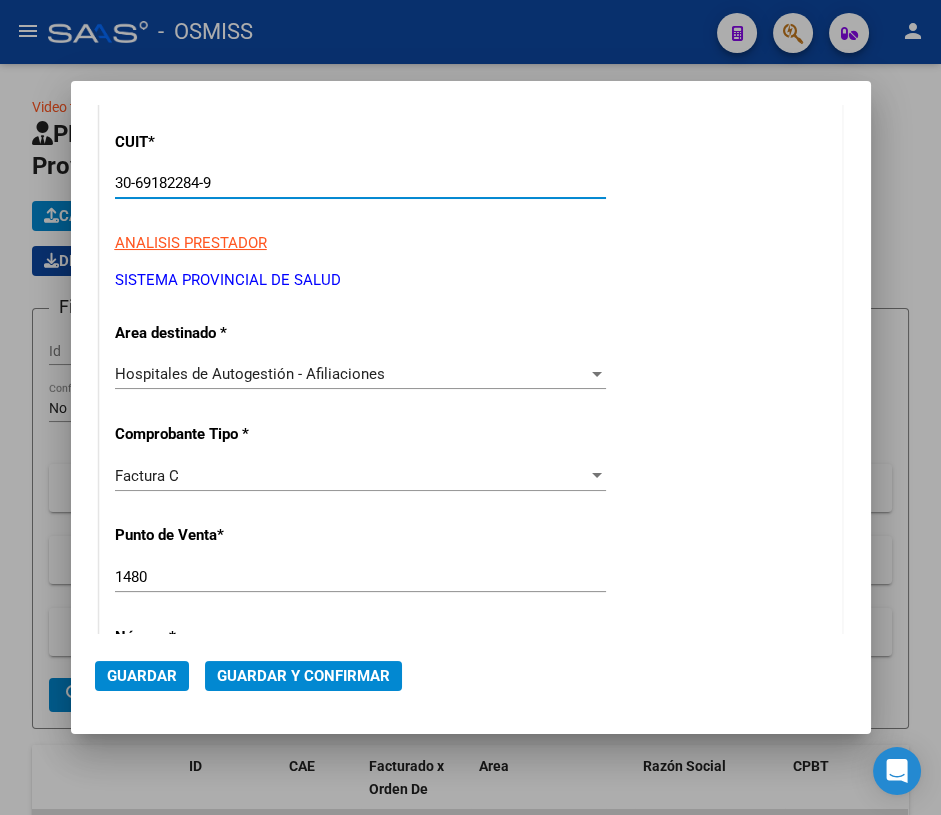 scroll, scrollTop: 272, scrollLeft: 0, axis: vertical 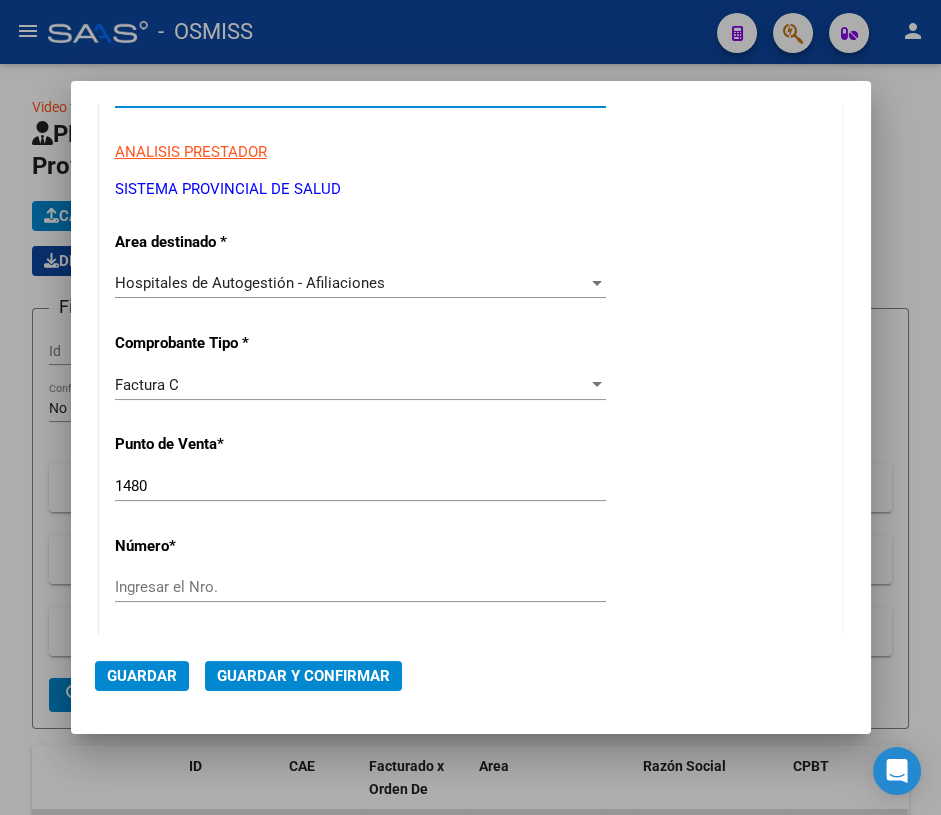 type on "30-69182284-9" 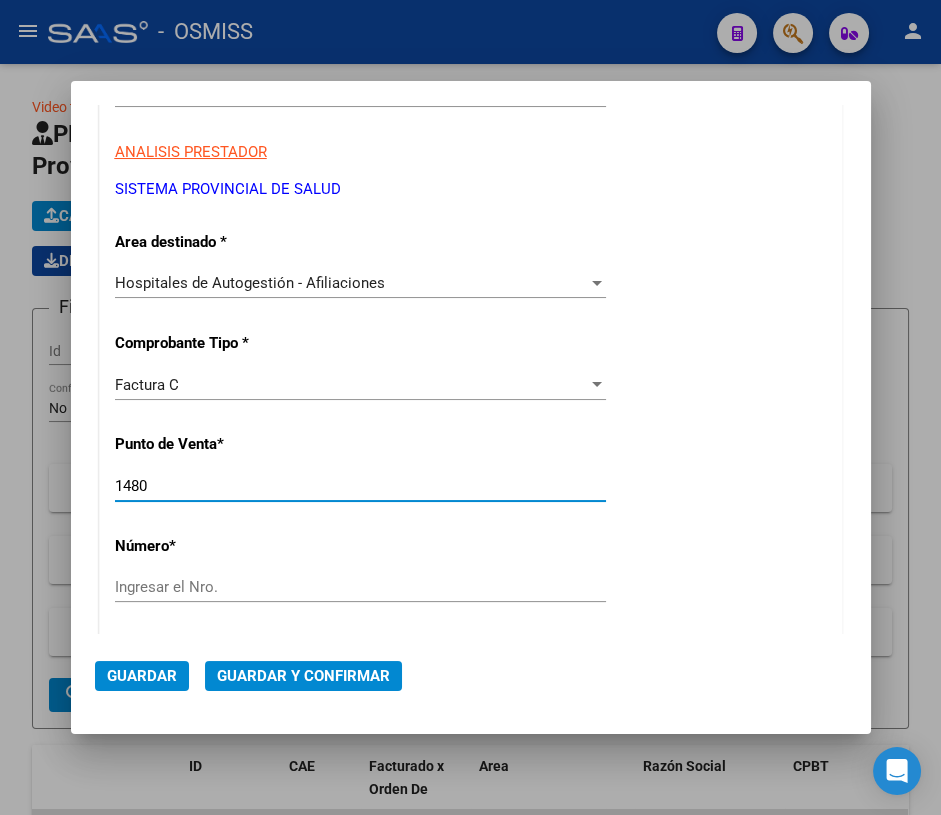 drag, startPoint x: 167, startPoint y: 486, endPoint x: 88, endPoint y: 478, distance: 79.40403 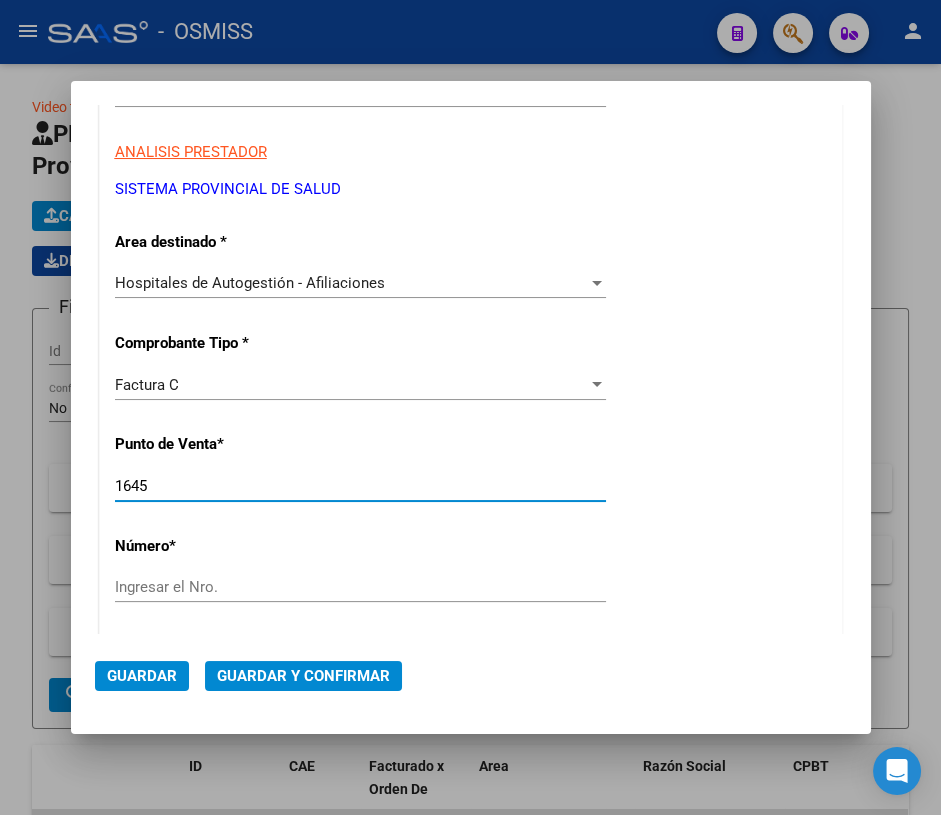 type on "1645" 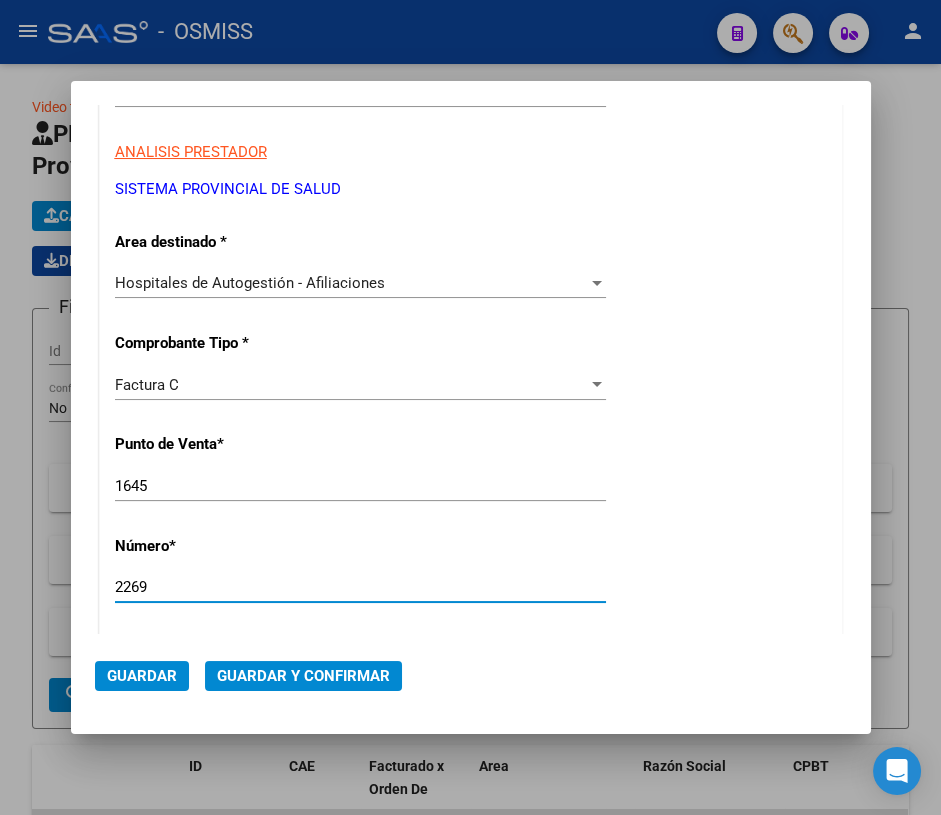 scroll, scrollTop: 363, scrollLeft: 0, axis: vertical 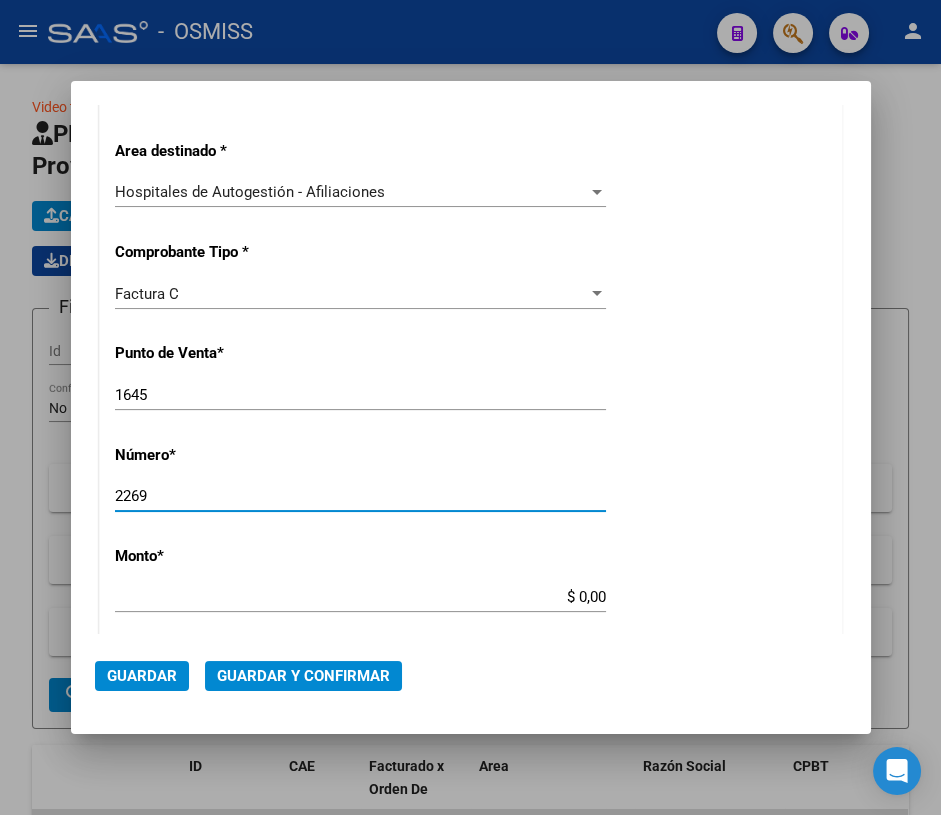 type on "2269" 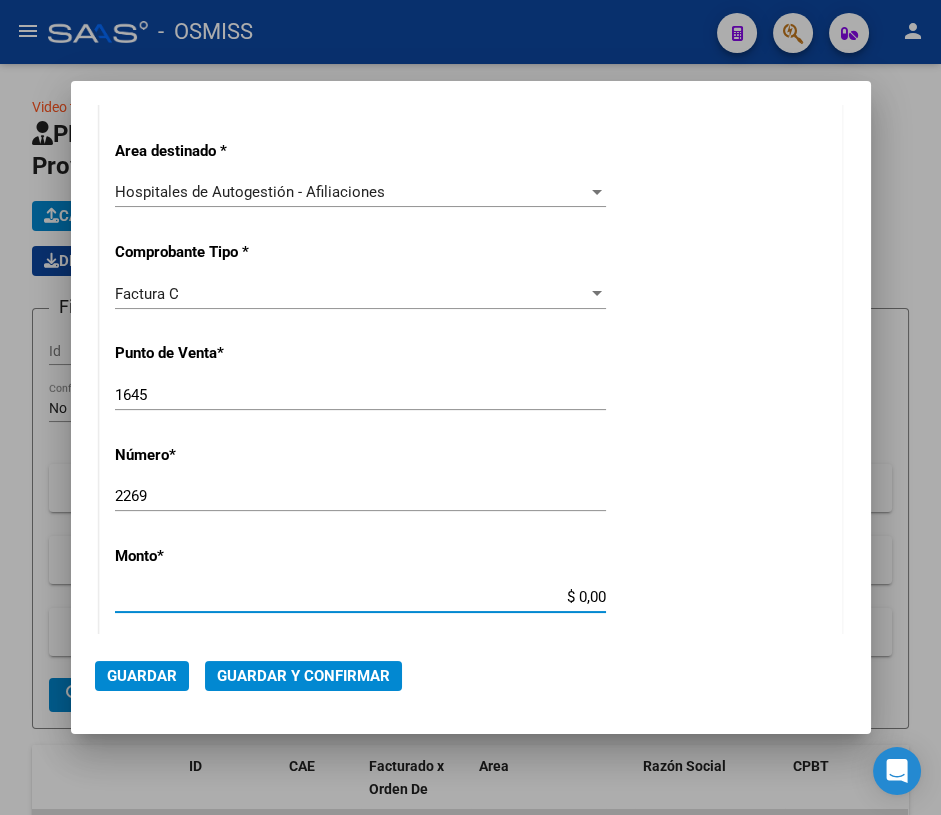 drag, startPoint x: 570, startPoint y: 594, endPoint x: 600, endPoint y: 594, distance: 30 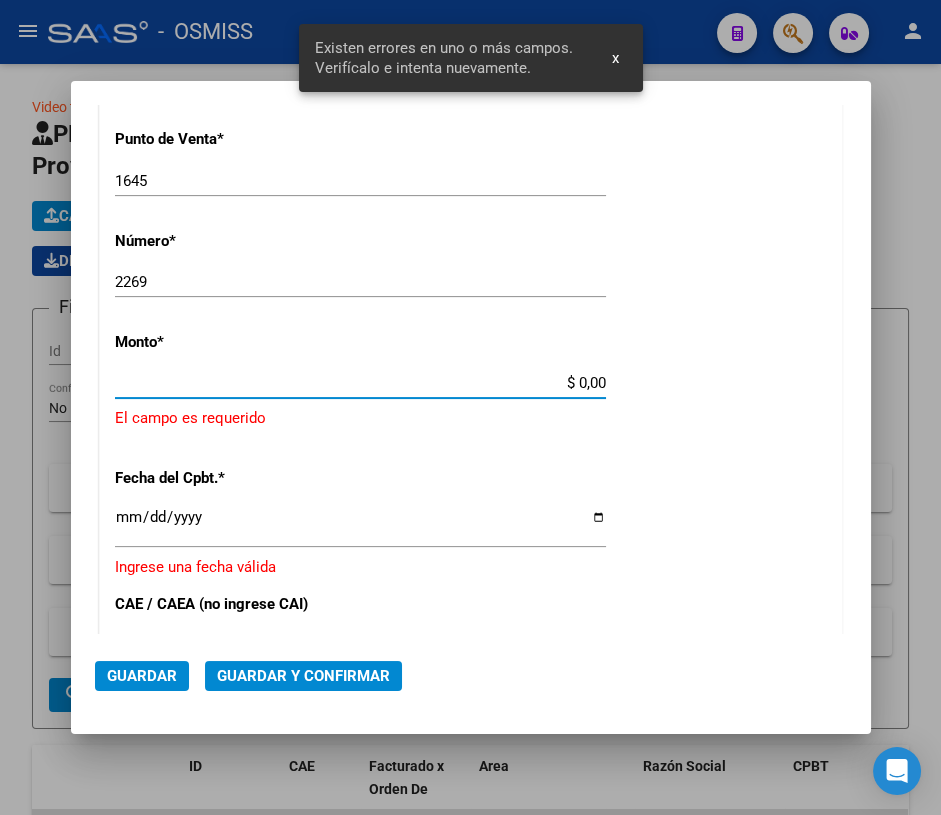 scroll, scrollTop: 580, scrollLeft: 0, axis: vertical 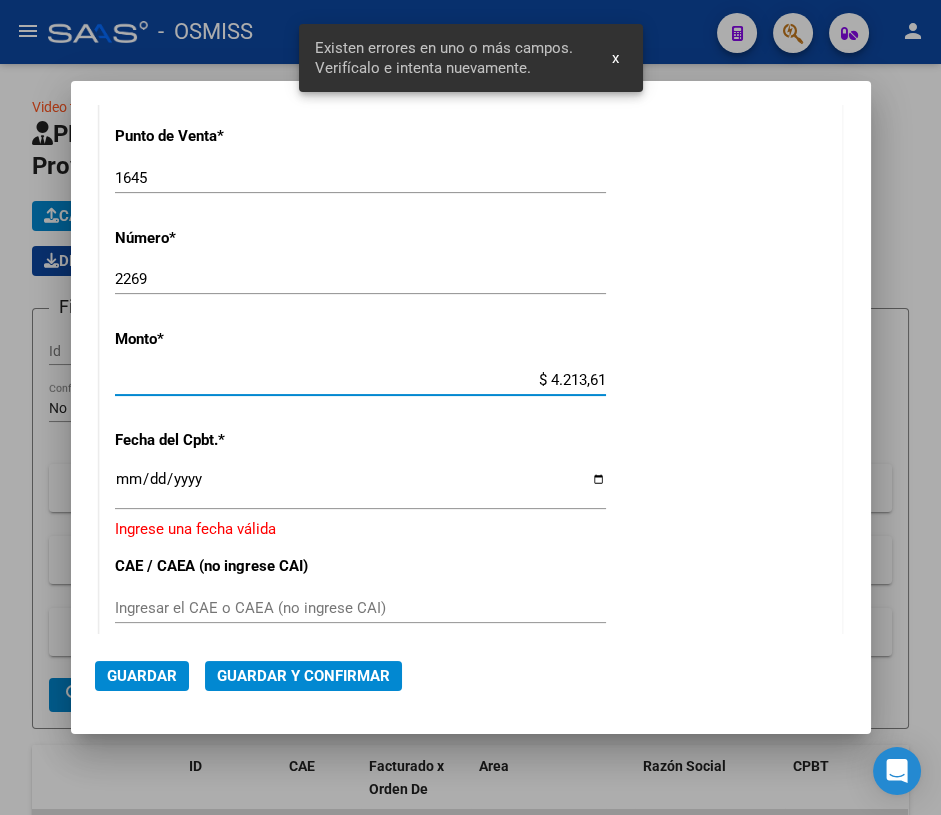 type on "$ 42.136,10" 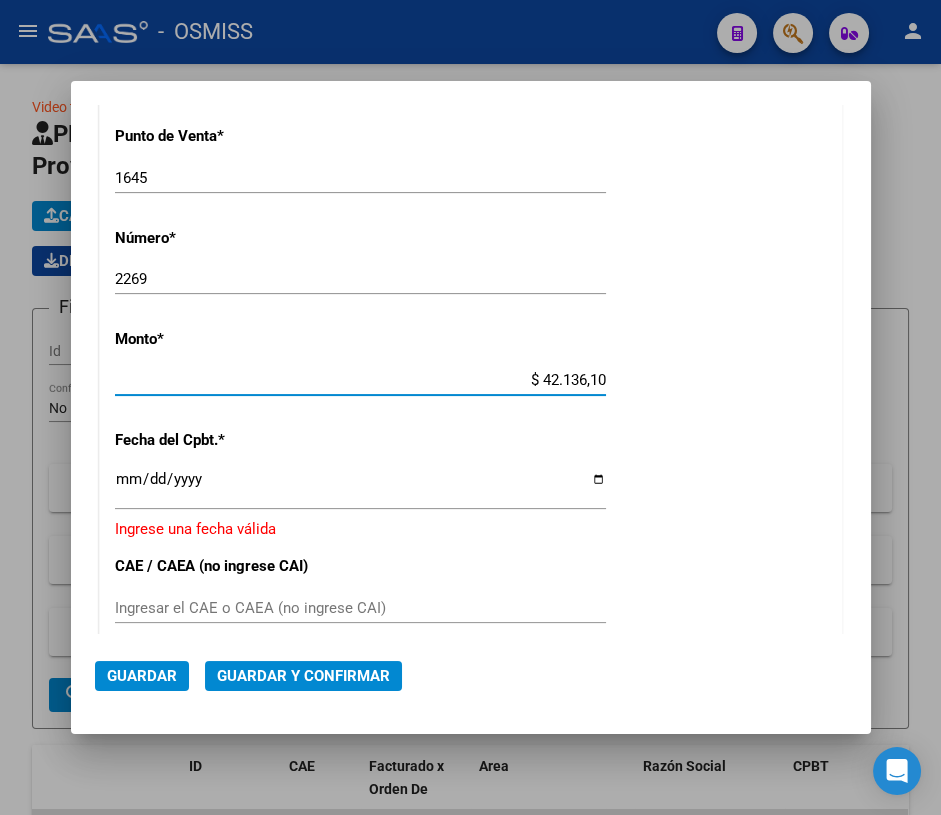 click on "Ingresar la fecha" at bounding box center (360, 487) 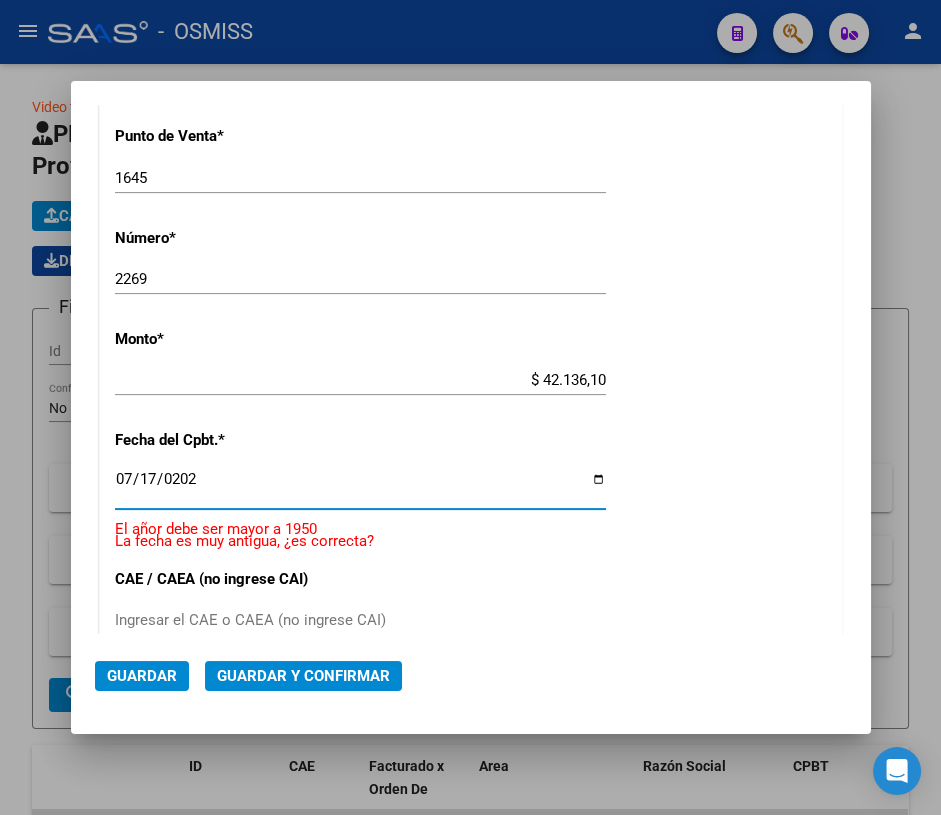 type on "2025-07-17" 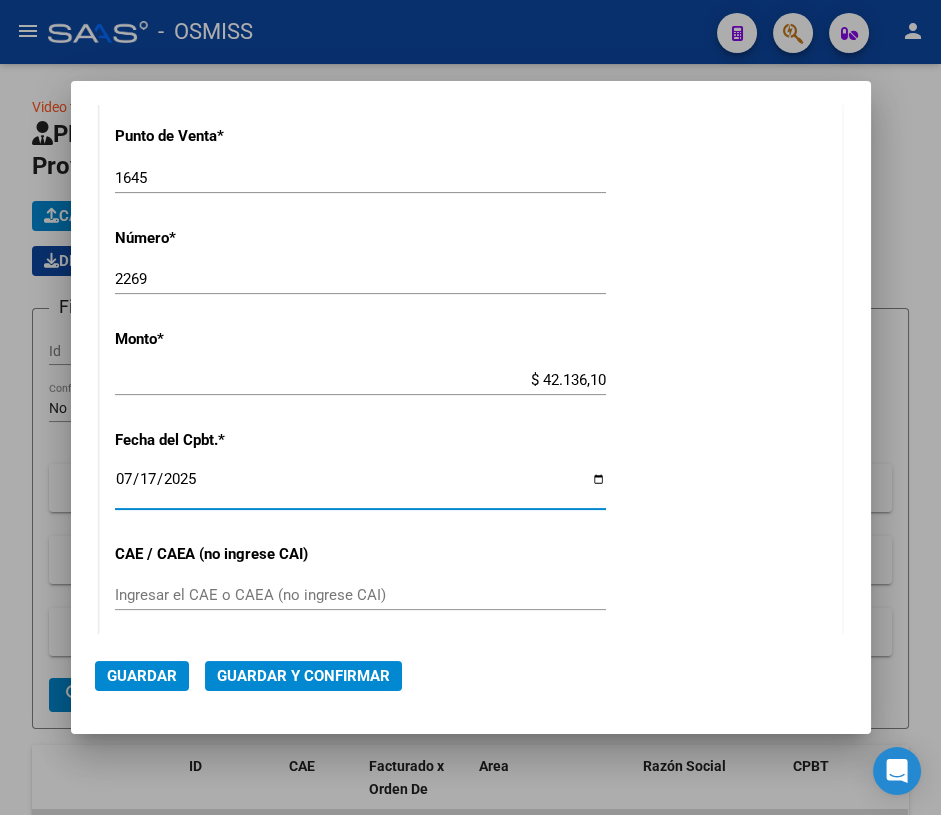 click on "Guardar y Confirmar" 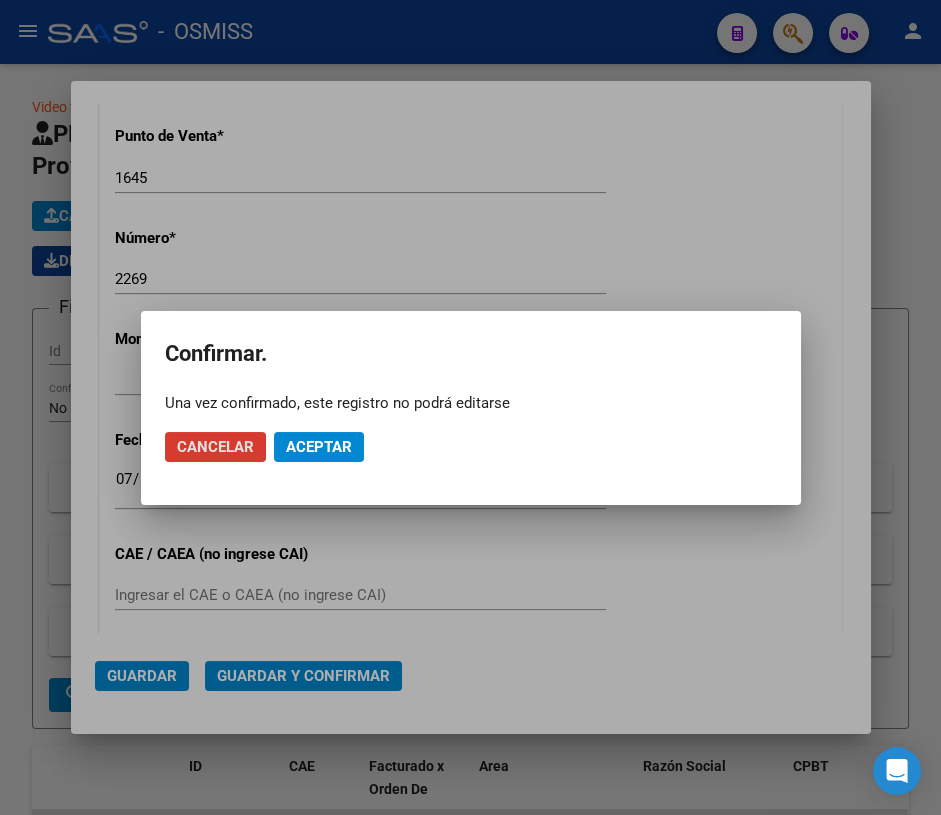 click on "Aceptar" 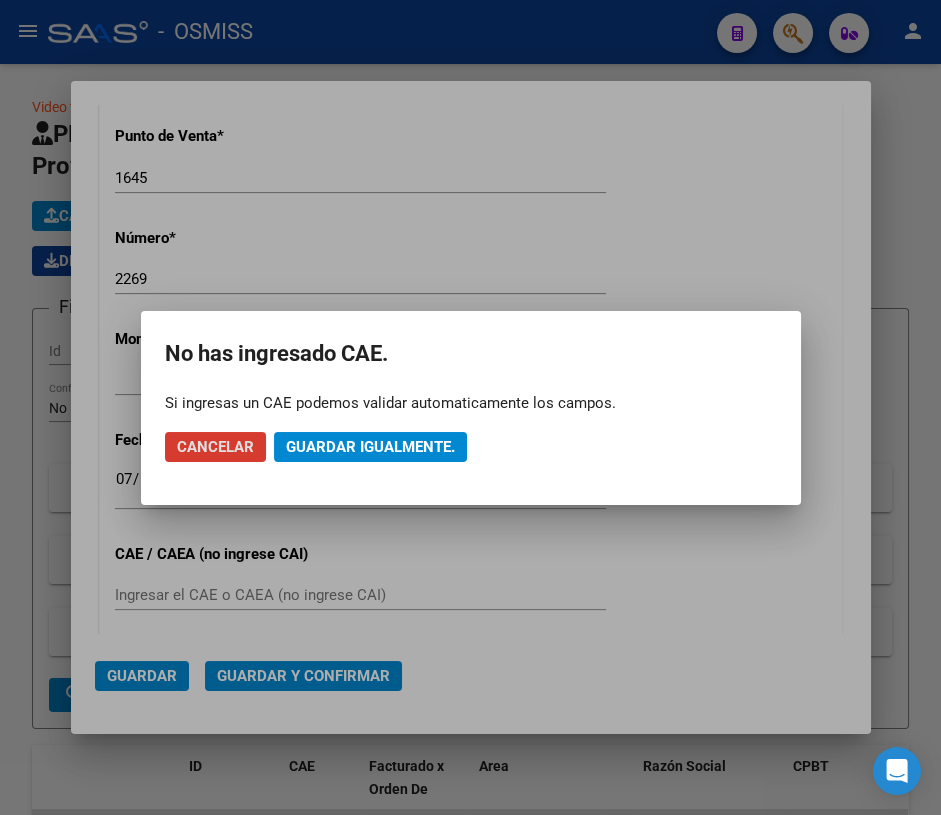 click on "Guardar igualmente." 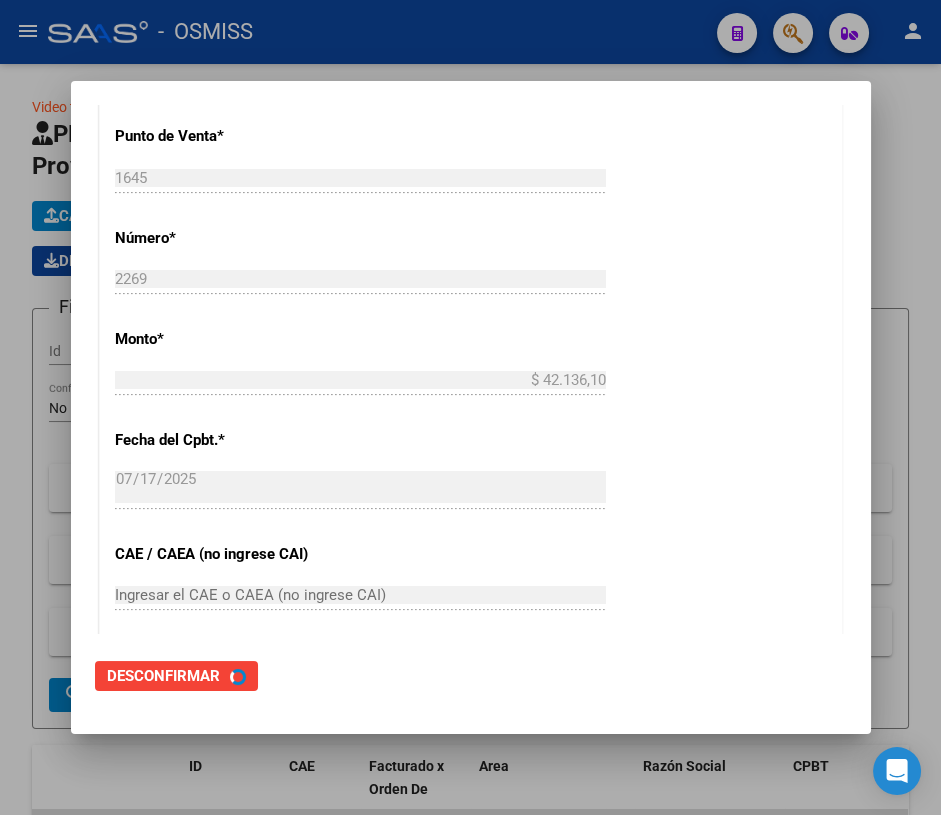 scroll, scrollTop: 0, scrollLeft: 0, axis: both 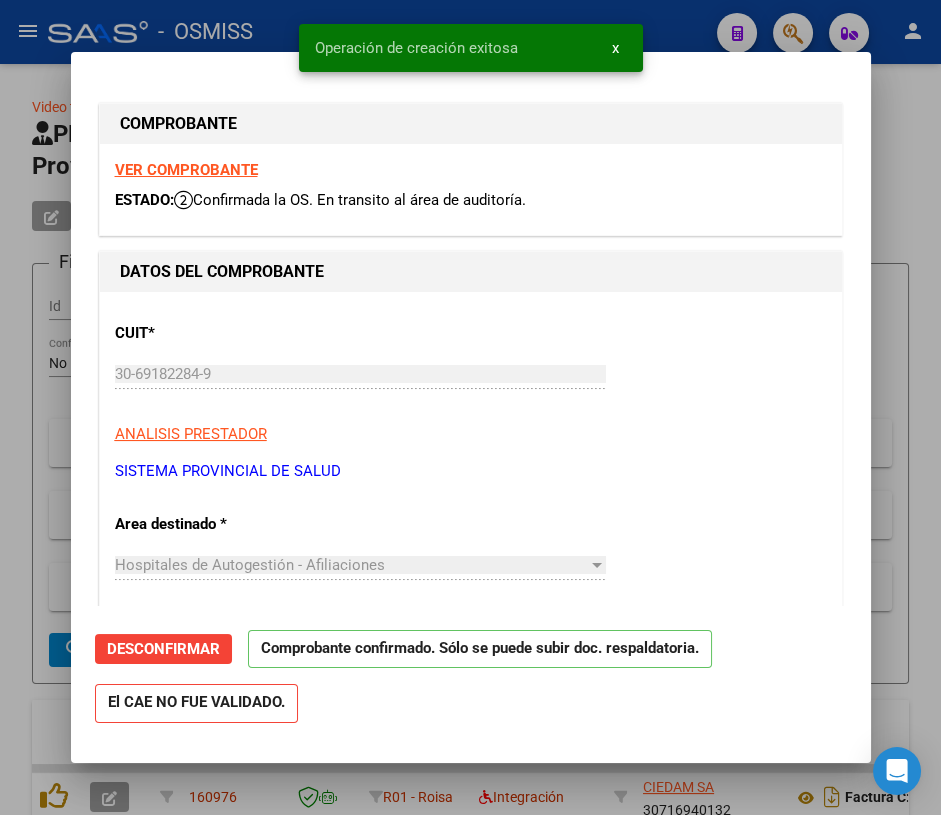 type on "2025-08-16" 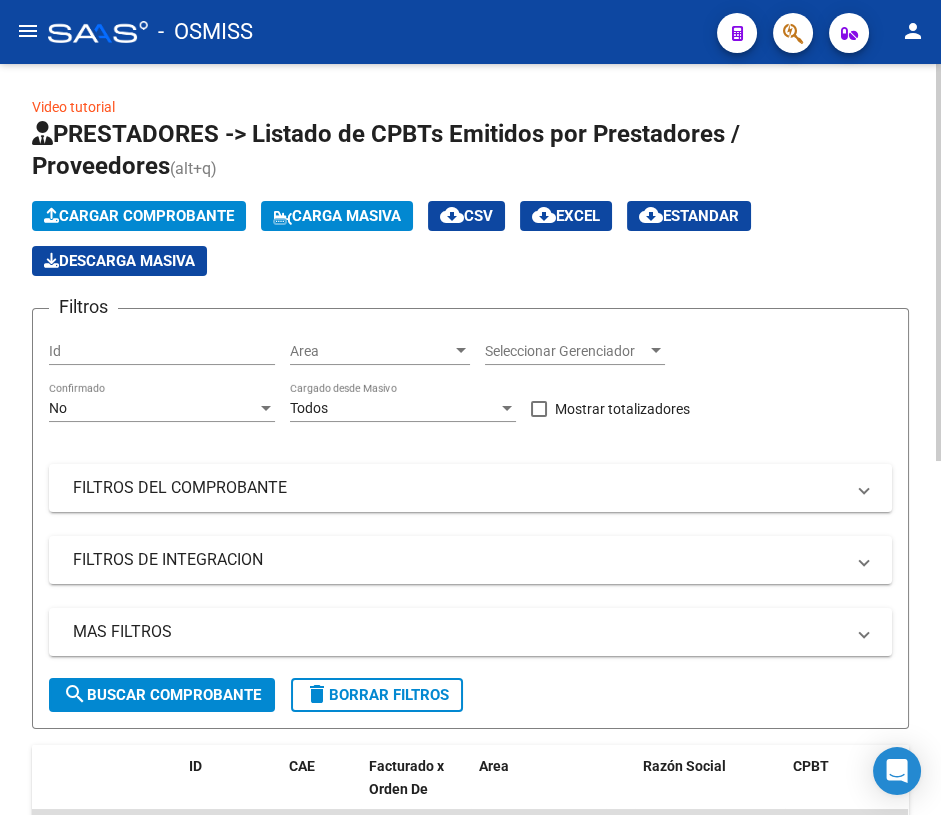 click on "Cargar Comprobante" 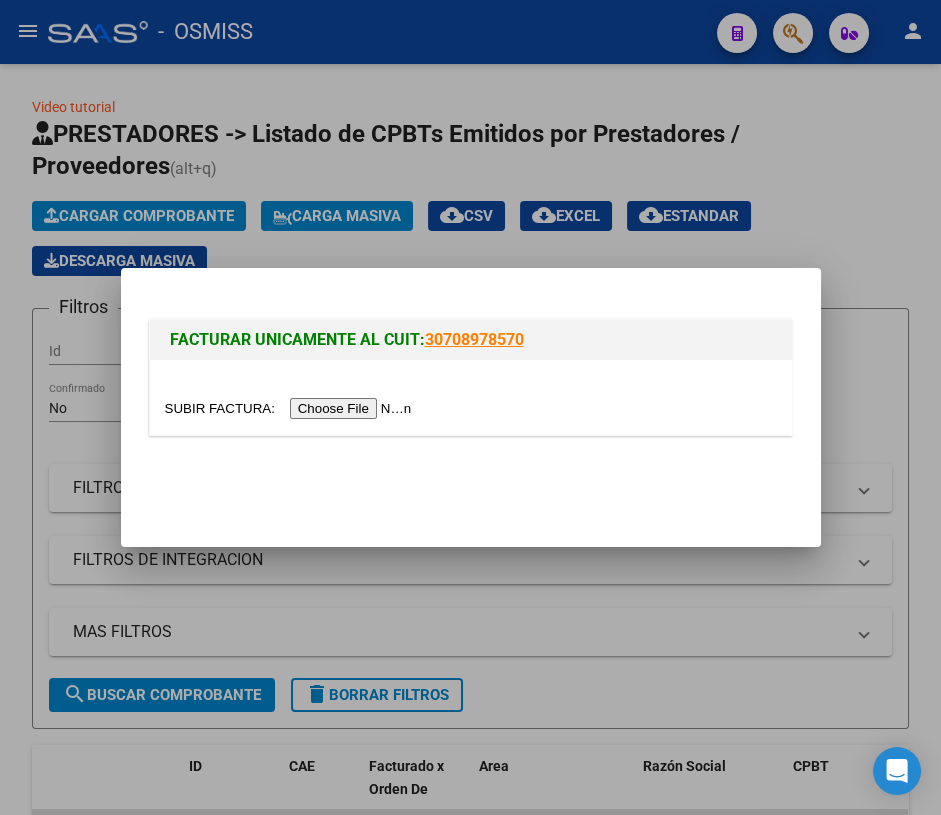 click at bounding box center (471, 397) 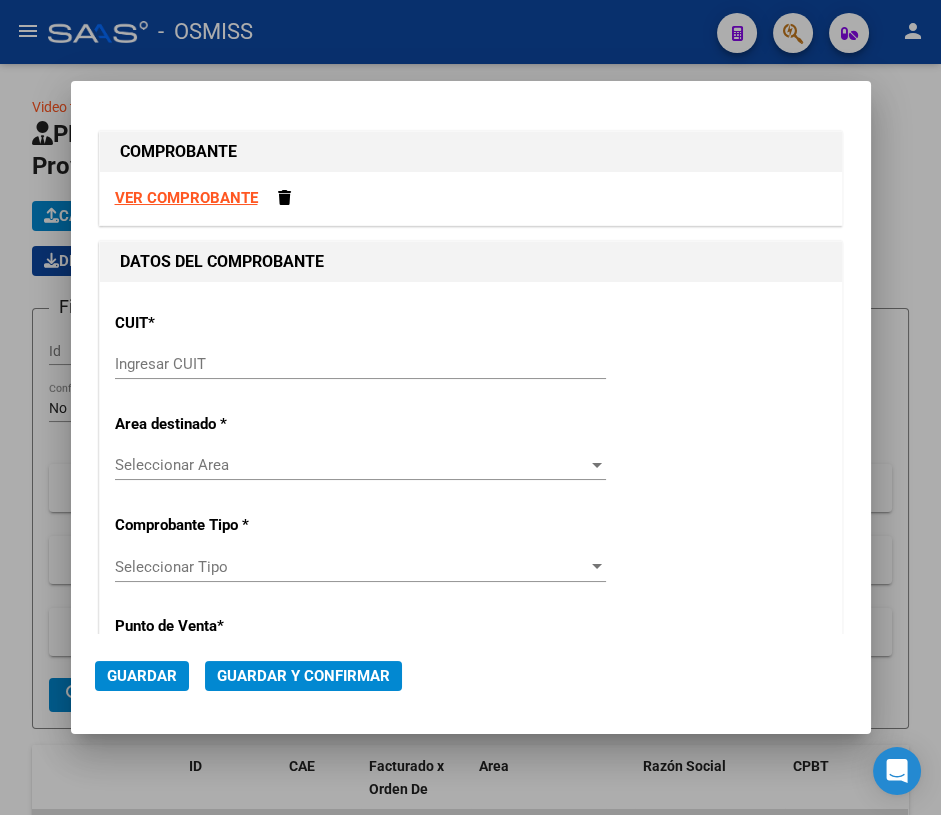 click on "Ingresar CUIT" at bounding box center [360, 364] 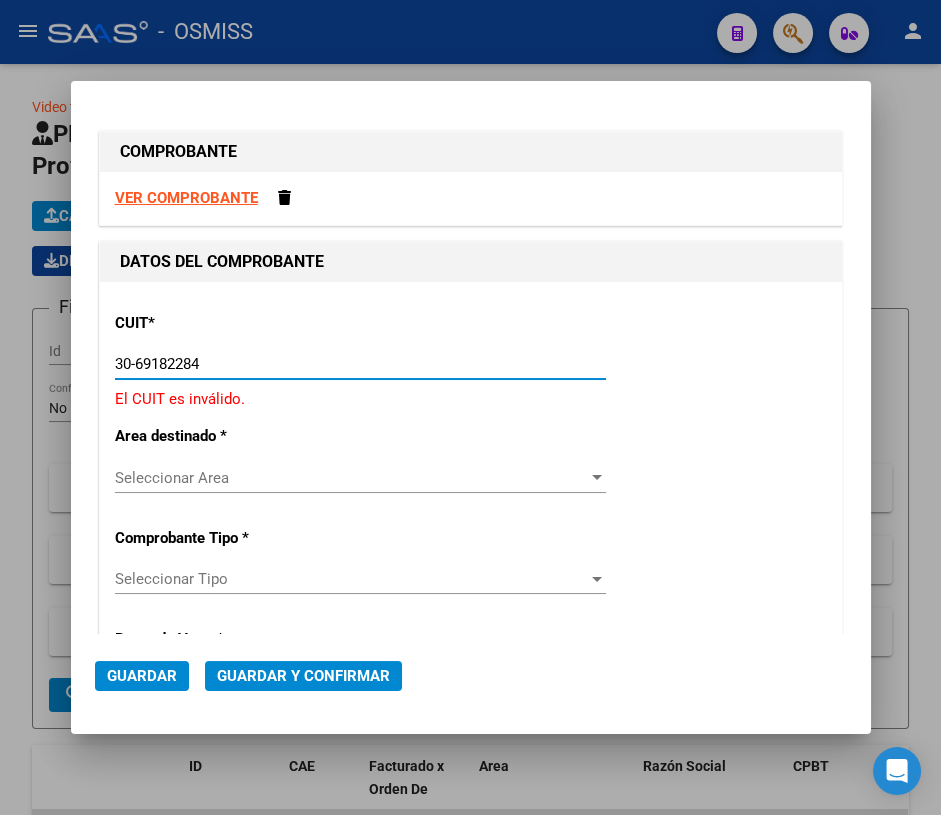 type on "30-69182284-9" 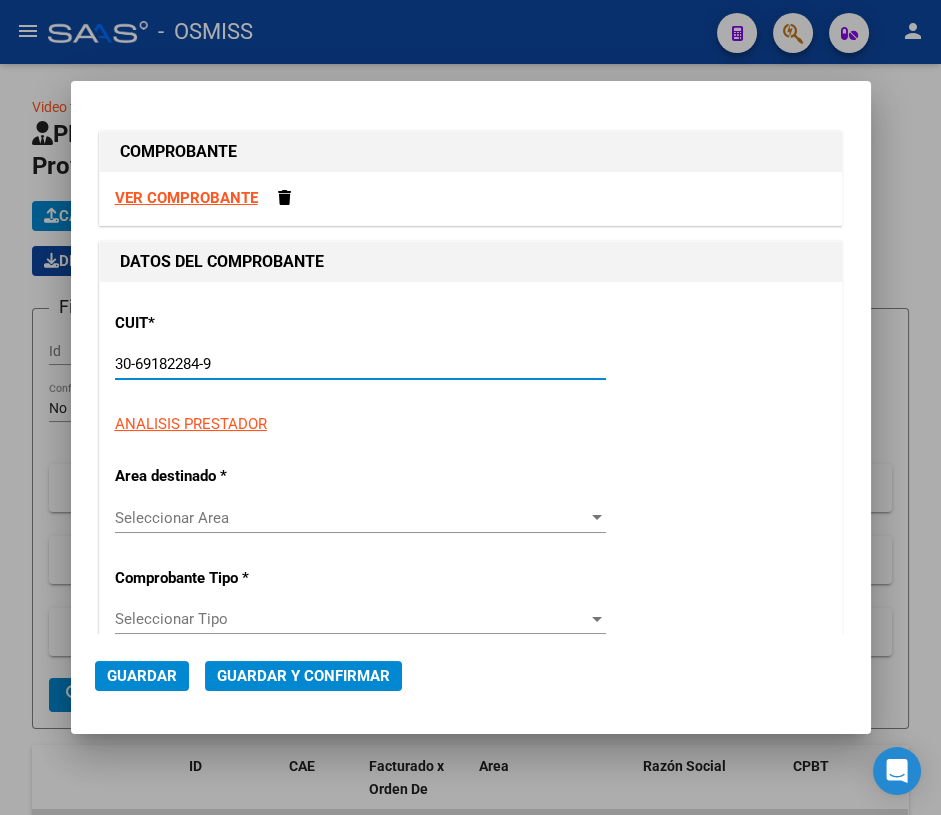 type on "1645" 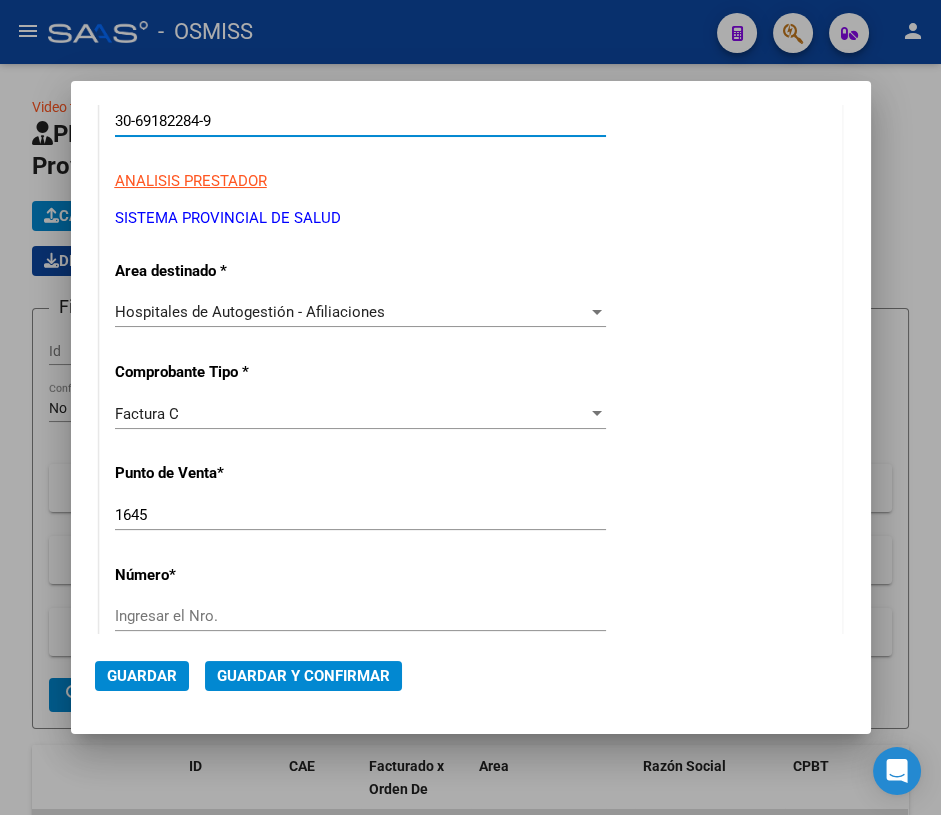 scroll, scrollTop: 272, scrollLeft: 0, axis: vertical 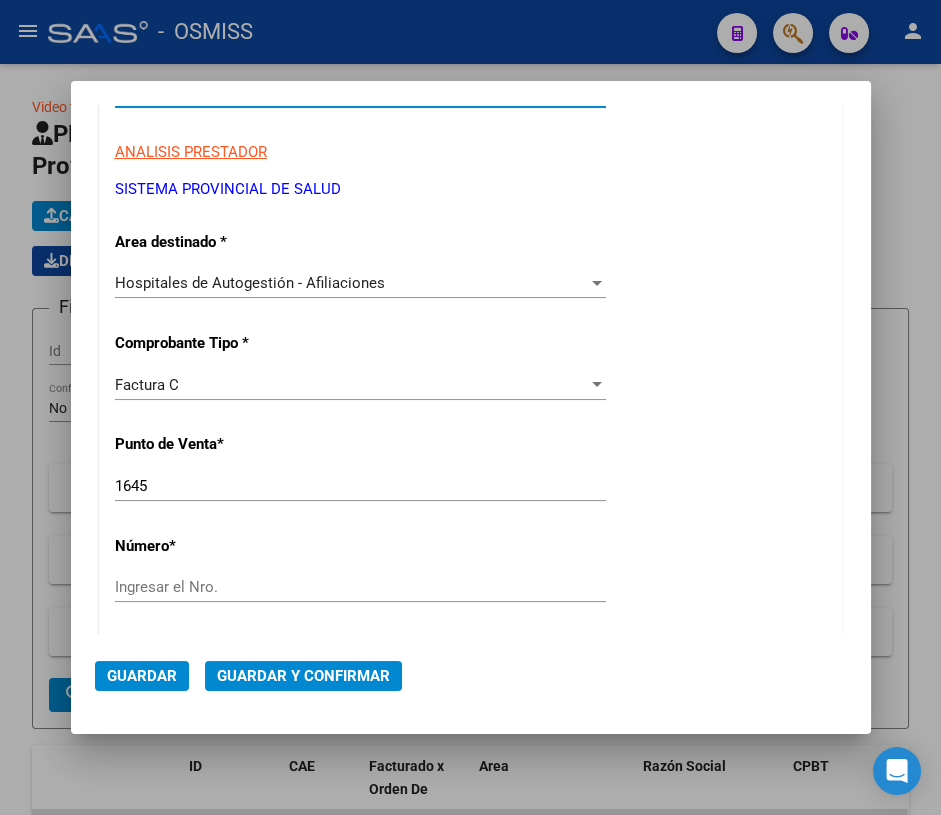 type on "30-69182284-9" 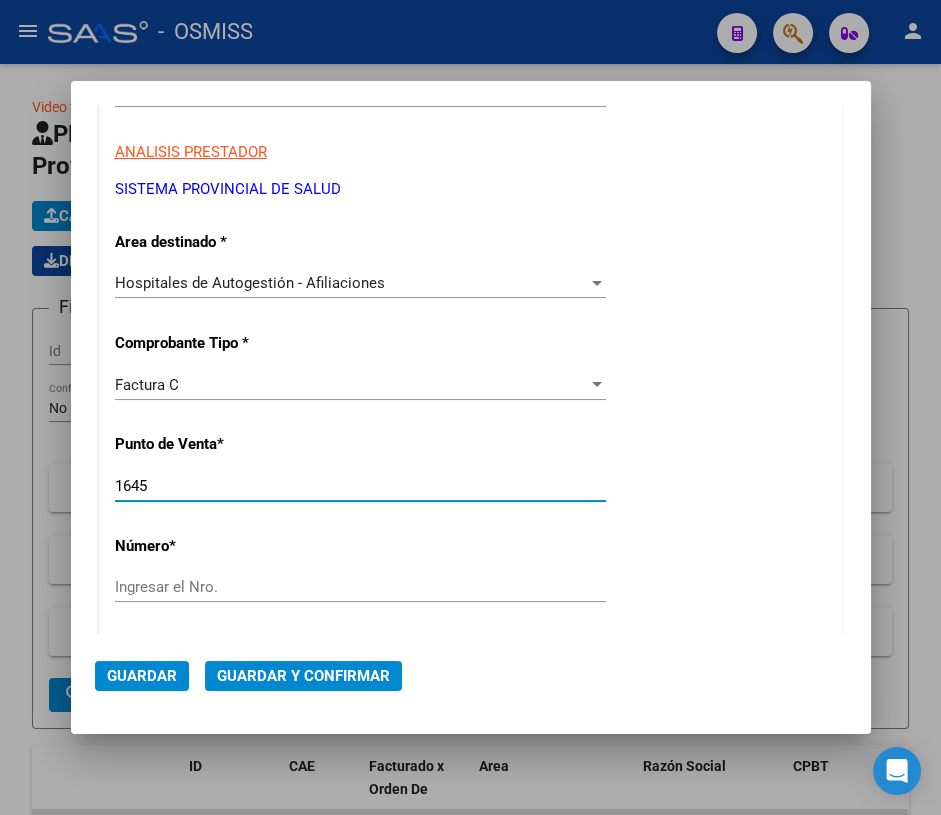 drag, startPoint x: 155, startPoint y: 484, endPoint x: 82, endPoint y: 476, distance: 73.43705 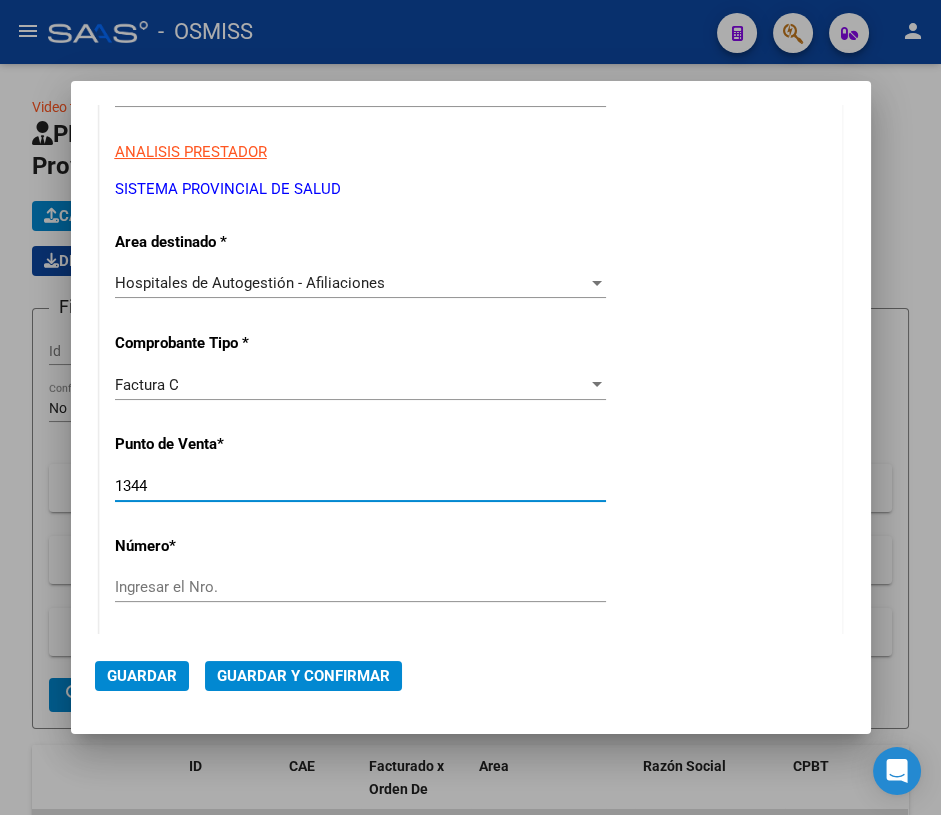 type on "1344" 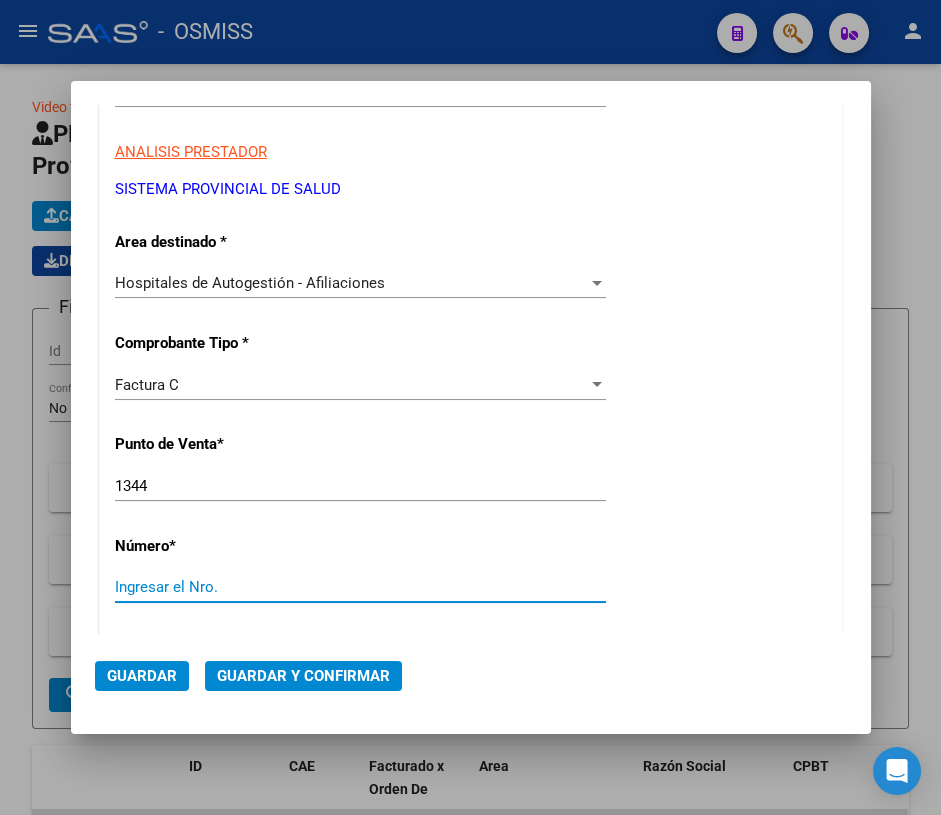 click on "Ingresar el Nro." at bounding box center [360, 587] 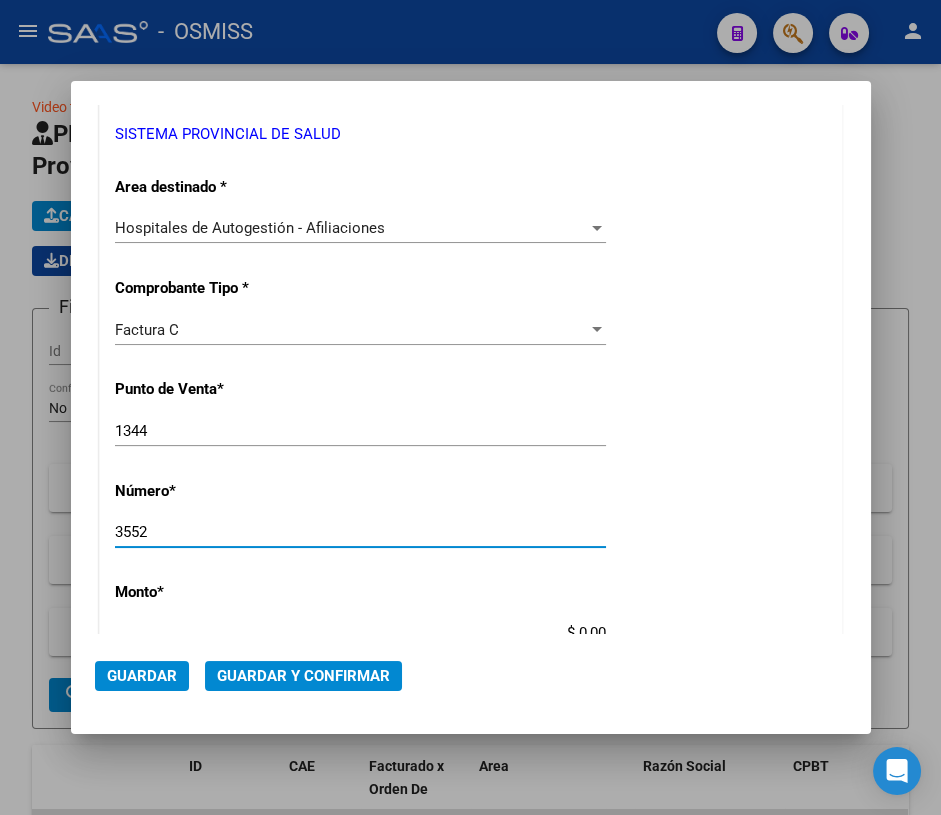 scroll, scrollTop: 454, scrollLeft: 0, axis: vertical 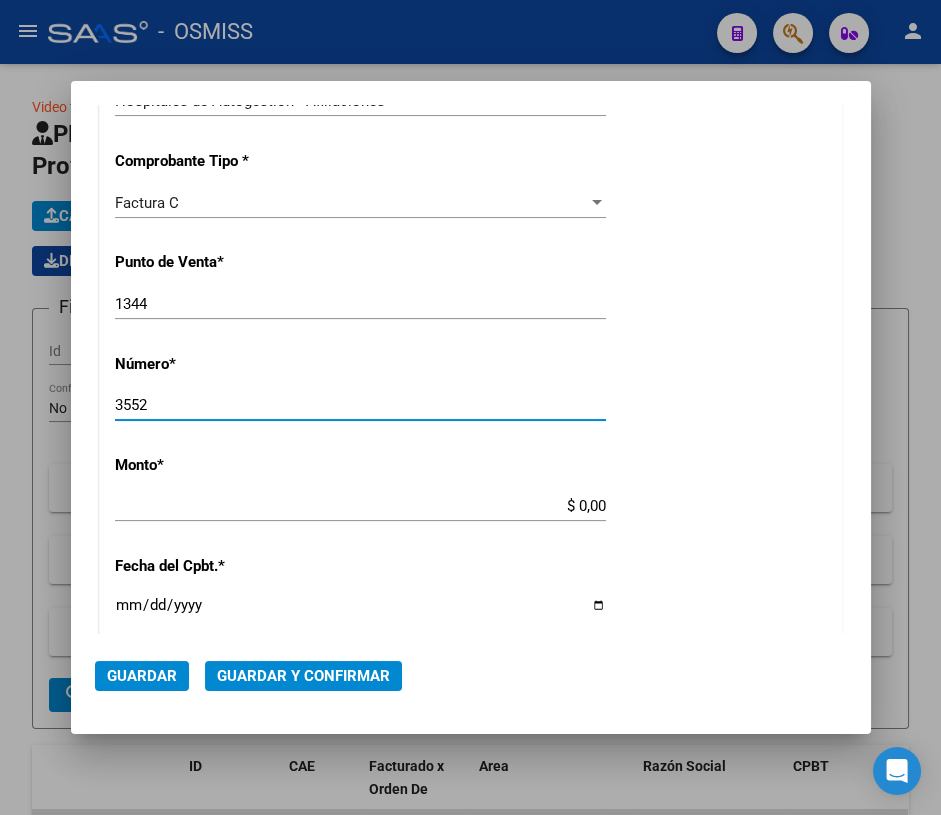 type on "3552" 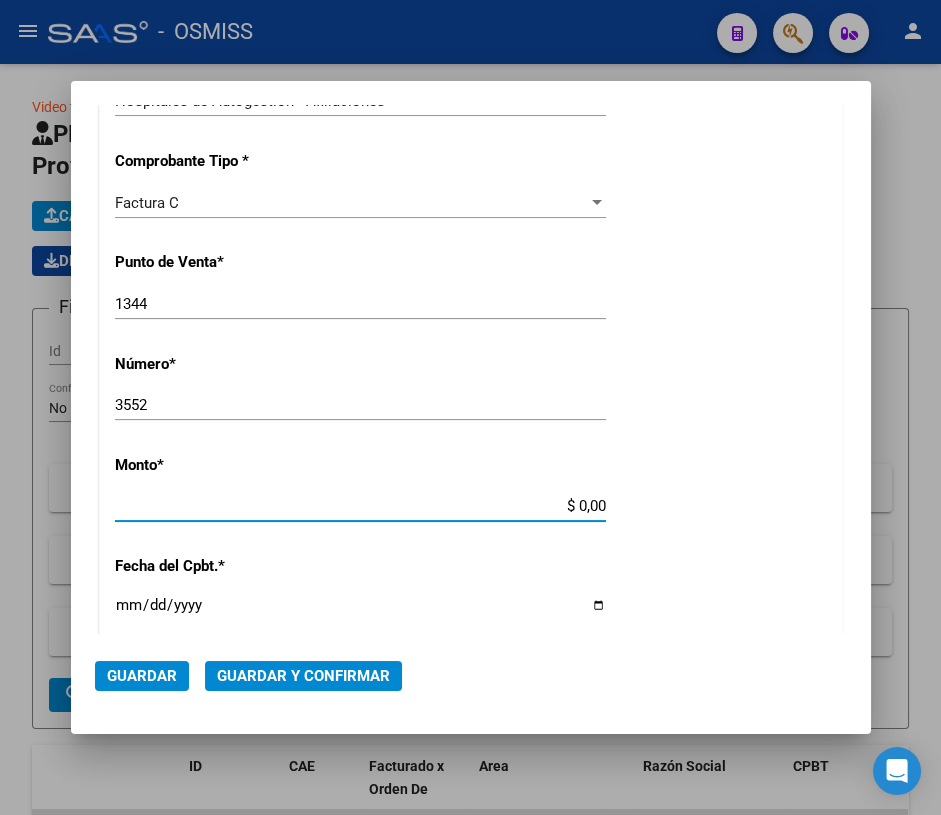drag, startPoint x: 565, startPoint y: 509, endPoint x: 625, endPoint y: 504, distance: 60.207973 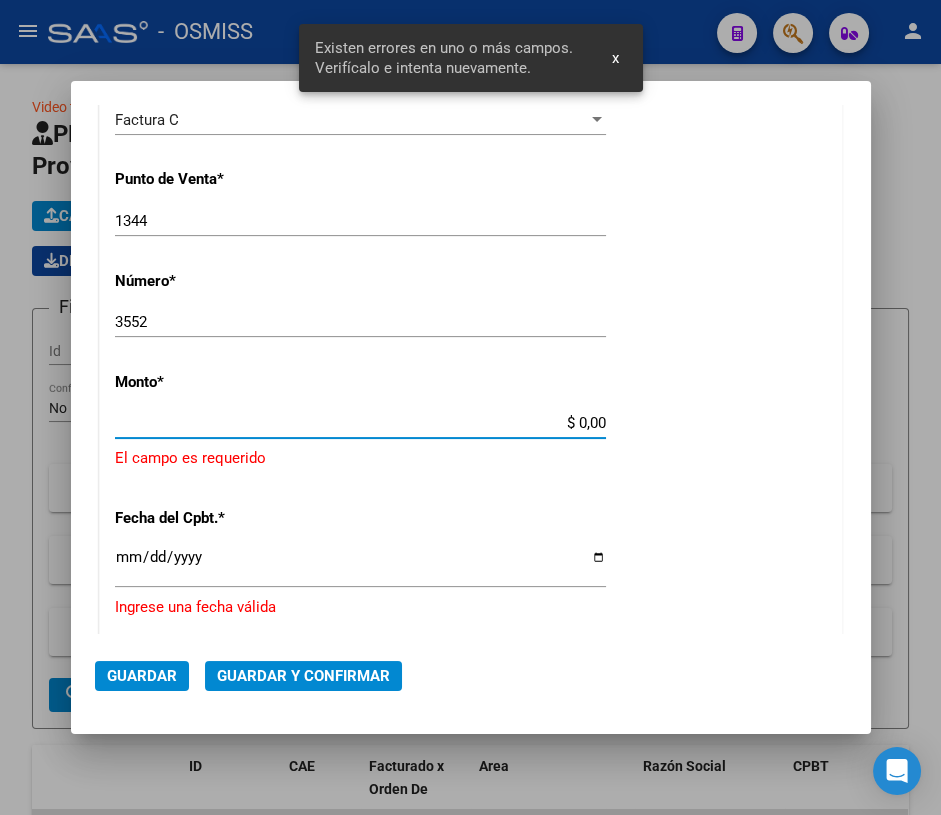 scroll, scrollTop: 580, scrollLeft: 0, axis: vertical 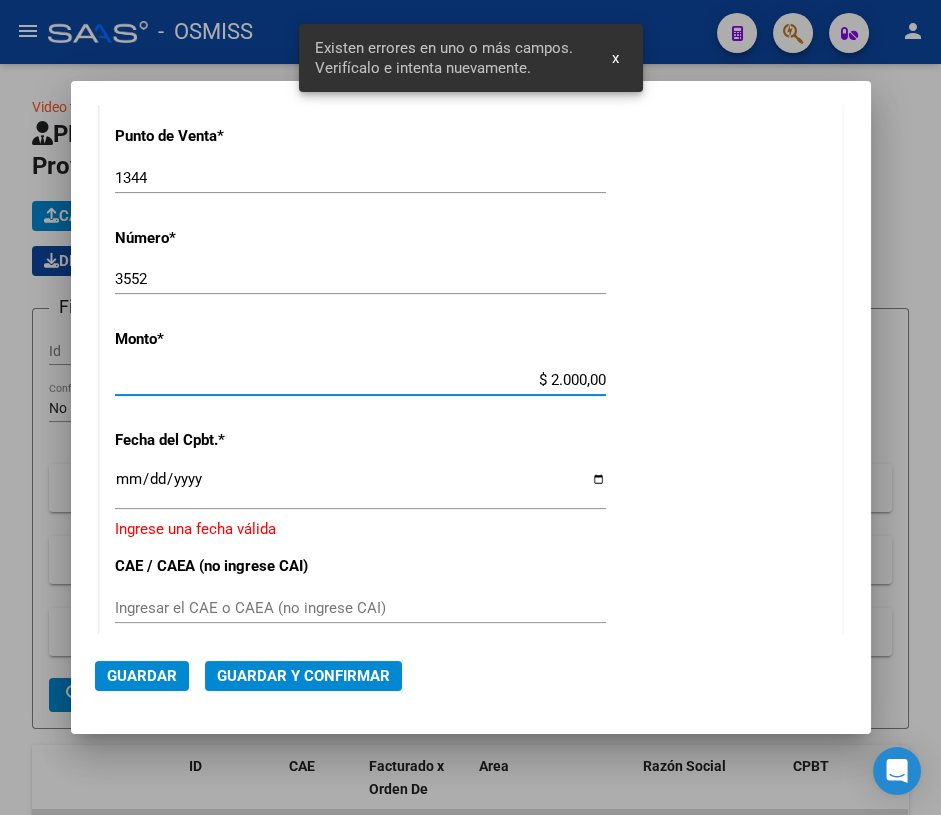 type on "$ 20.000,00" 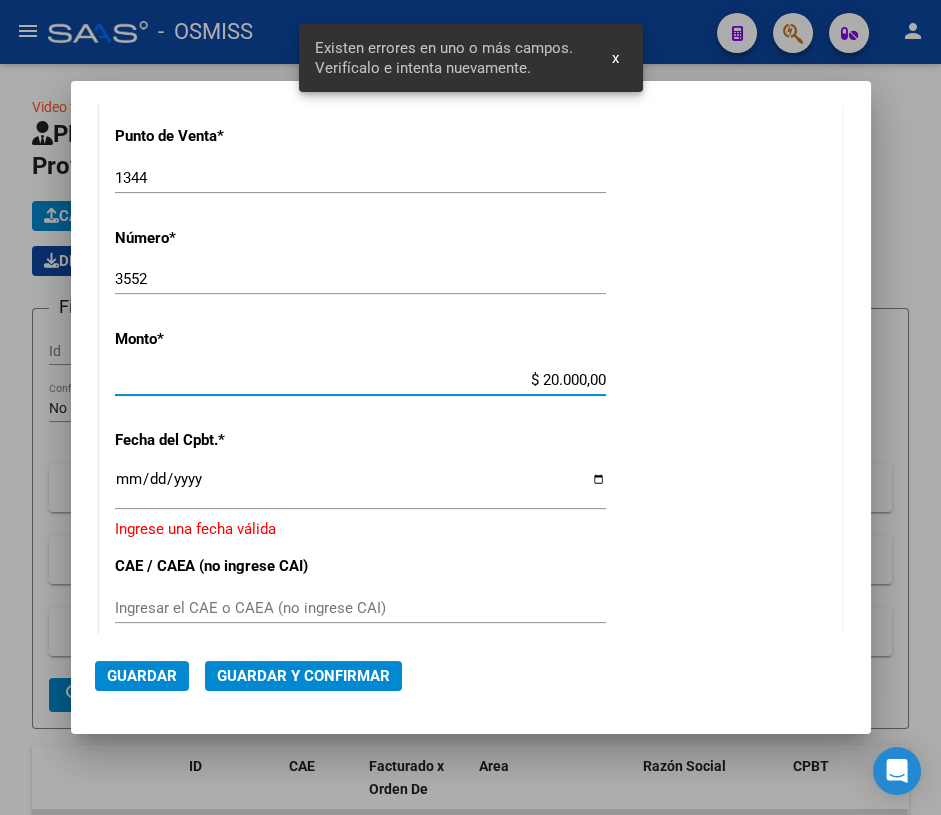 click on "Ingresar la fecha" at bounding box center (360, 487) 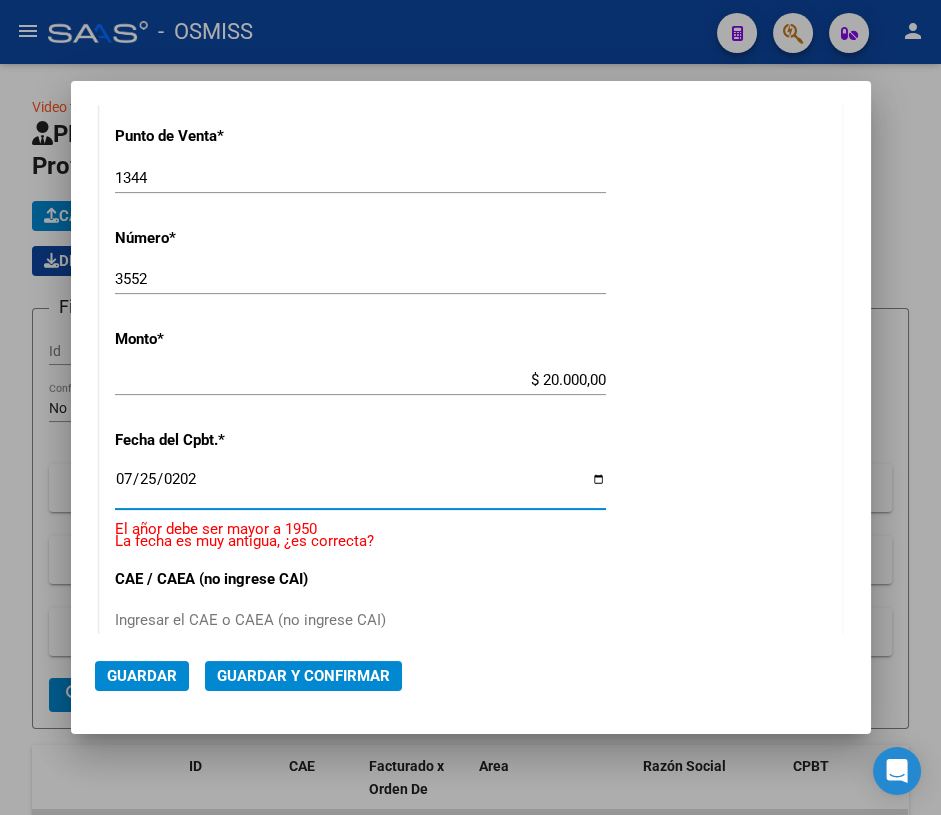 type on "2025-07-25" 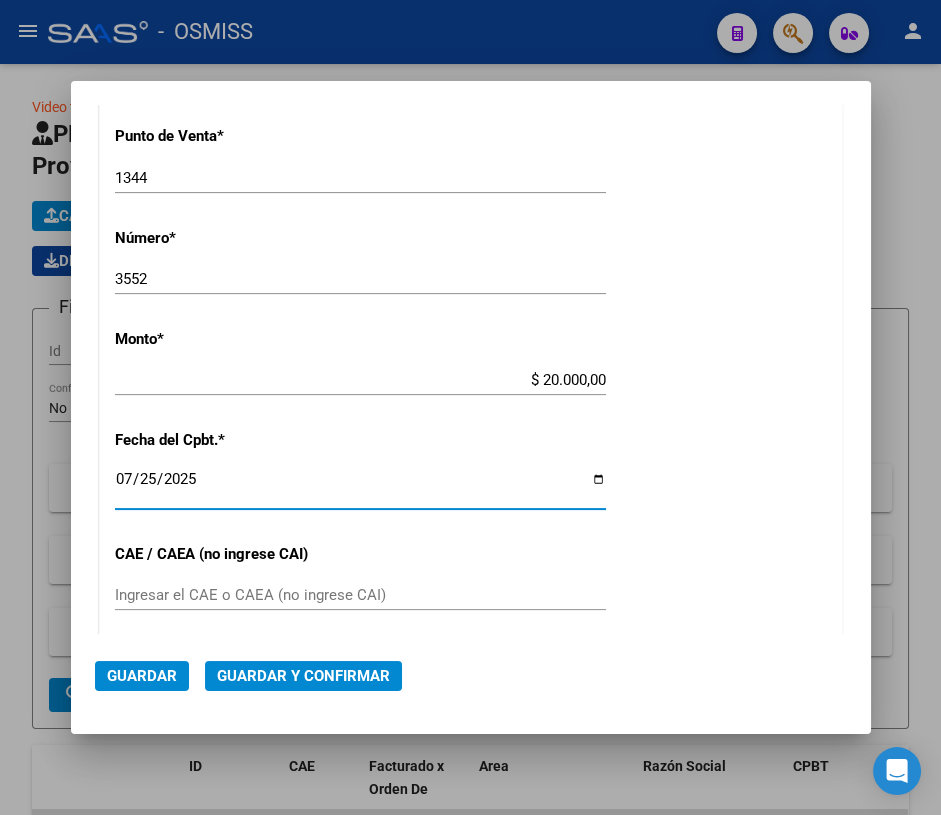 click on "Guardar y Confirmar" 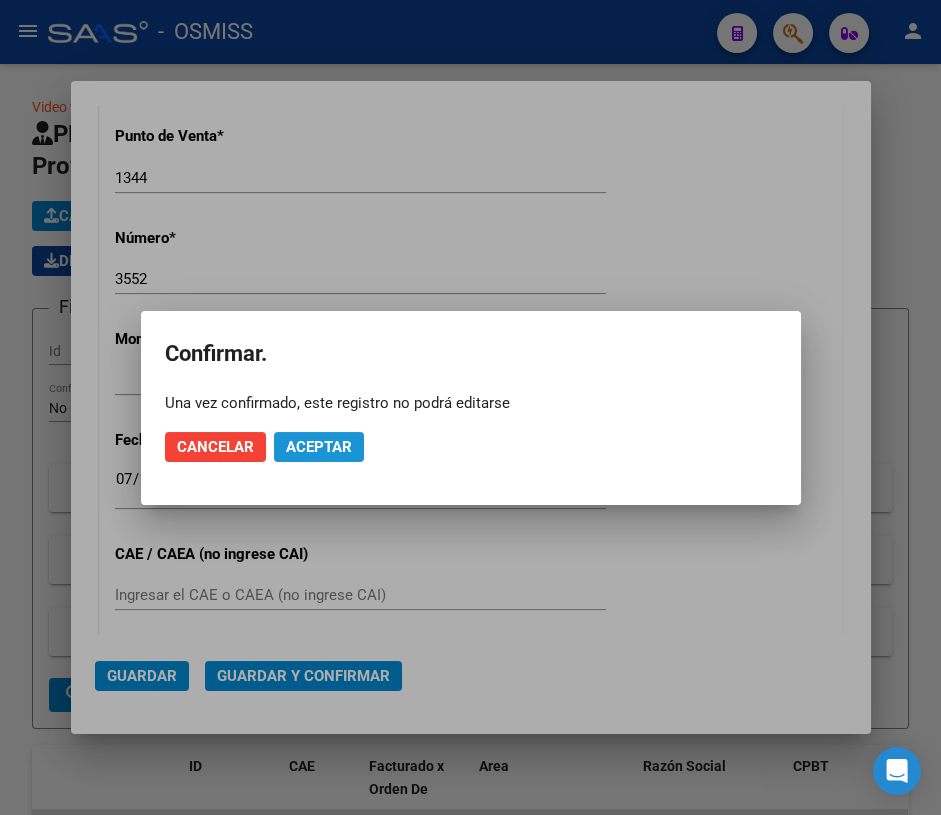 click on "Aceptar" 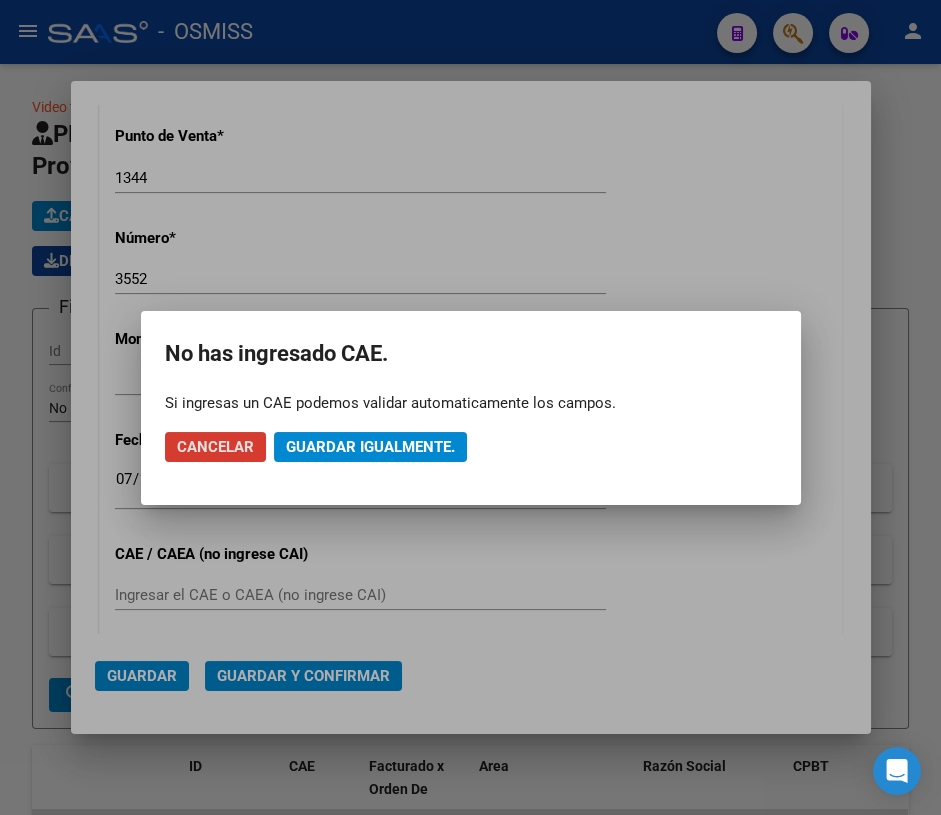 click on "Guardar igualmente." 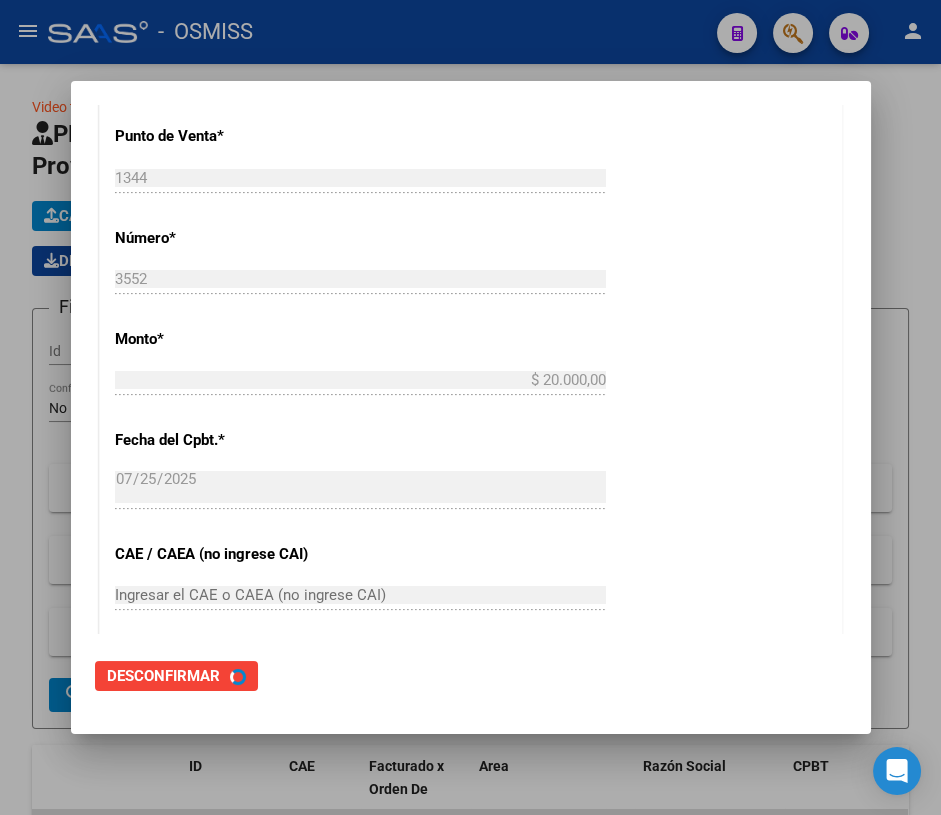 scroll, scrollTop: 0, scrollLeft: 0, axis: both 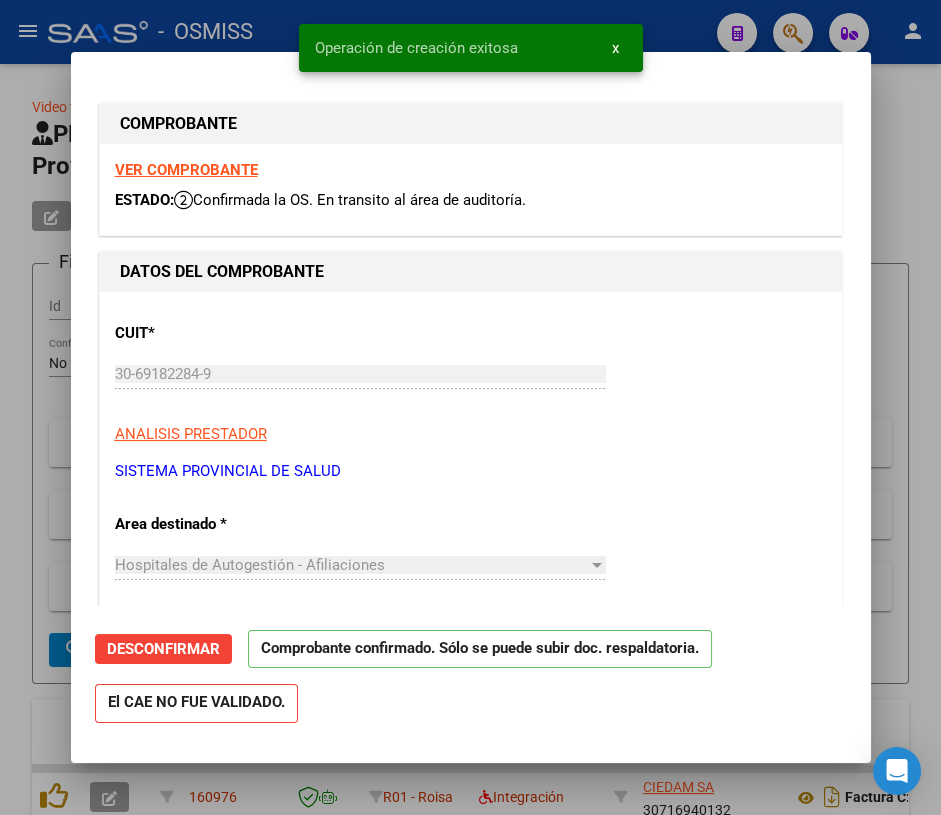type on "2025-08-24" 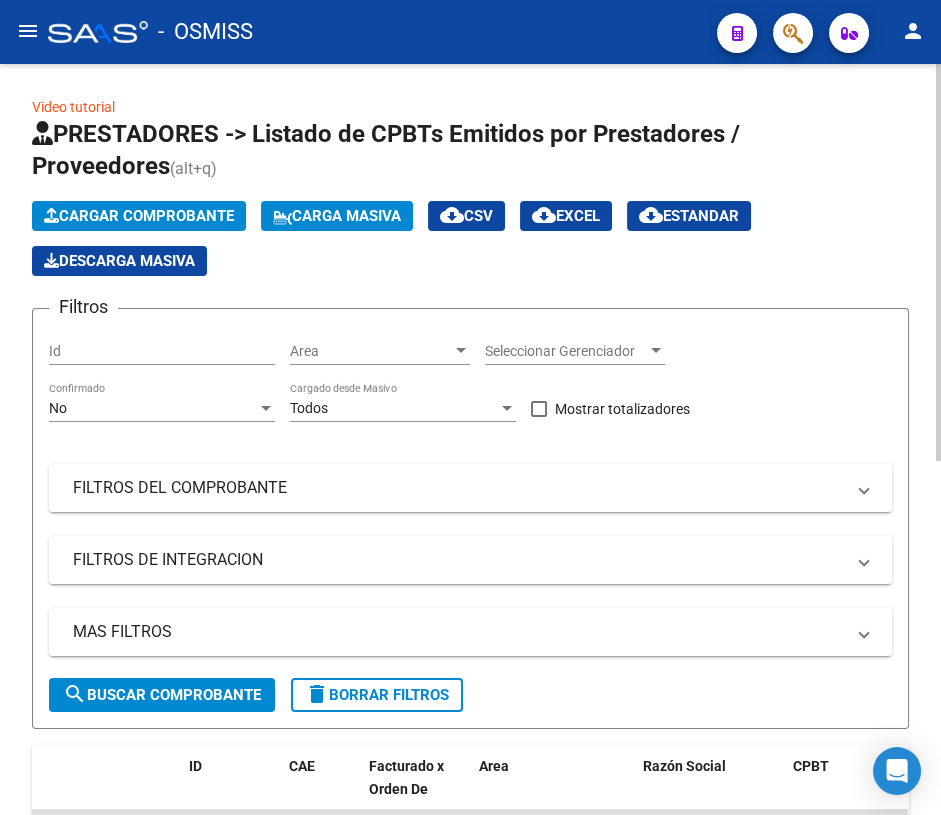 click on "Cargar Comprobante" 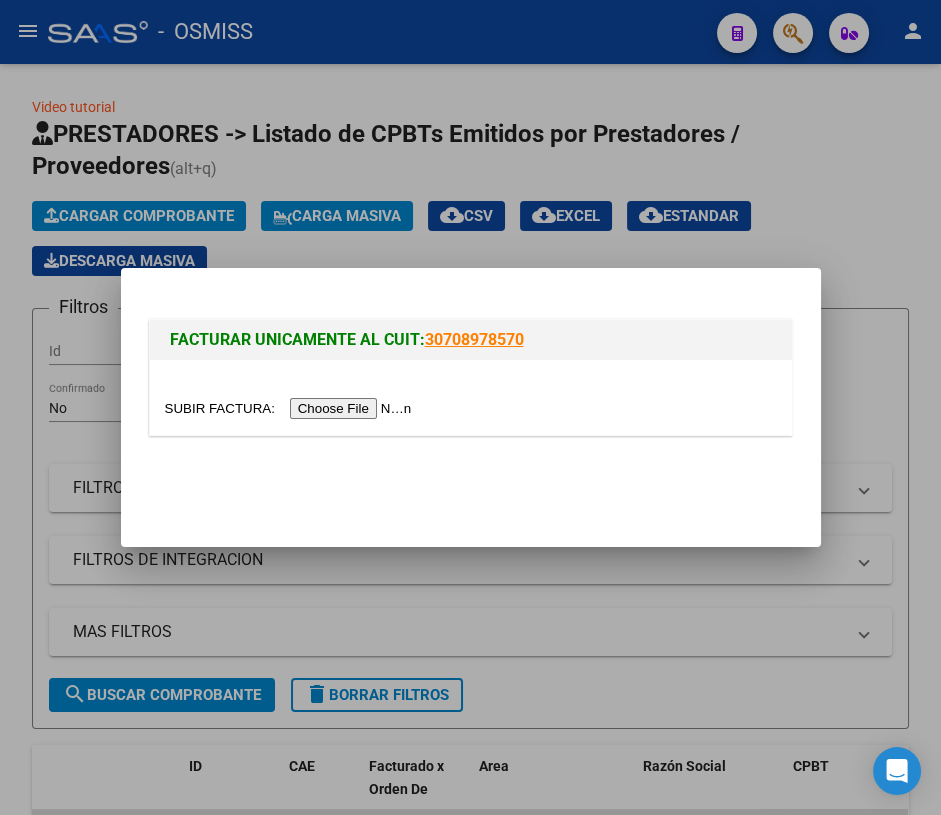 click at bounding box center (291, 408) 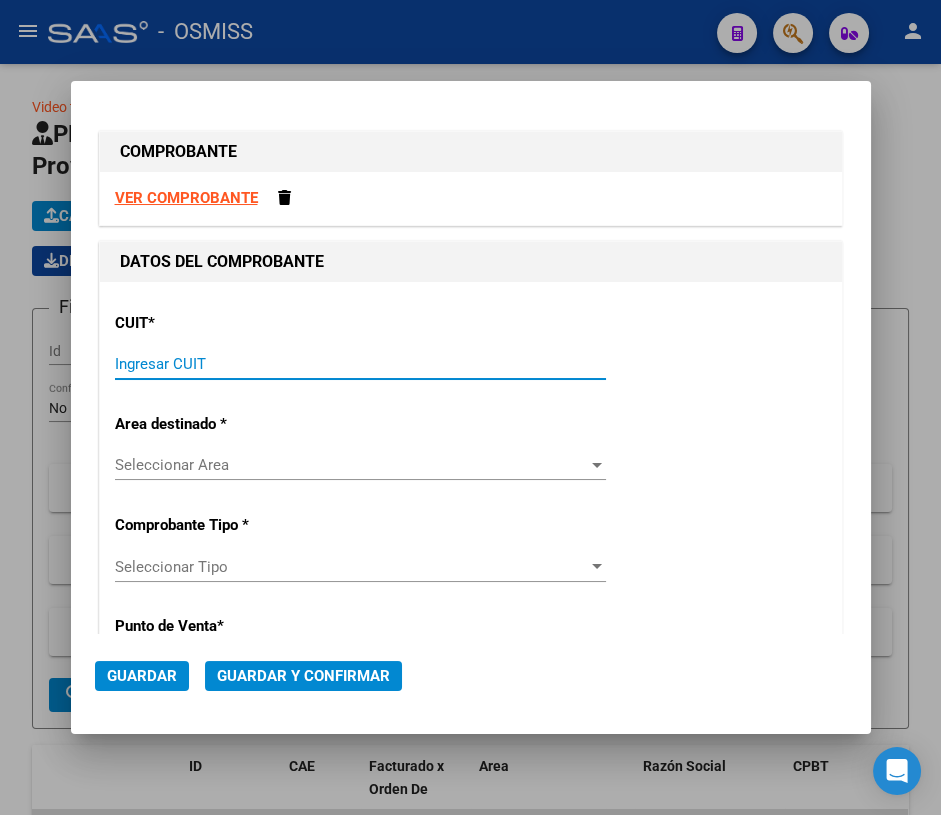 click on "Ingresar CUIT" at bounding box center (360, 364) 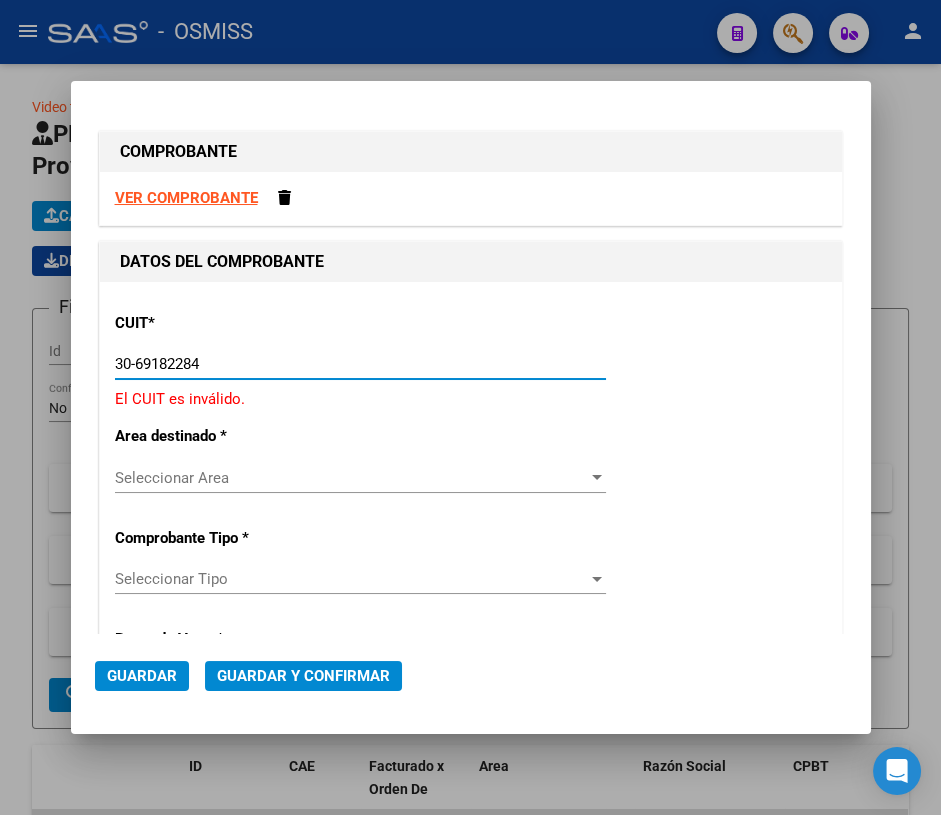 type on "30-69182284-9" 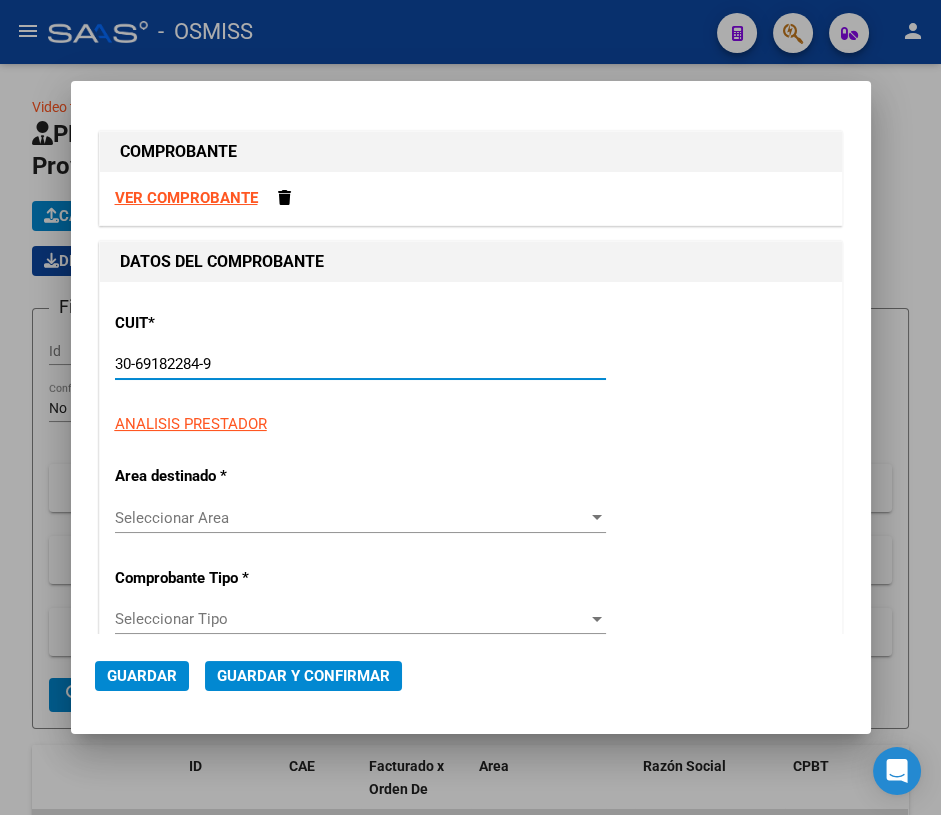 type on "1344" 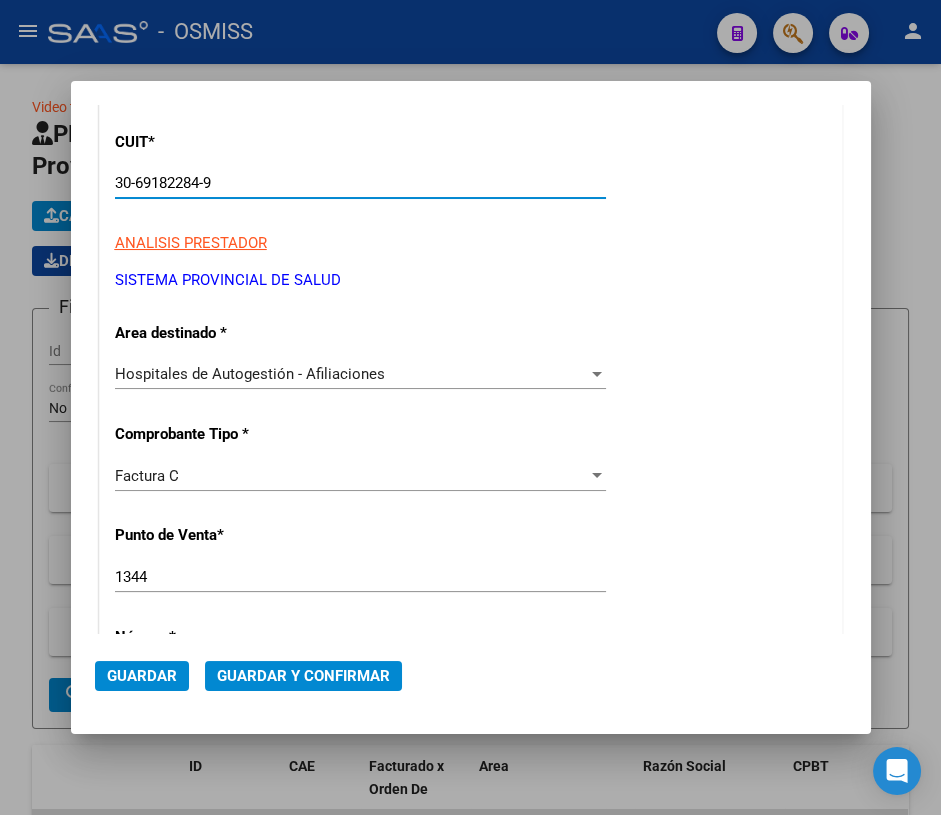 scroll, scrollTop: 272, scrollLeft: 0, axis: vertical 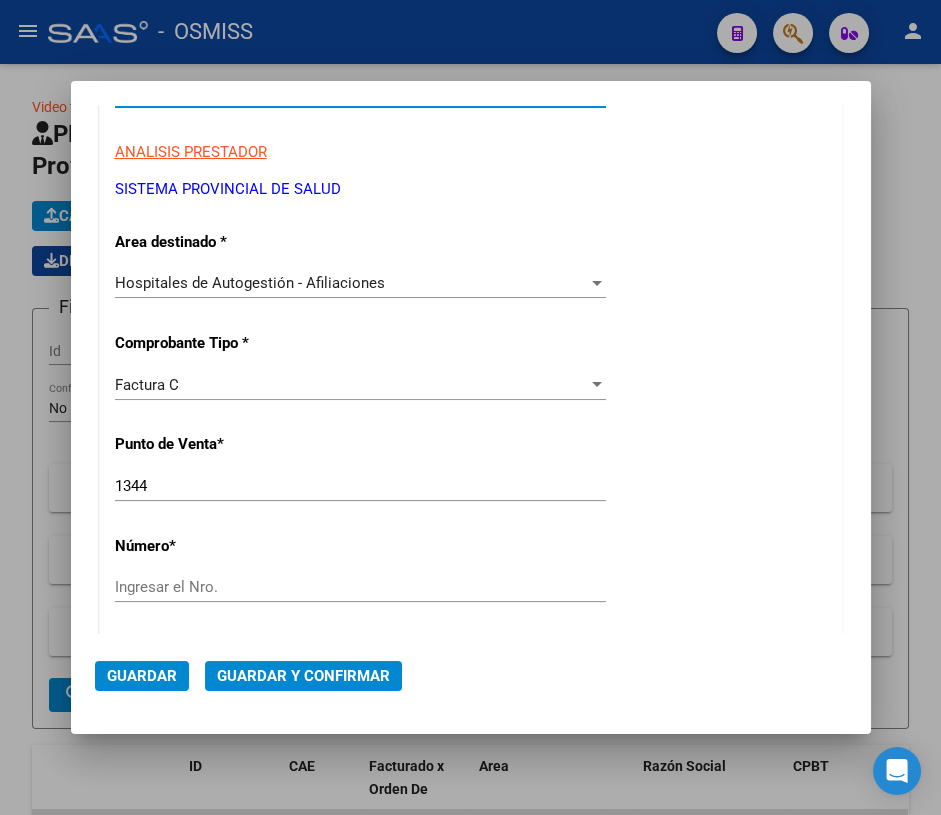 type on "30-69182284-9" 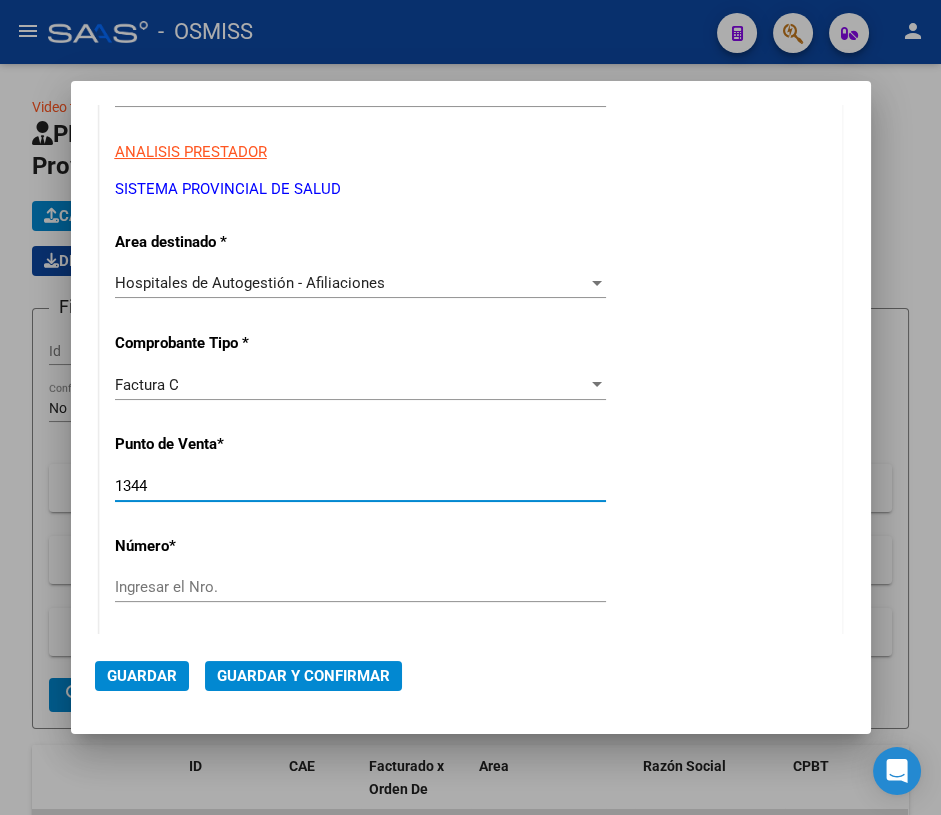 click on "1344" at bounding box center (360, 486) 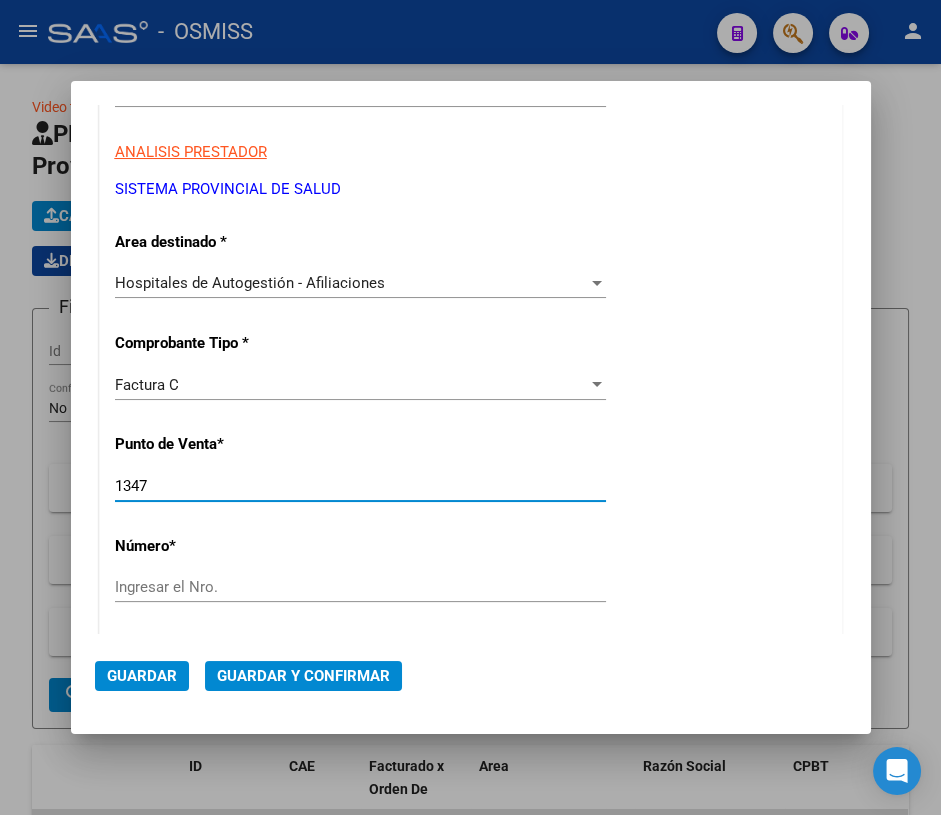 type on "1347" 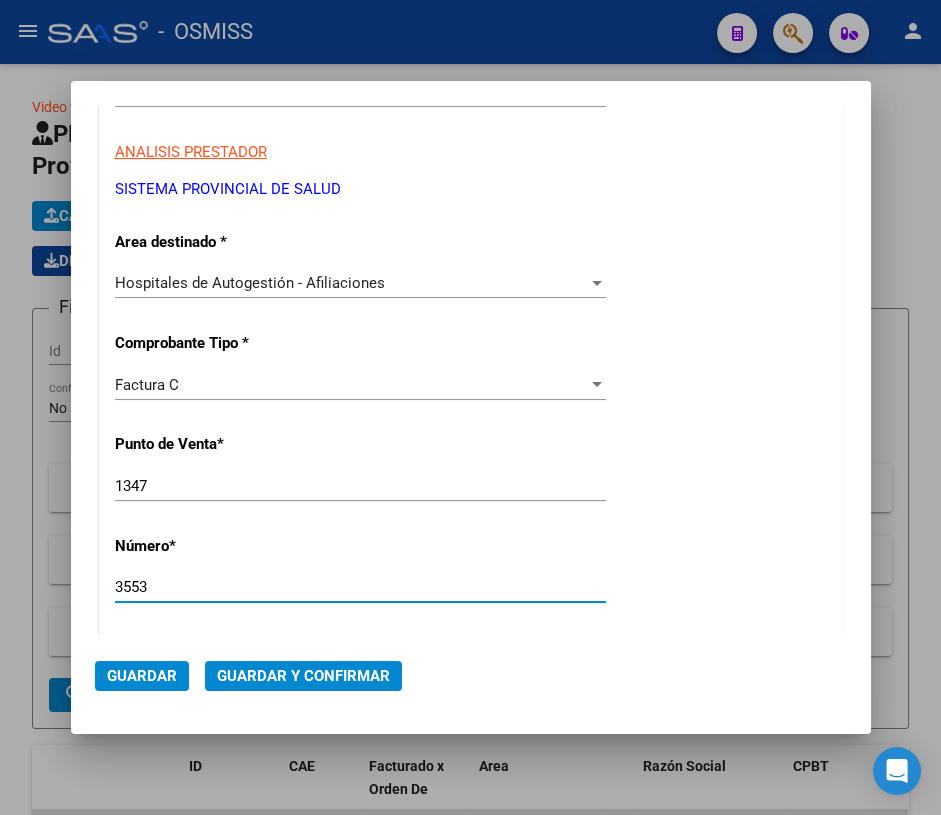 type on "3553" 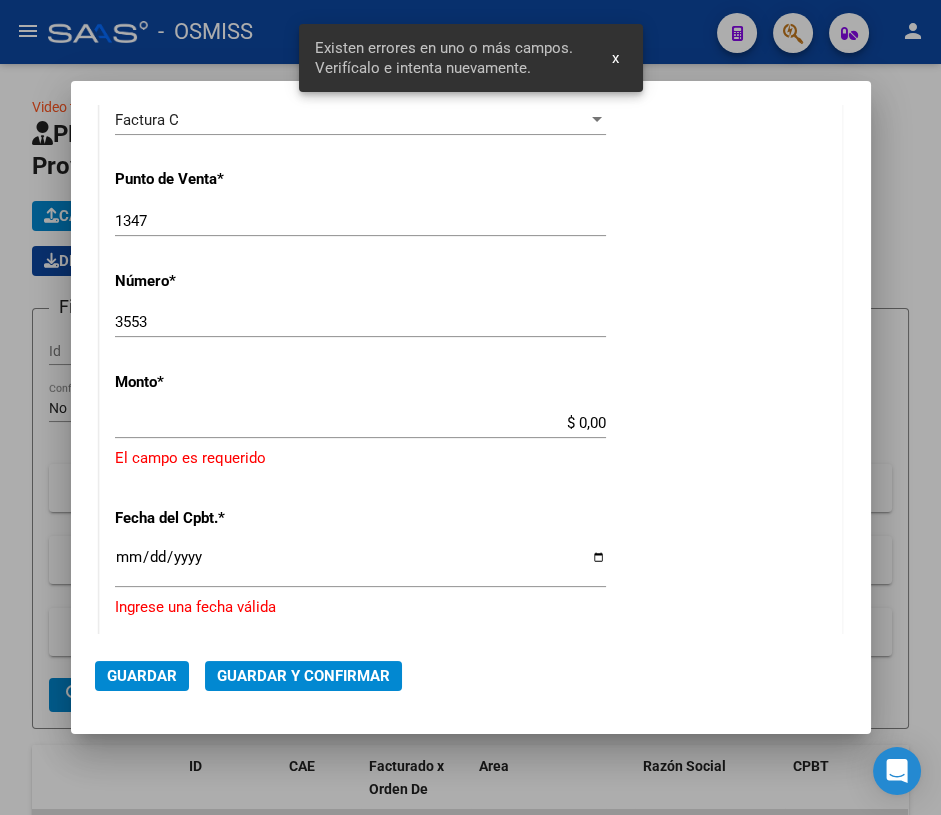scroll, scrollTop: 580, scrollLeft: 0, axis: vertical 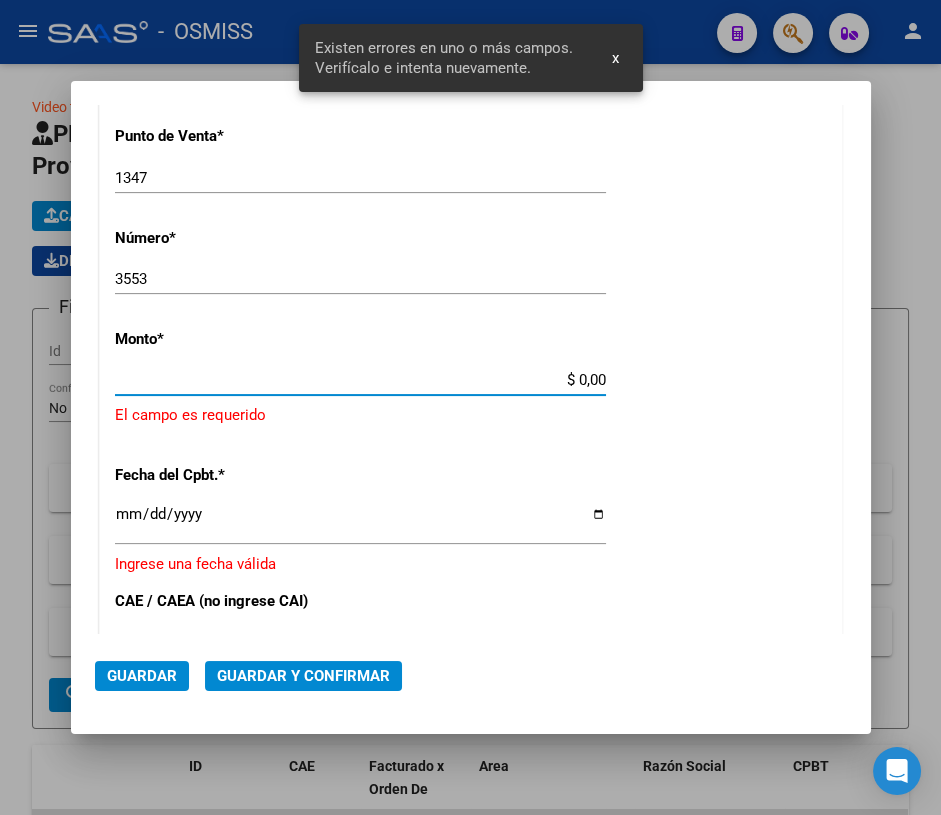 drag, startPoint x: 569, startPoint y: 374, endPoint x: 635, endPoint y: 377, distance: 66.068146 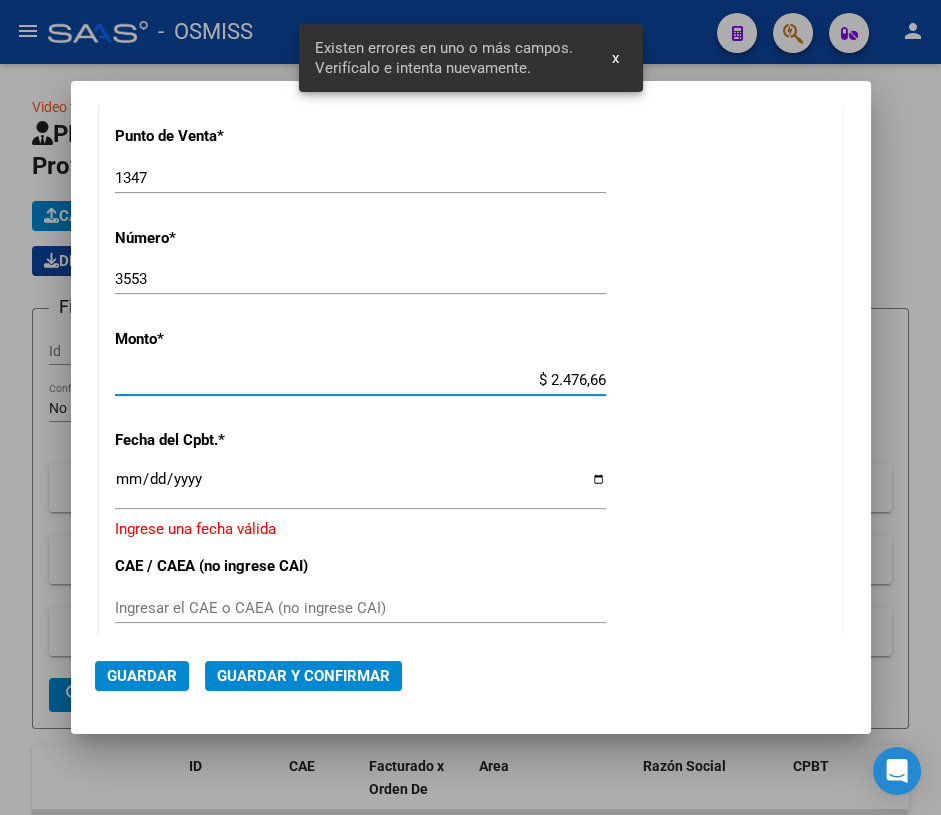 type on "$ 24.766,66" 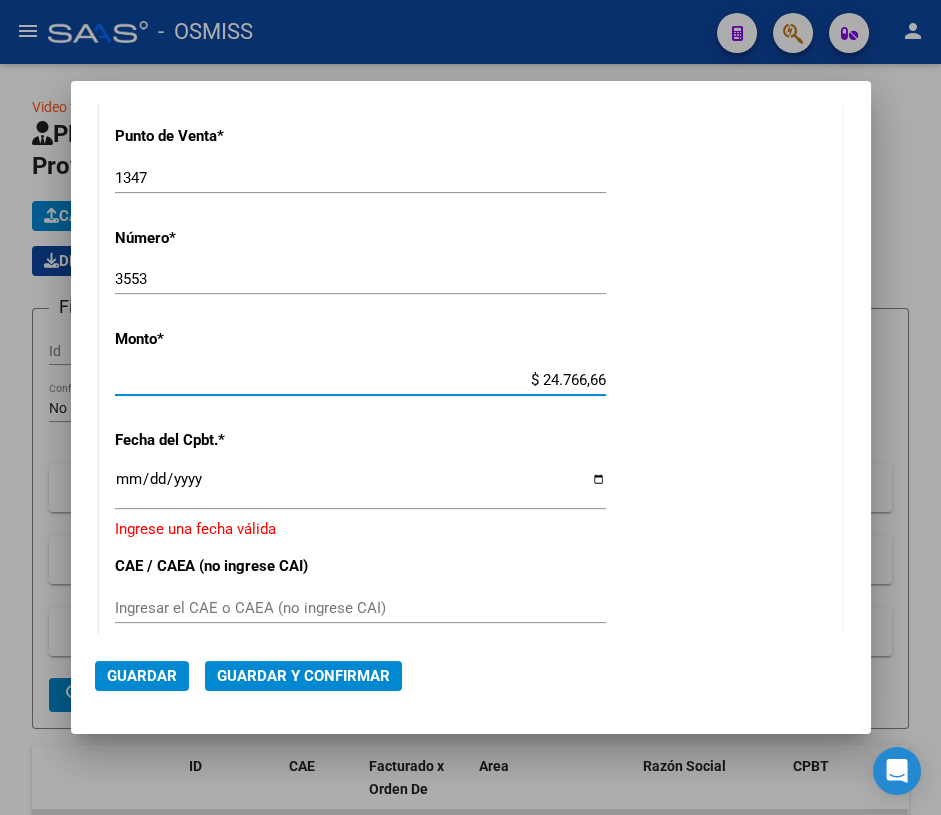 drag, startPoint x: 119, startPoint y: 473, endPoint x: 230, endPoint y: 490, distance: 112.29426 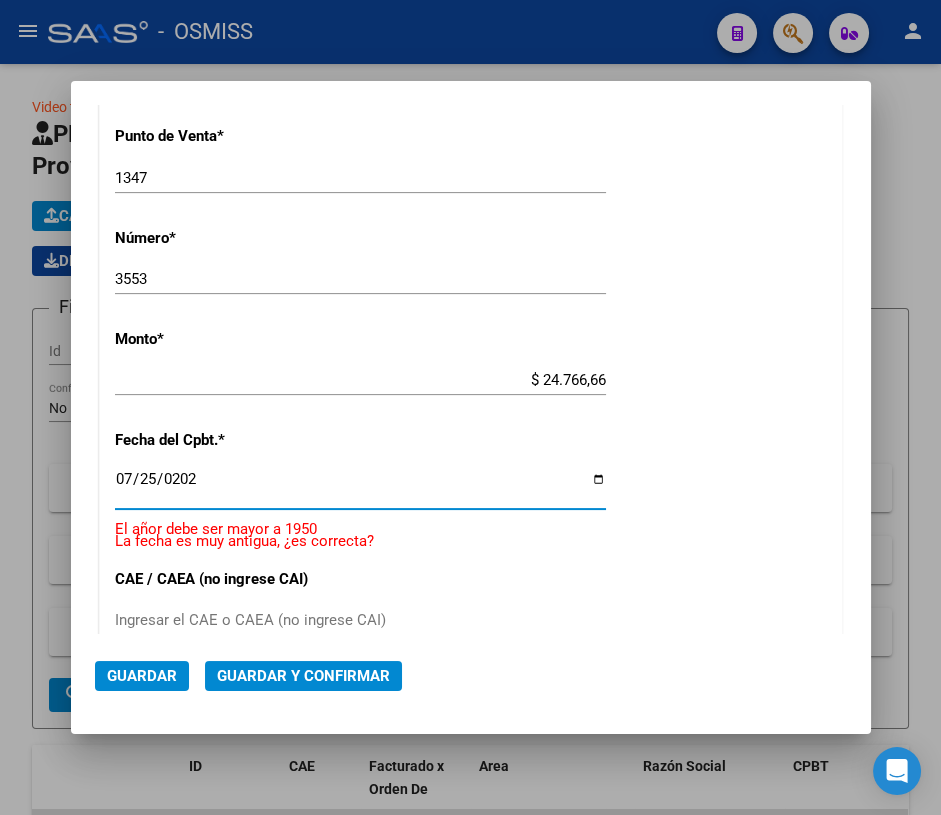 type on "2025-07-25" 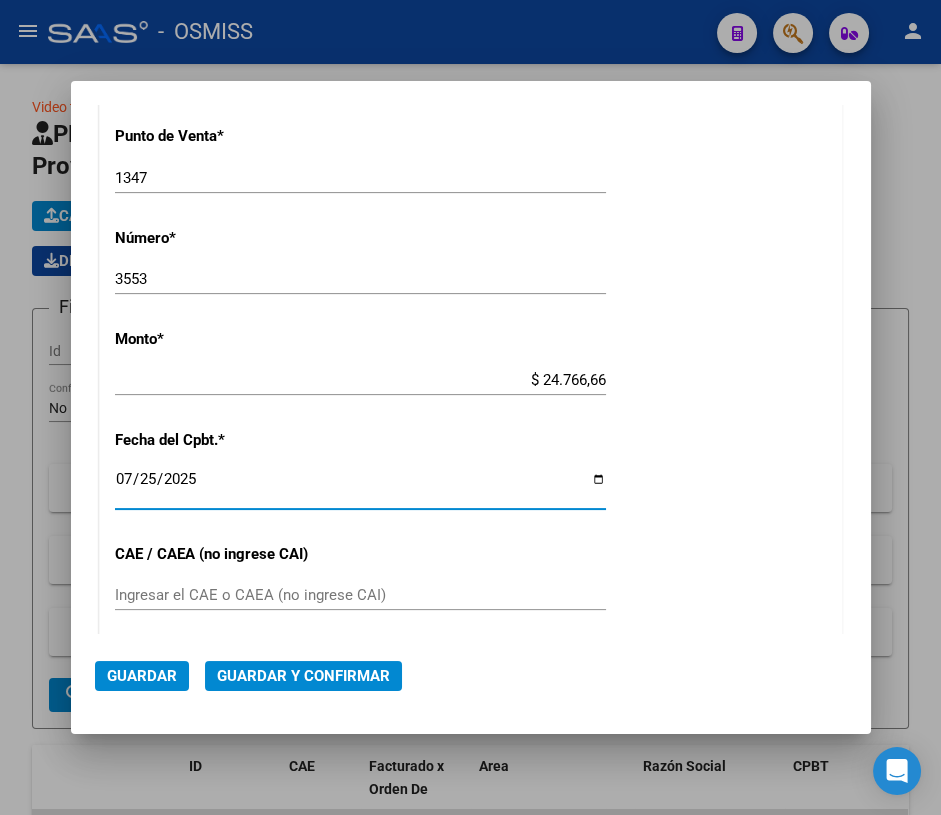 click on "Guardar y Confirmar" 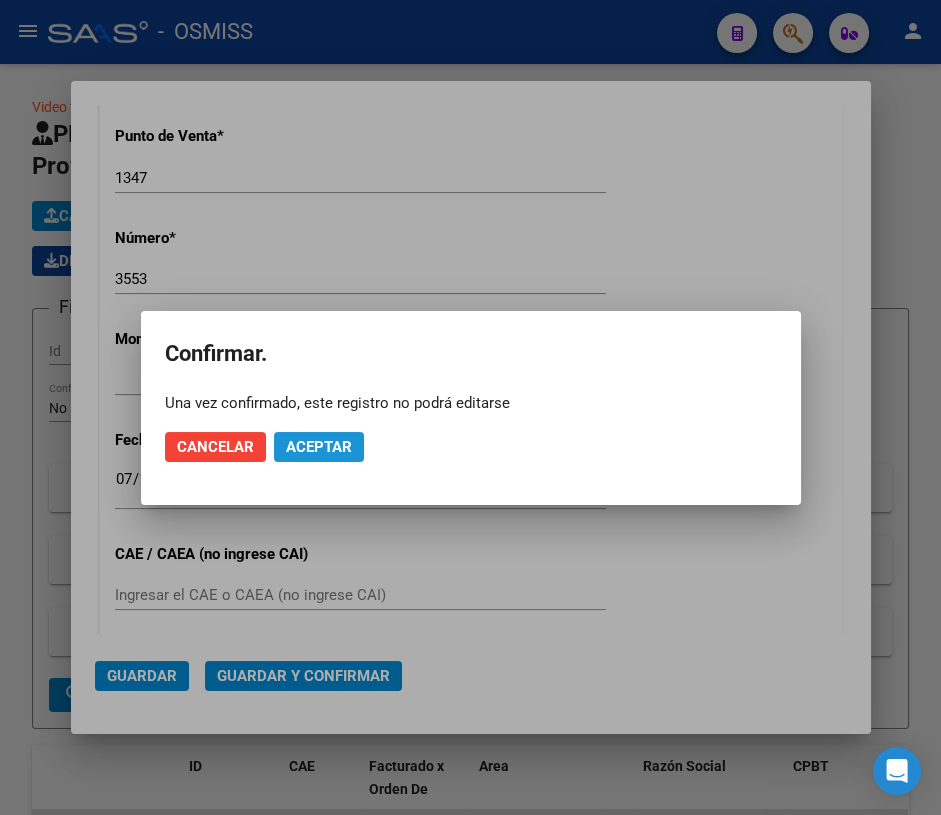 click on "Aceptar" 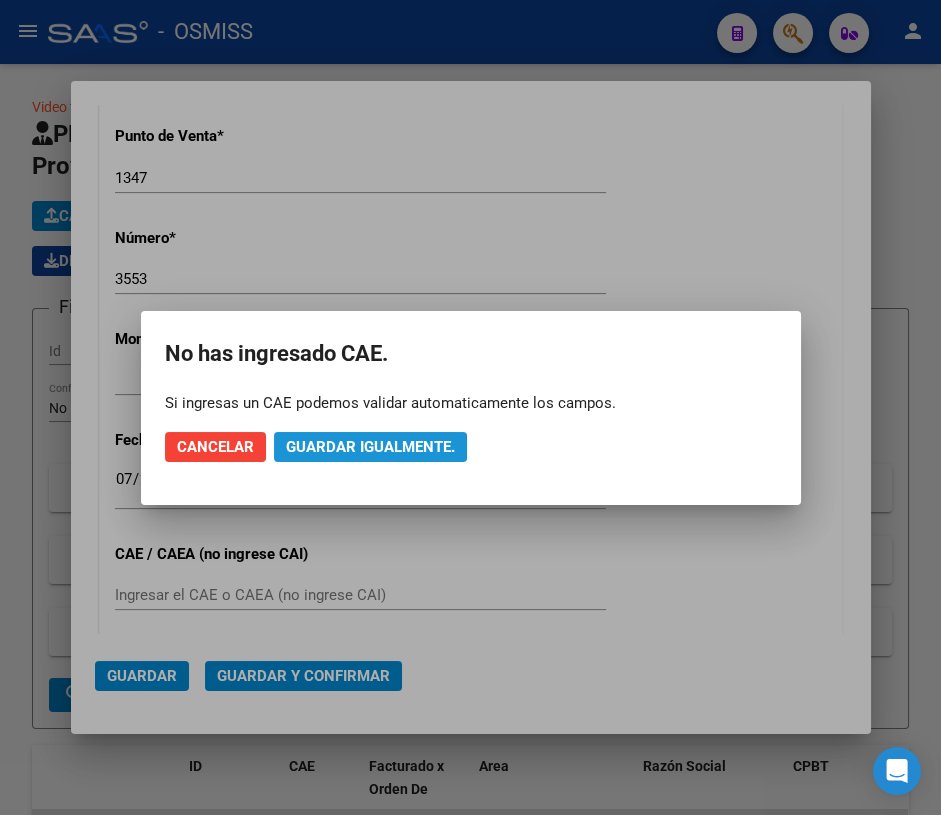 click on "Guardar igualmente." 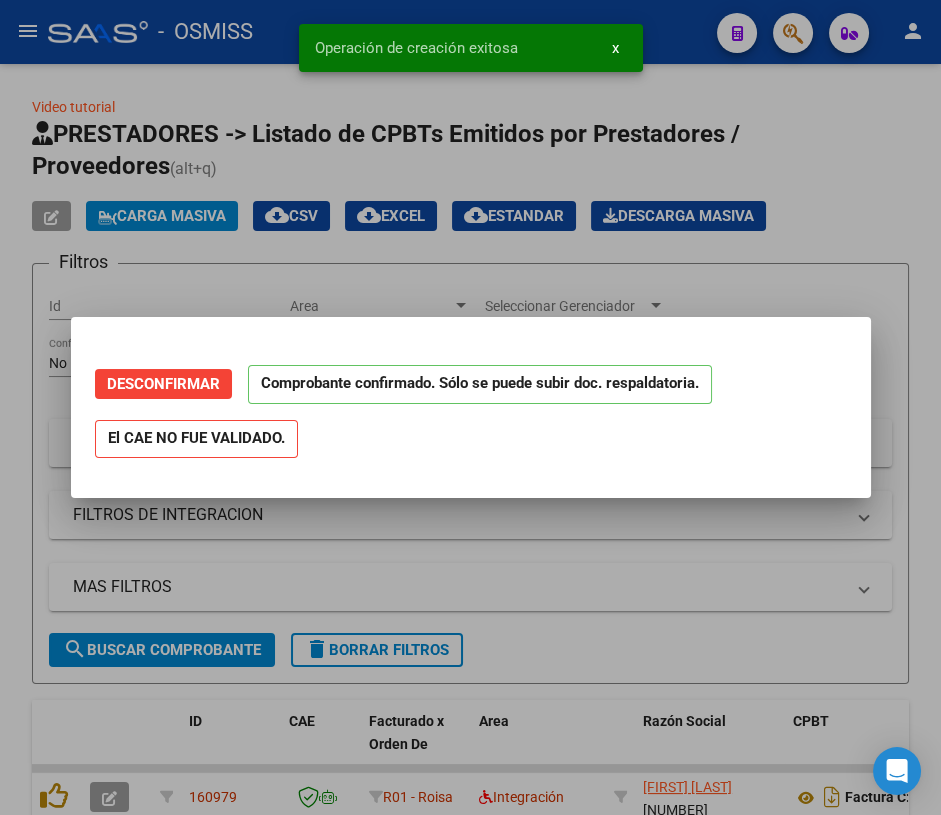 scroll, scrollTop: 0, scrollLeft: 0, axis: both 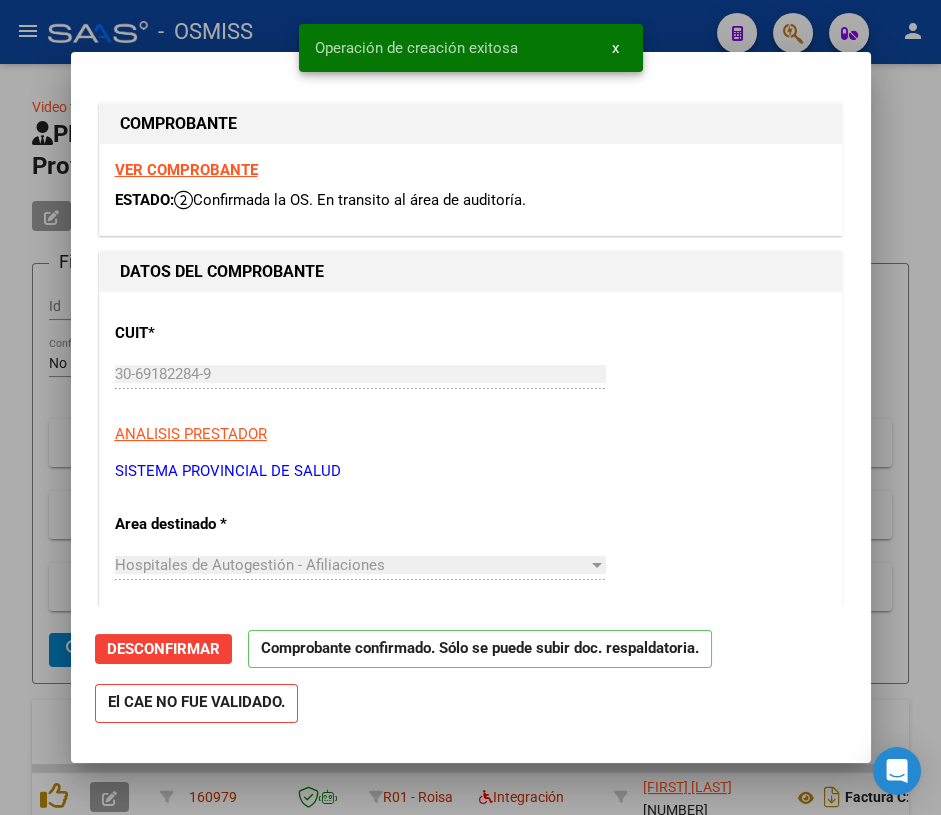 type on "2025-08-24" 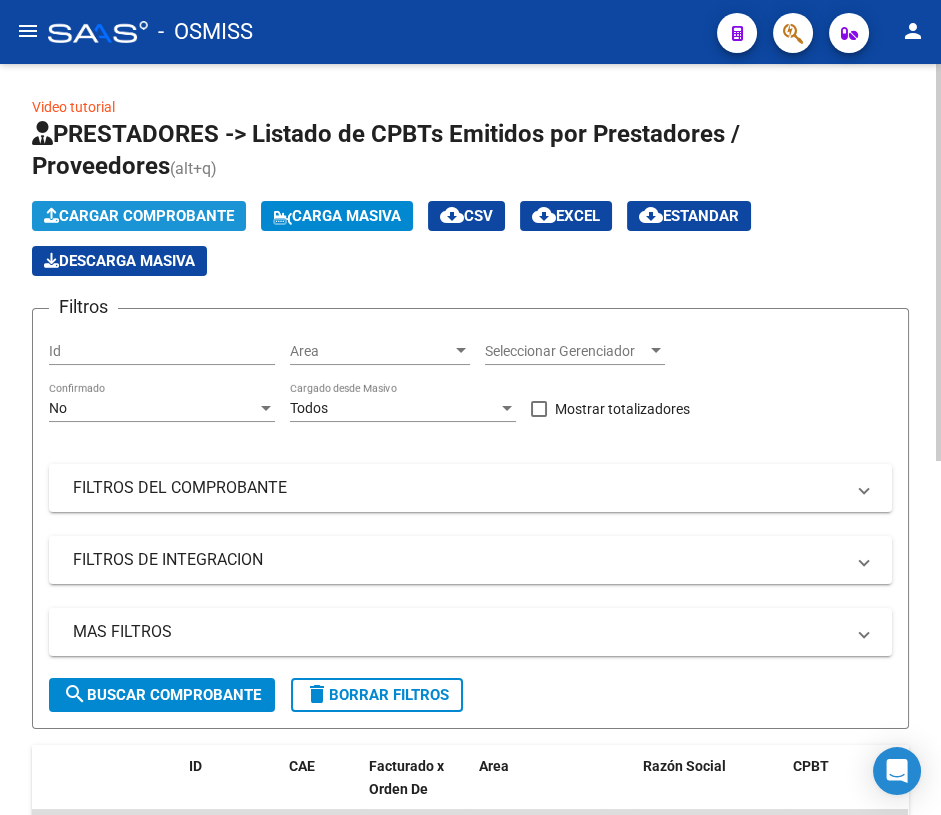 click on "Cargar Comprobante" 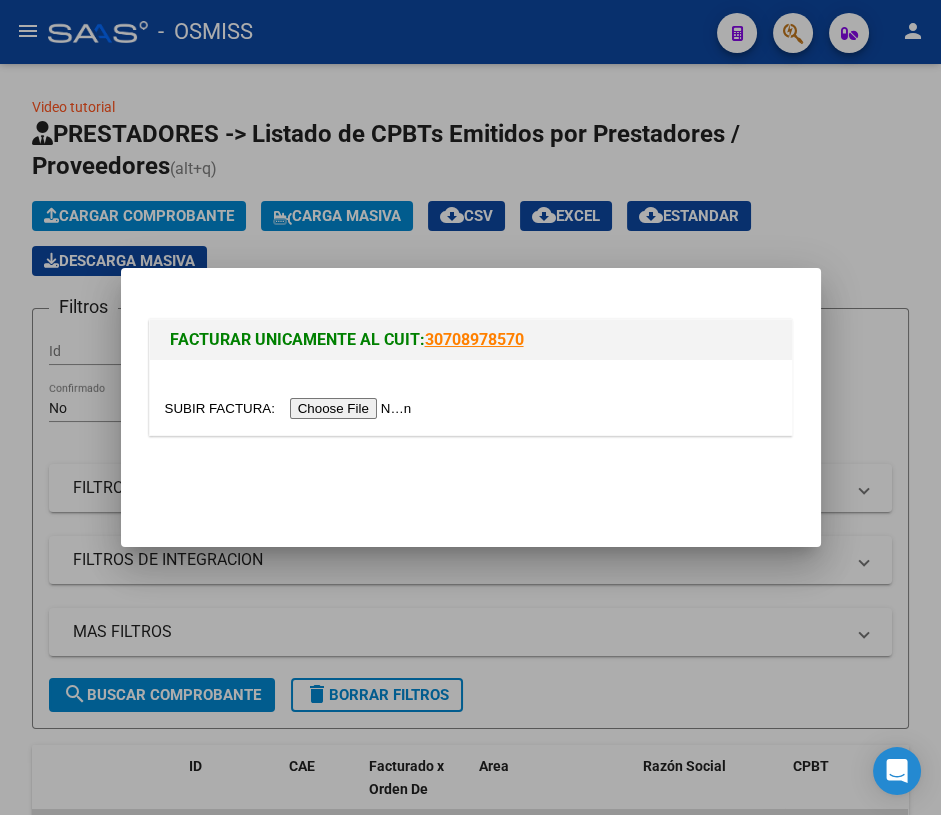 click at bounding box center (291, 408) 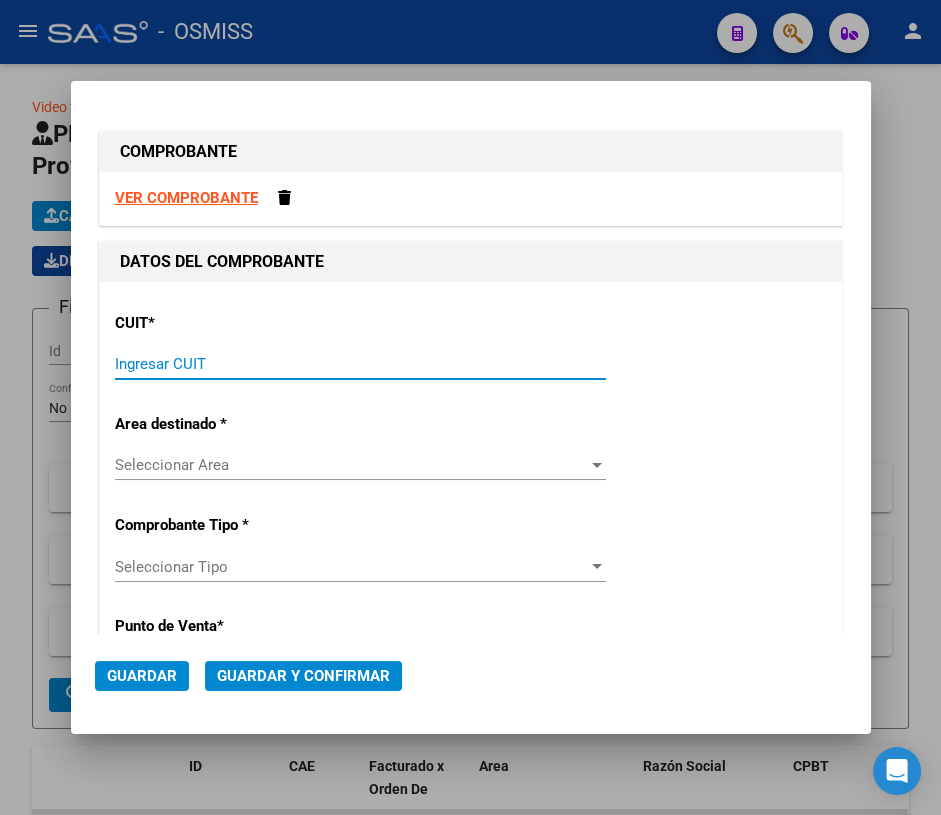 click on "Ingresar CUIT" at bounding box center (360, 364) 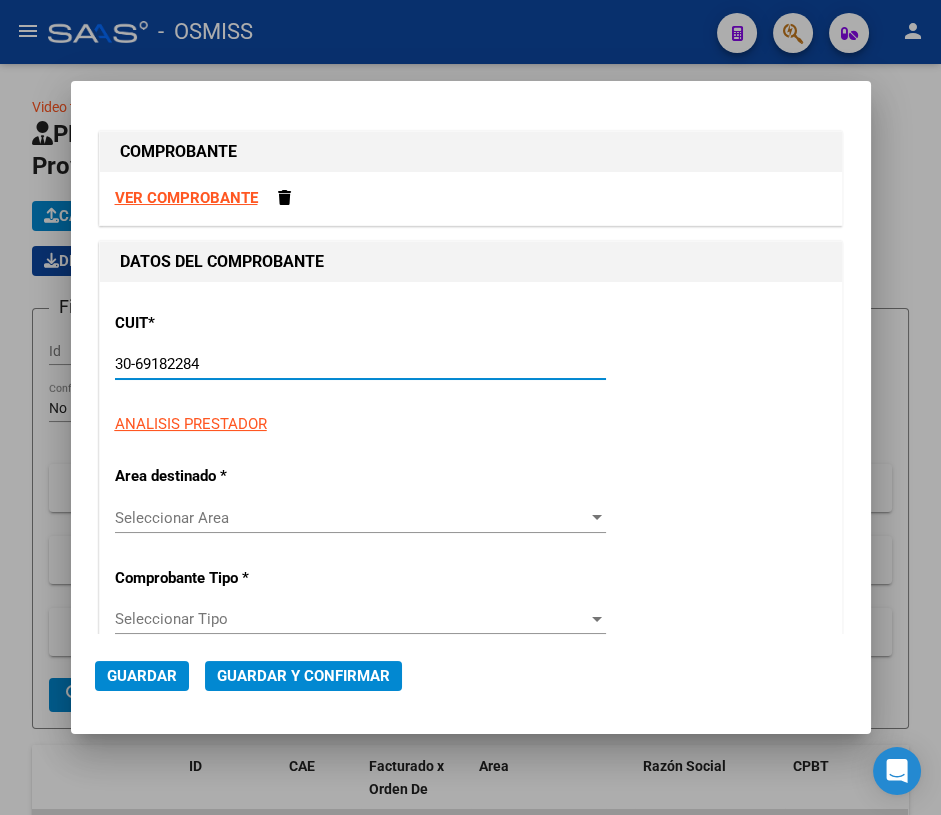 type on "30-69182284-9" 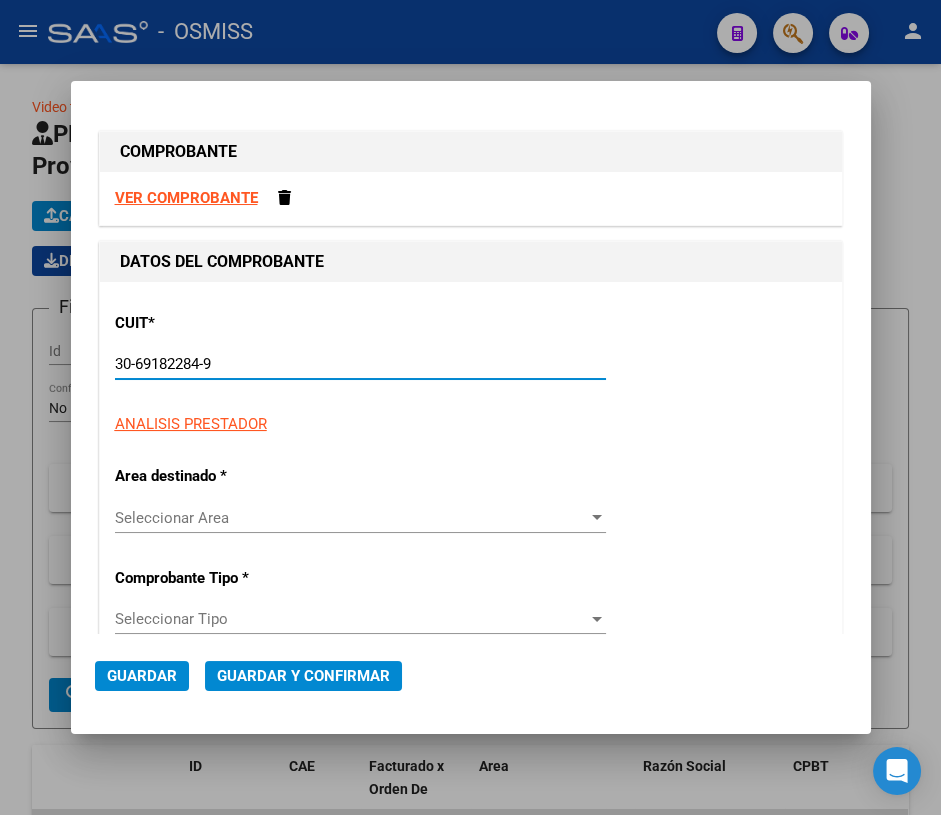 type on "1347" 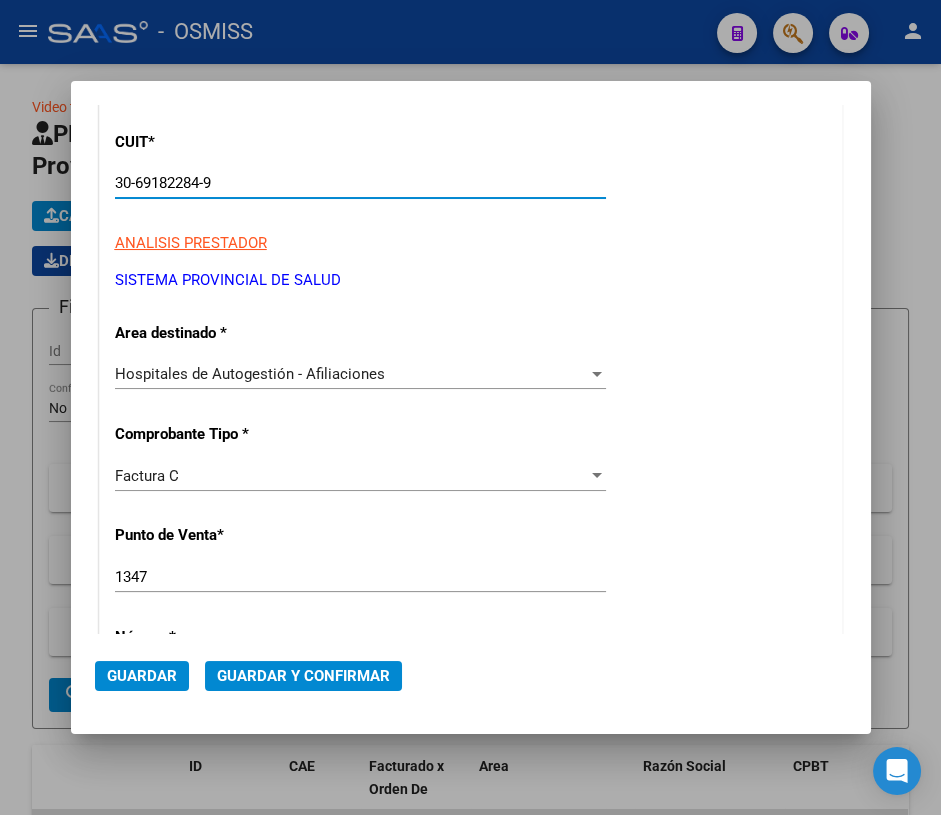 scroll, scrollTop: 272, scrollLeft: 0, axis: vertical 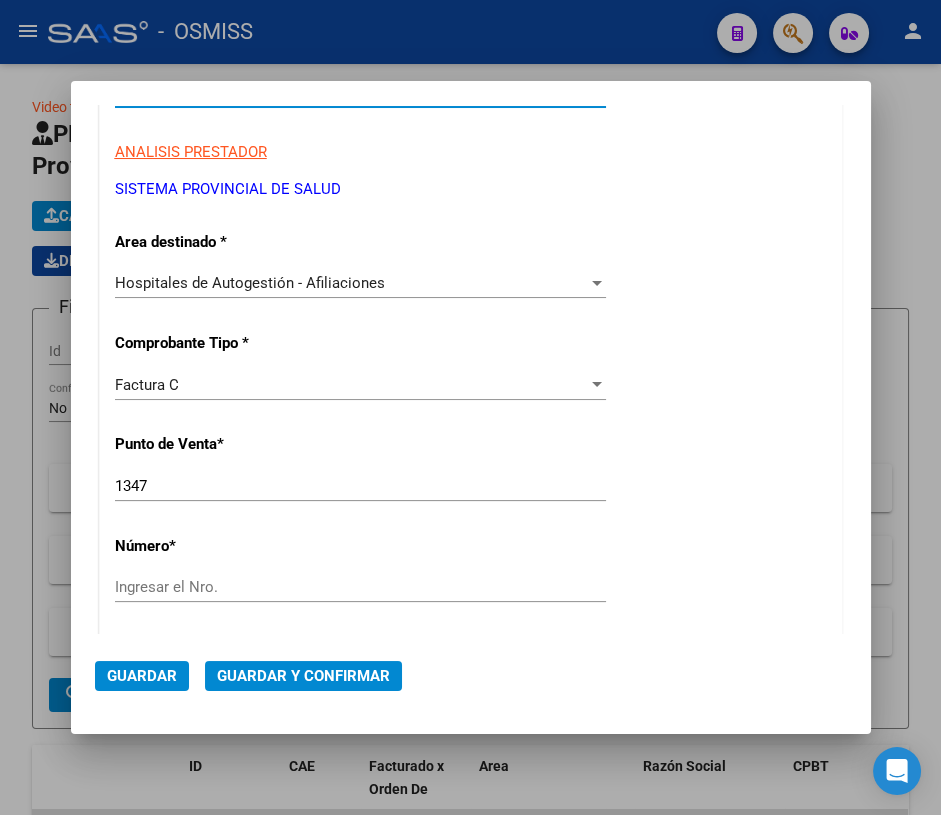 type on "30-69182284-9" 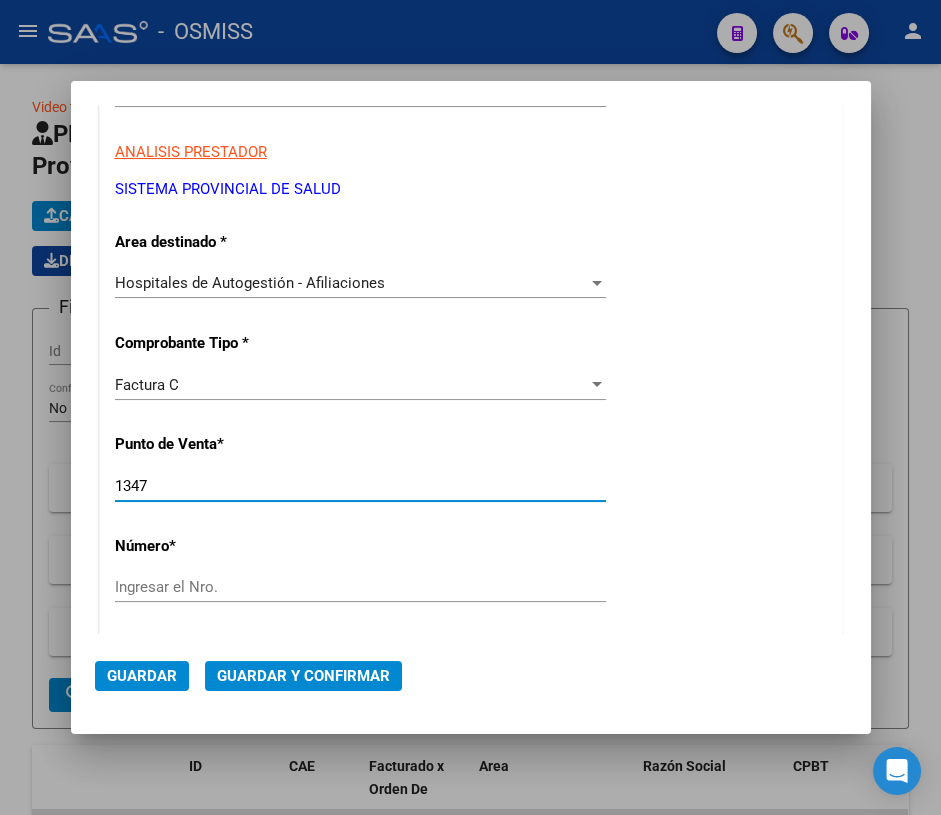 drag, startPoint x: 155, startPoint y: 484, endPoint x: 68, endPoint y: 483, distance: 87.005745 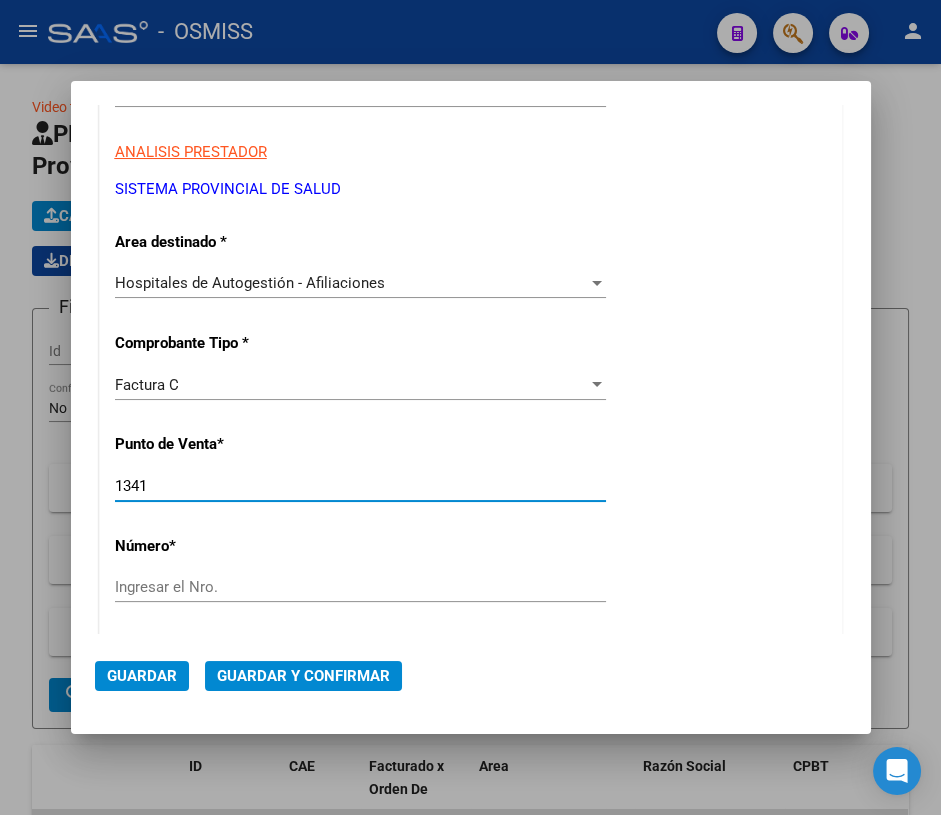 type on "1341" 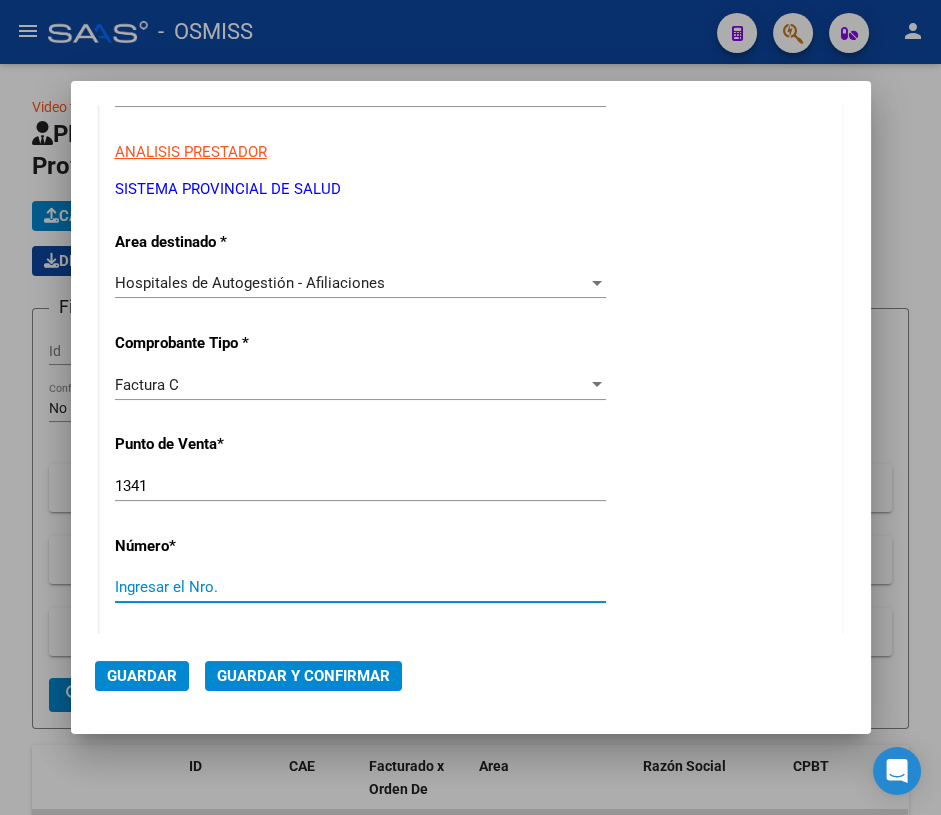 click on "Ingresar el Nro." at bounding box center (360, 587) 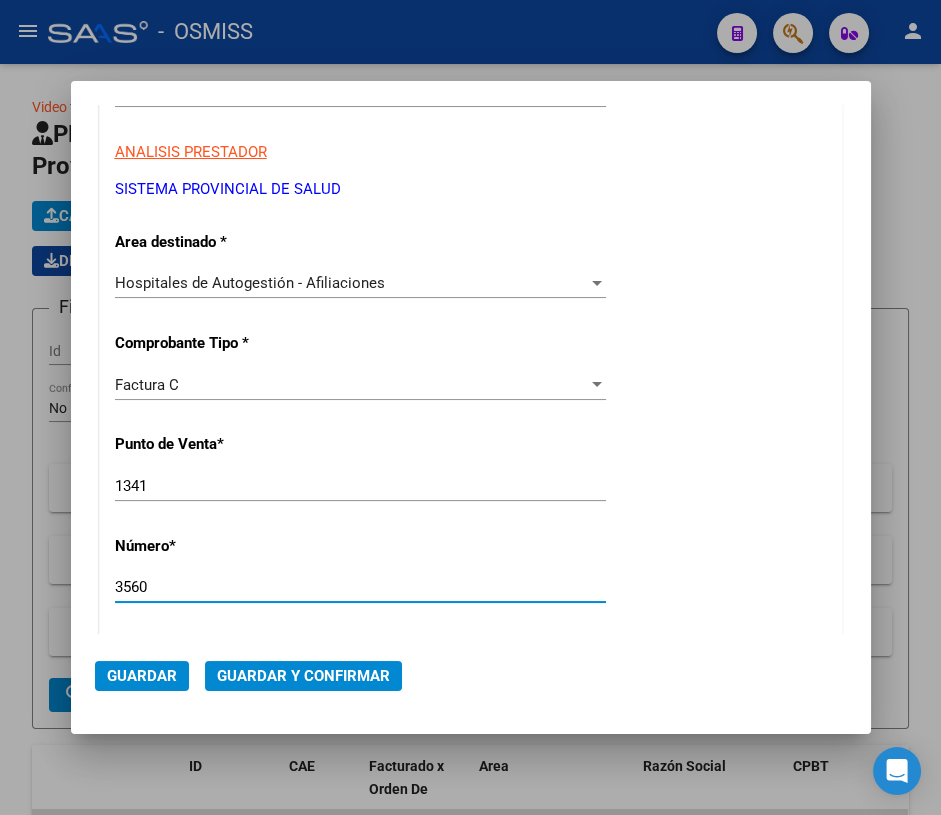 scroll, scrollTop: 454, scrollLeft: 0, axis: vertical 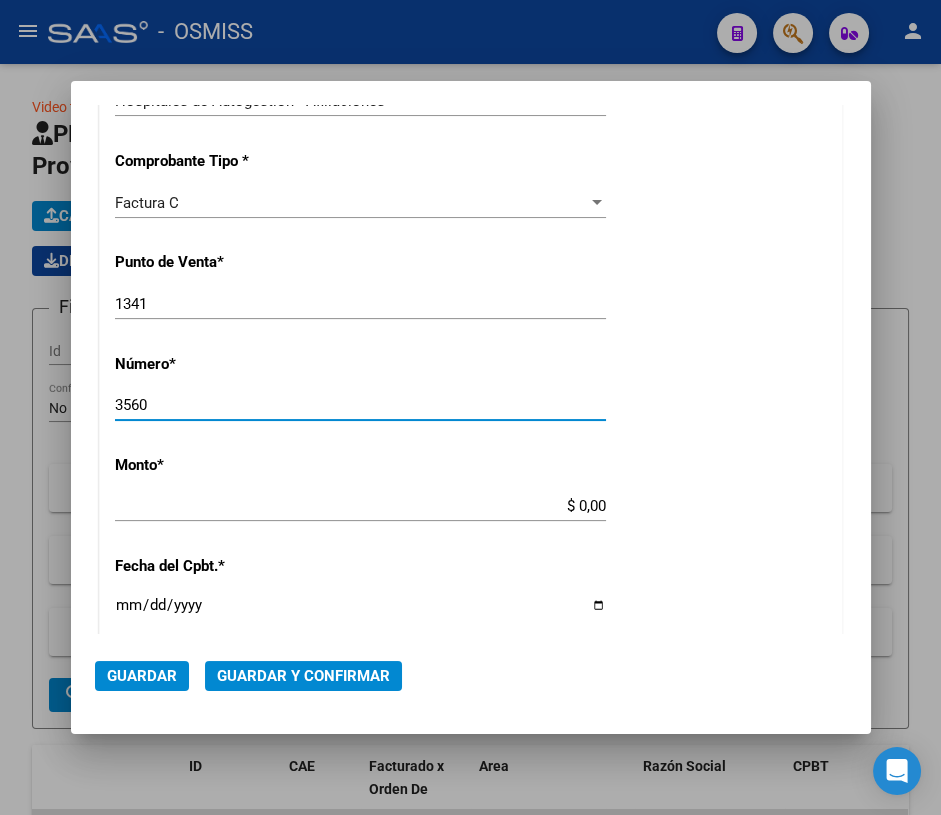 type on "3560" 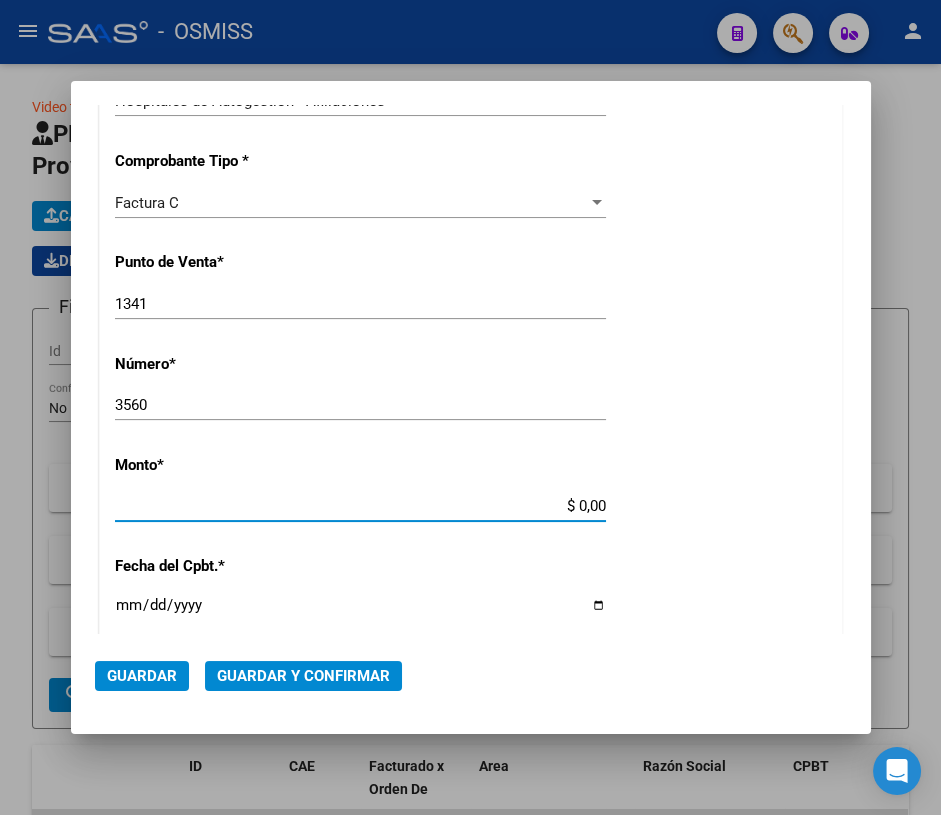 drag, startPoint x: 570, startPoint y: 505, endPoint x: 629, endPoint y: 502, distance: 59.07622 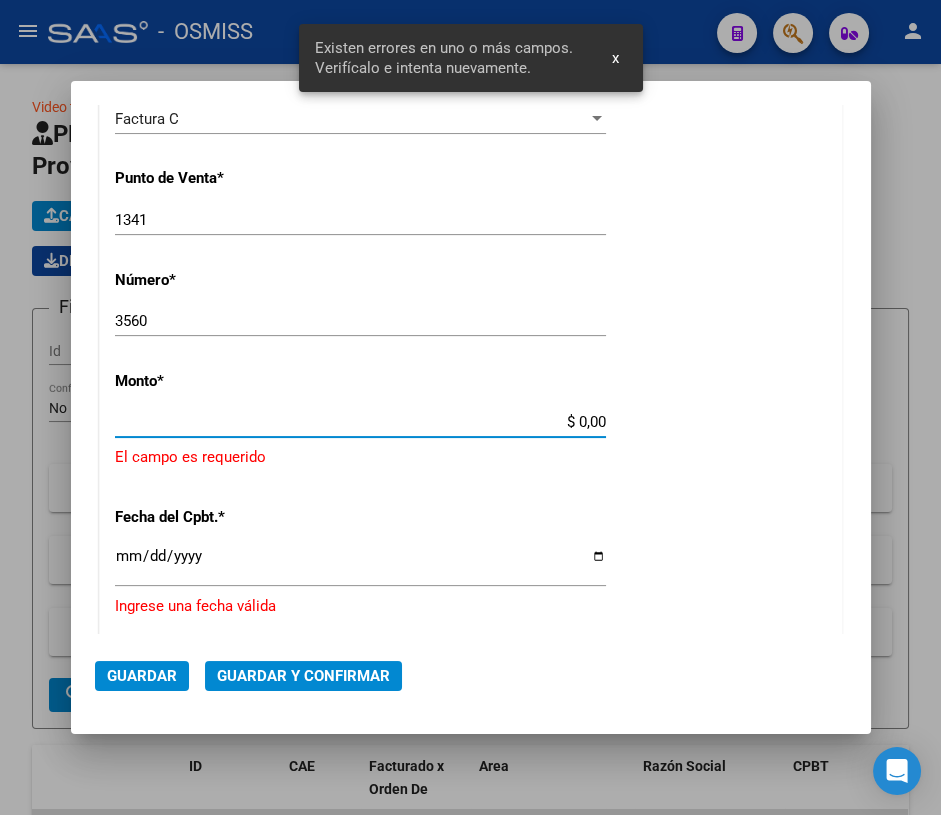 scroll, scrollTop: 580, scrollLeft: 0, axis: vertical 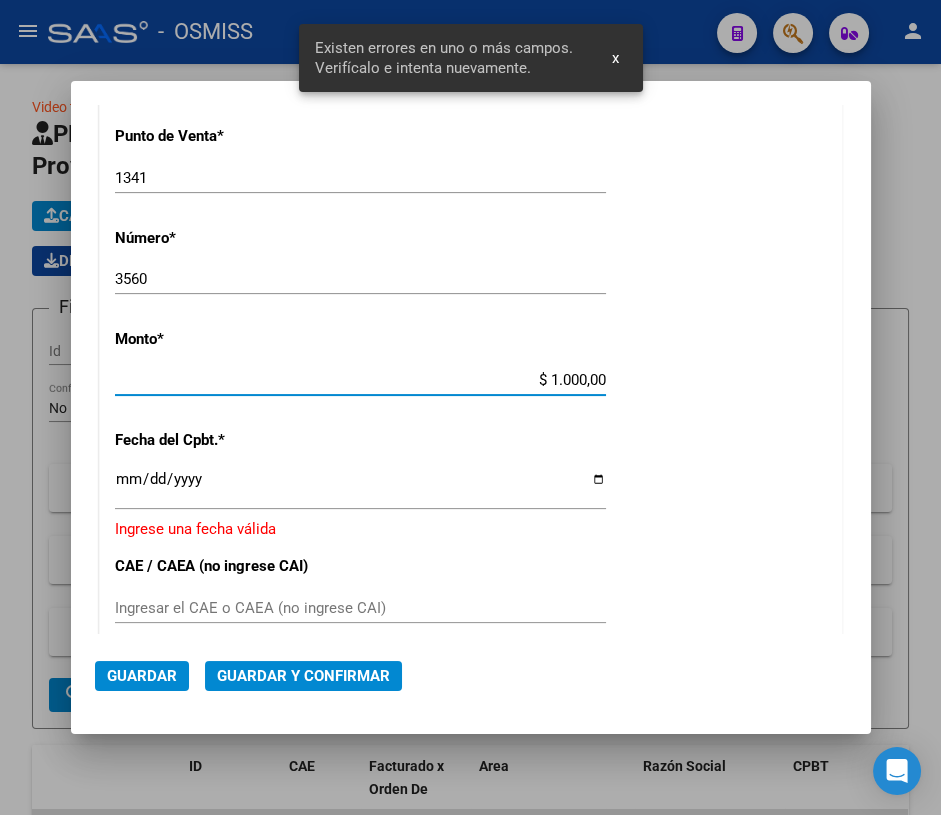 type on "$ 10.000,00" 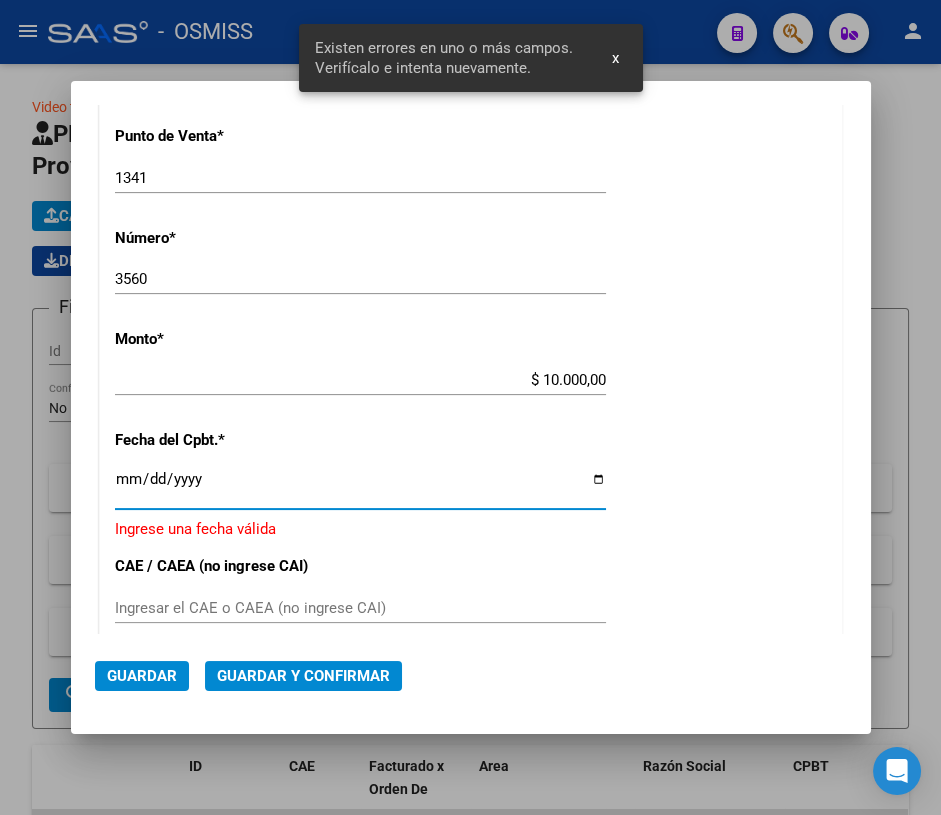 click on "Ingresar la fecha" at bounding box center (360, 487) 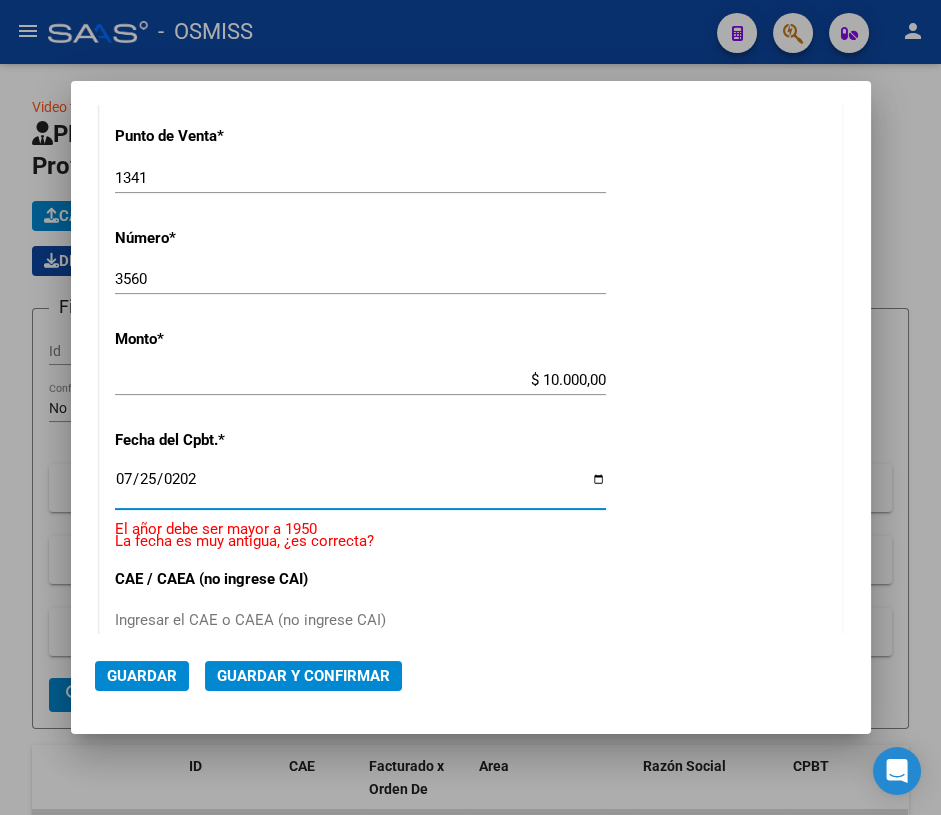 type on "2025-07-25" 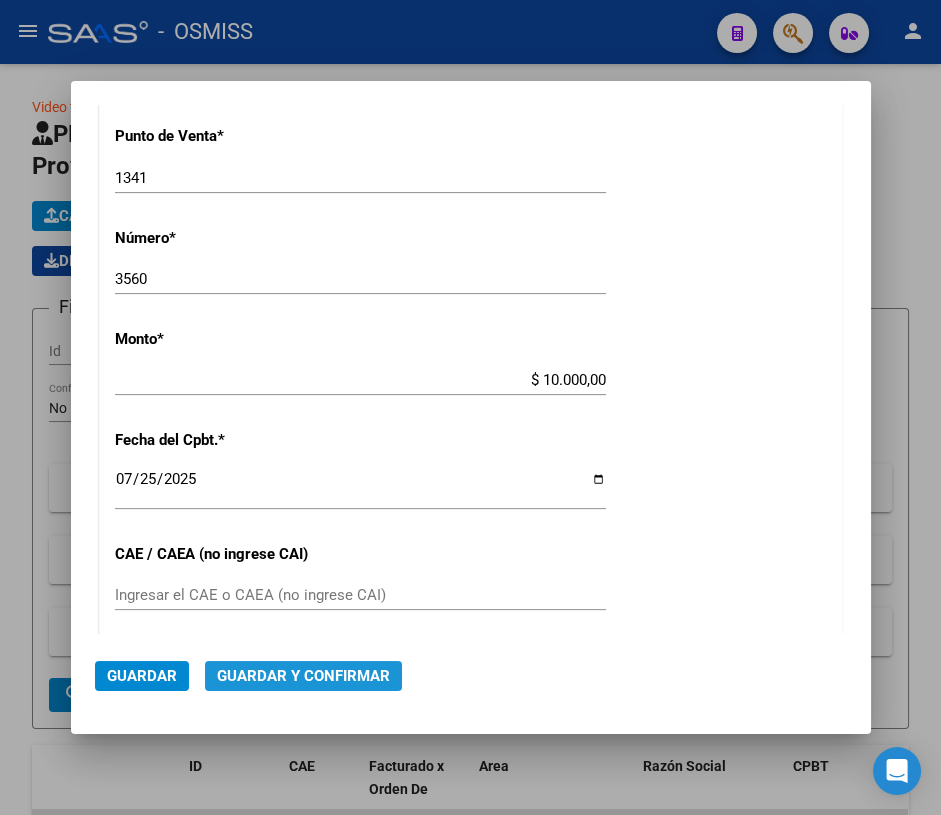 click on "Guardar y Confirmar" 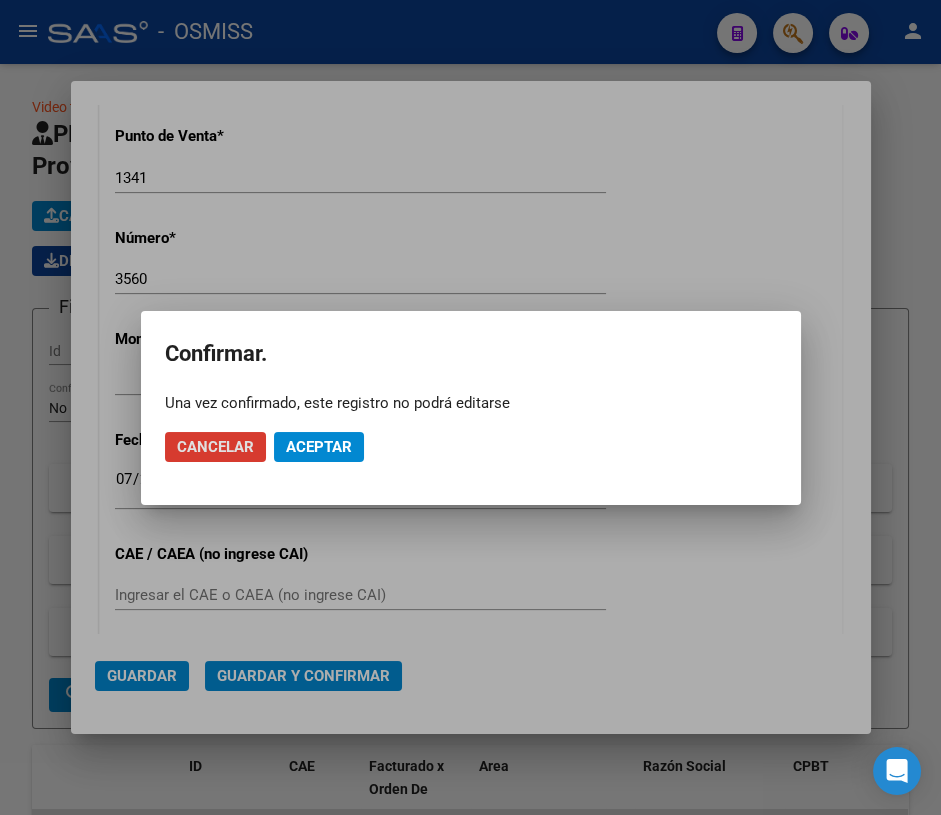 click on "Aceptar" 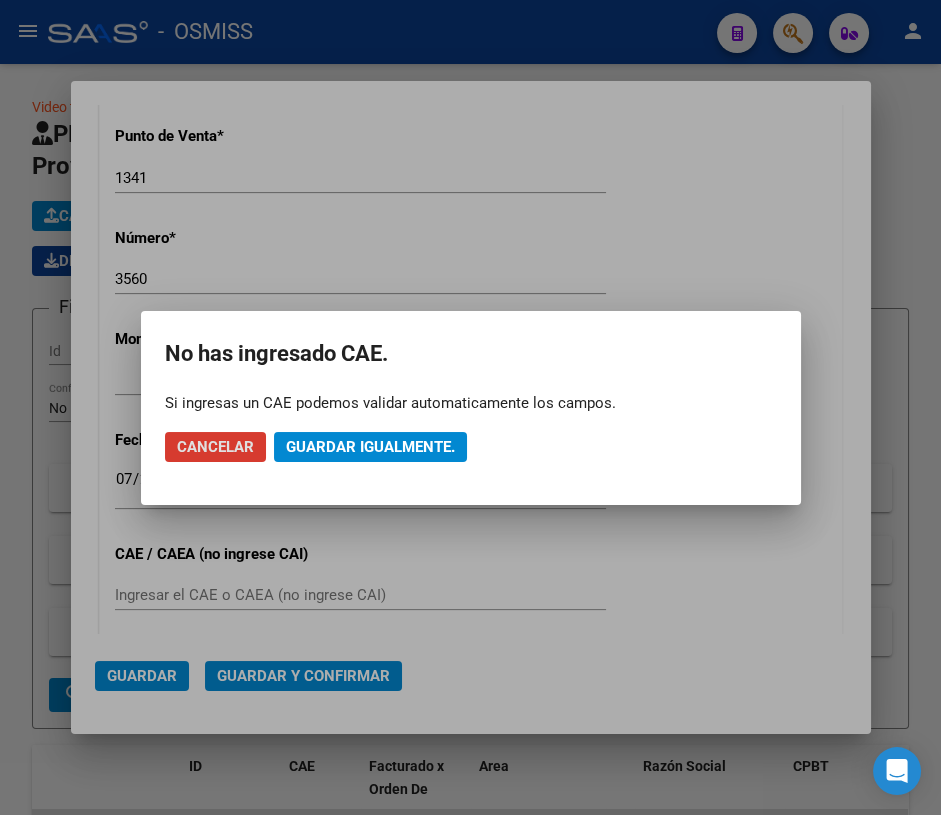 click on "Guardar igualmente." 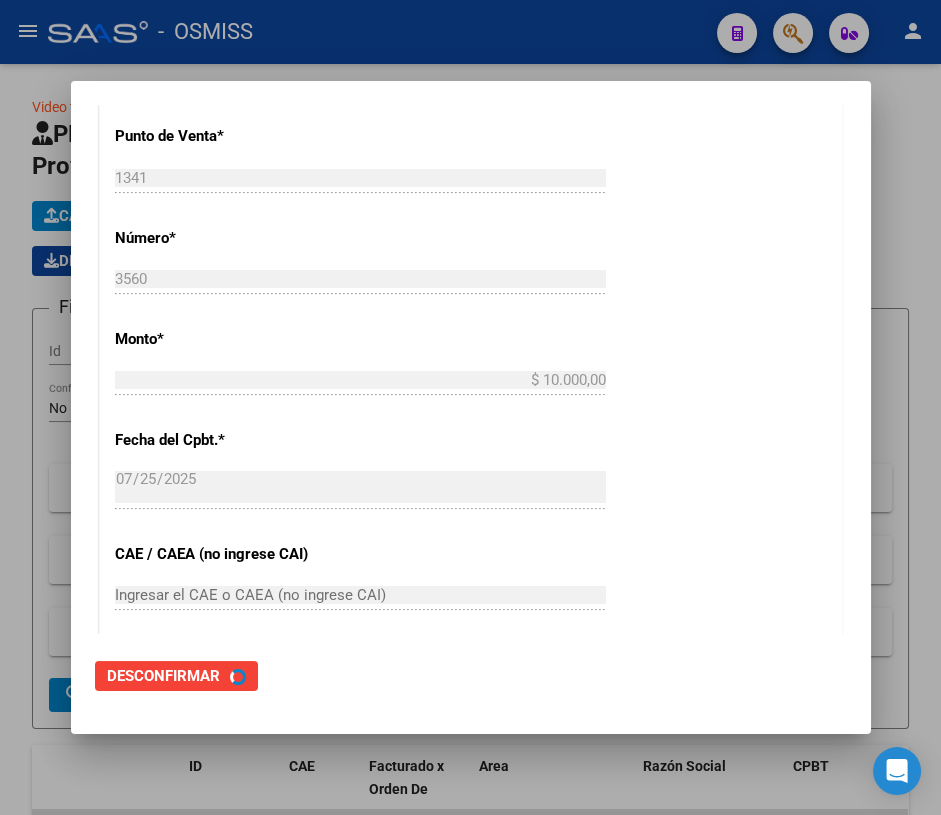 scroll, scrollTop: 0, scrollLeft: 0, axis: both 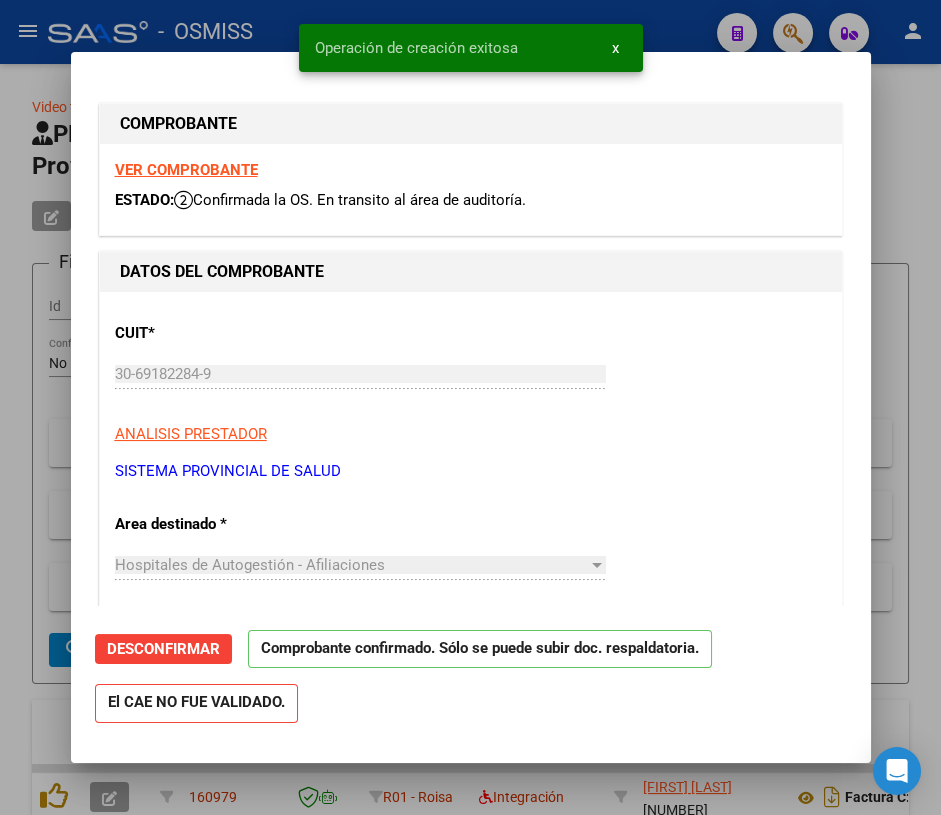 type on "2025-08-24" 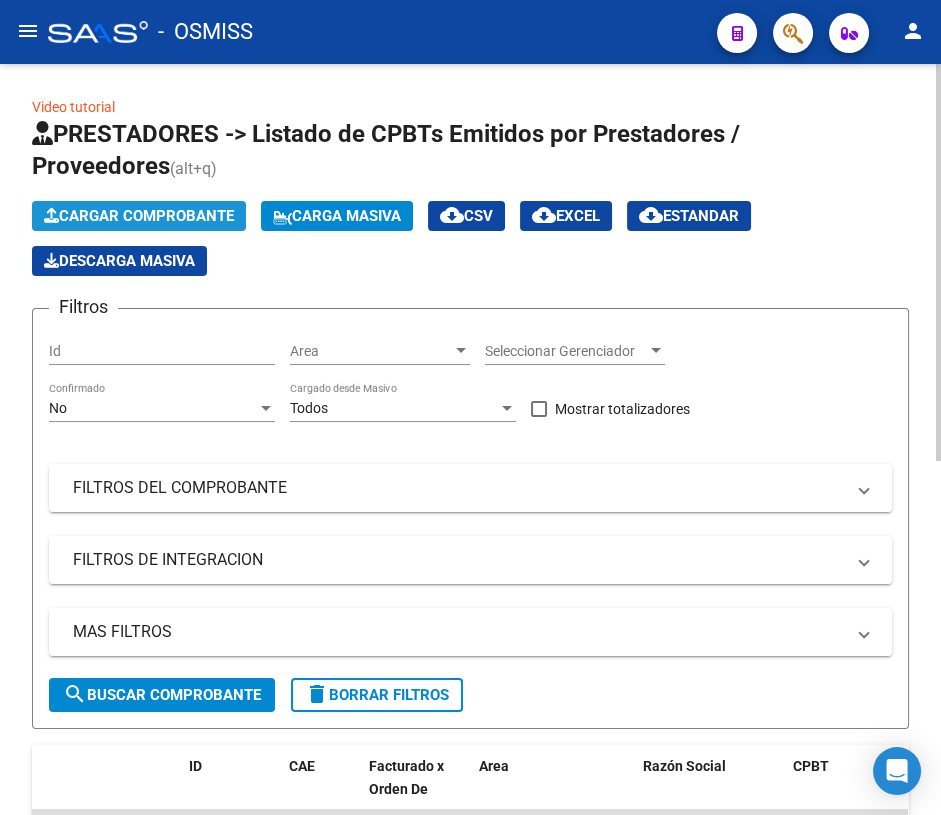 click on "Cargar Comprobante" 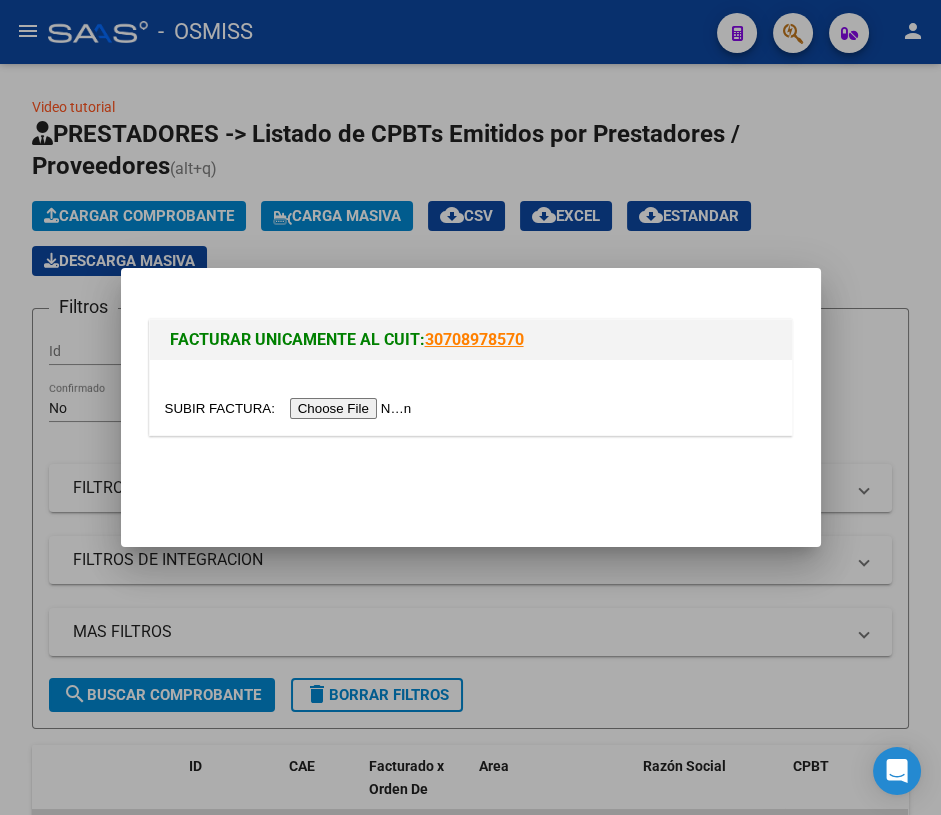 click at bounding box center (291, 408) 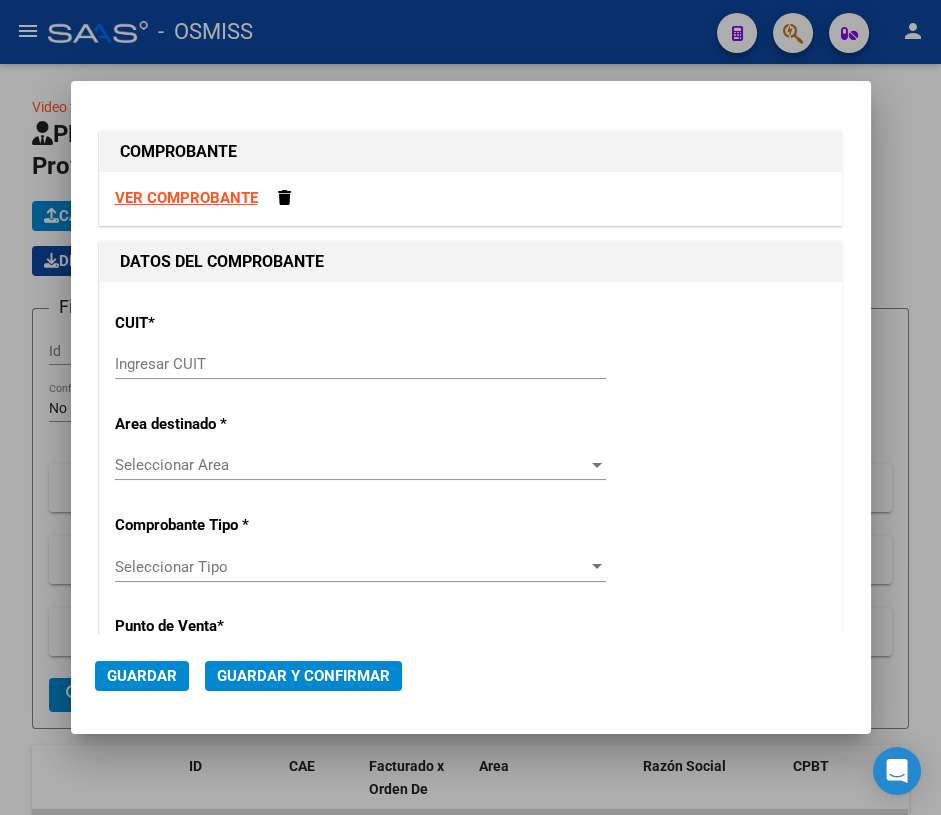 click on "Ingresar CUIT" at bounding box center (360, 364) 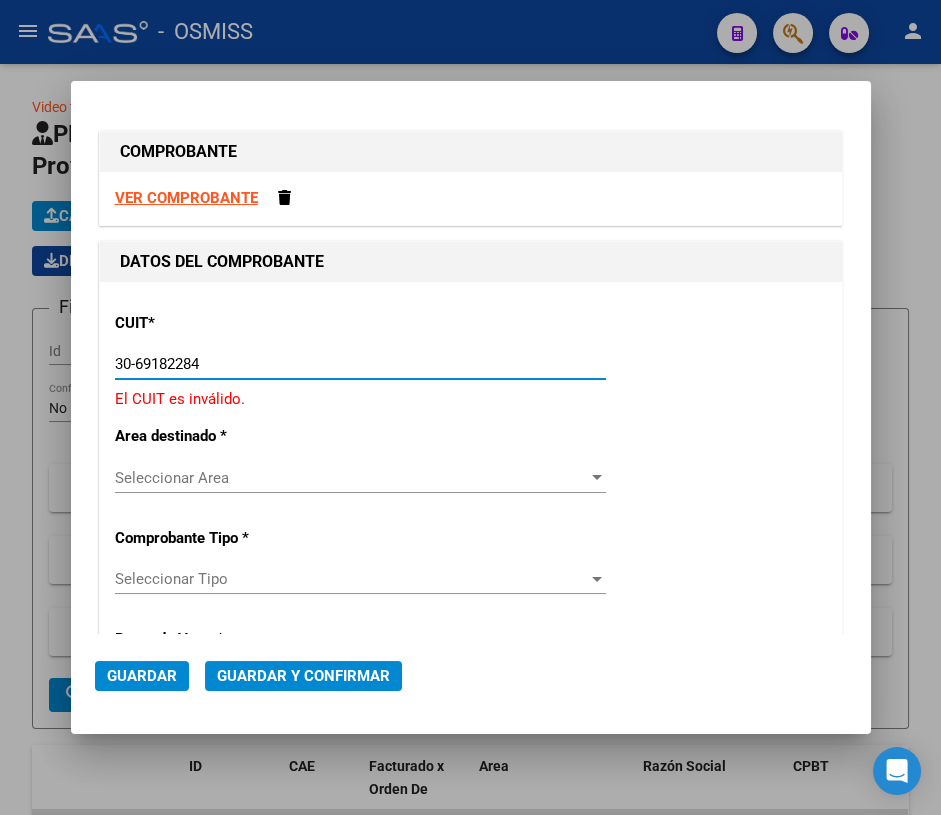 type on "30-69182284-9" 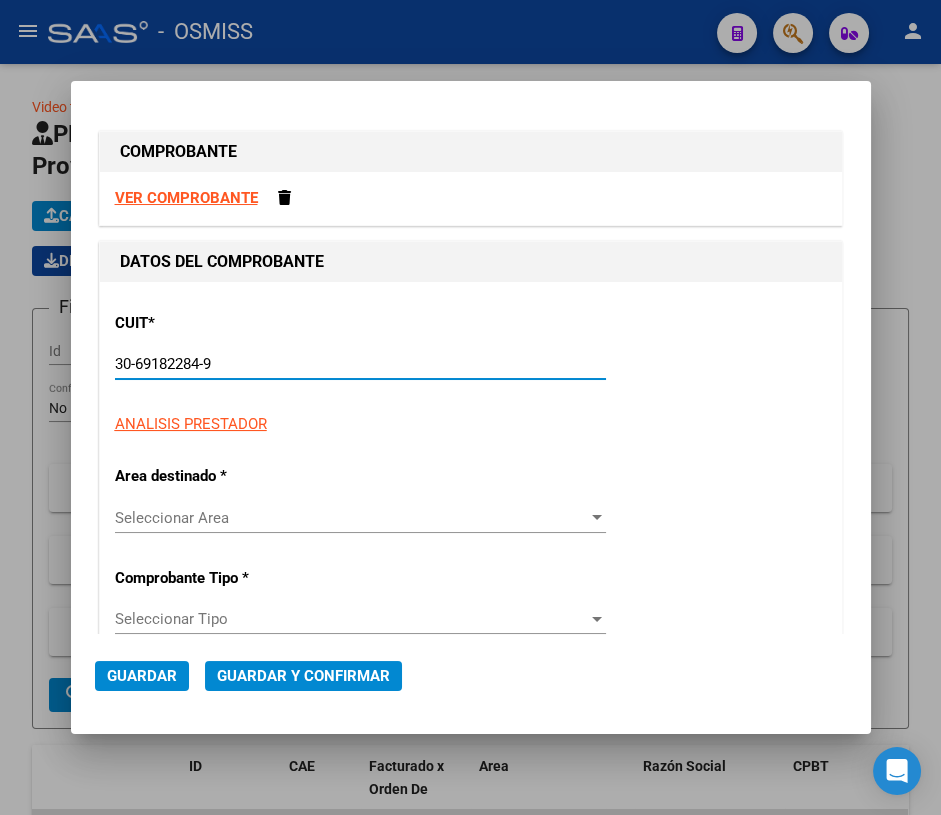 type on "1341" 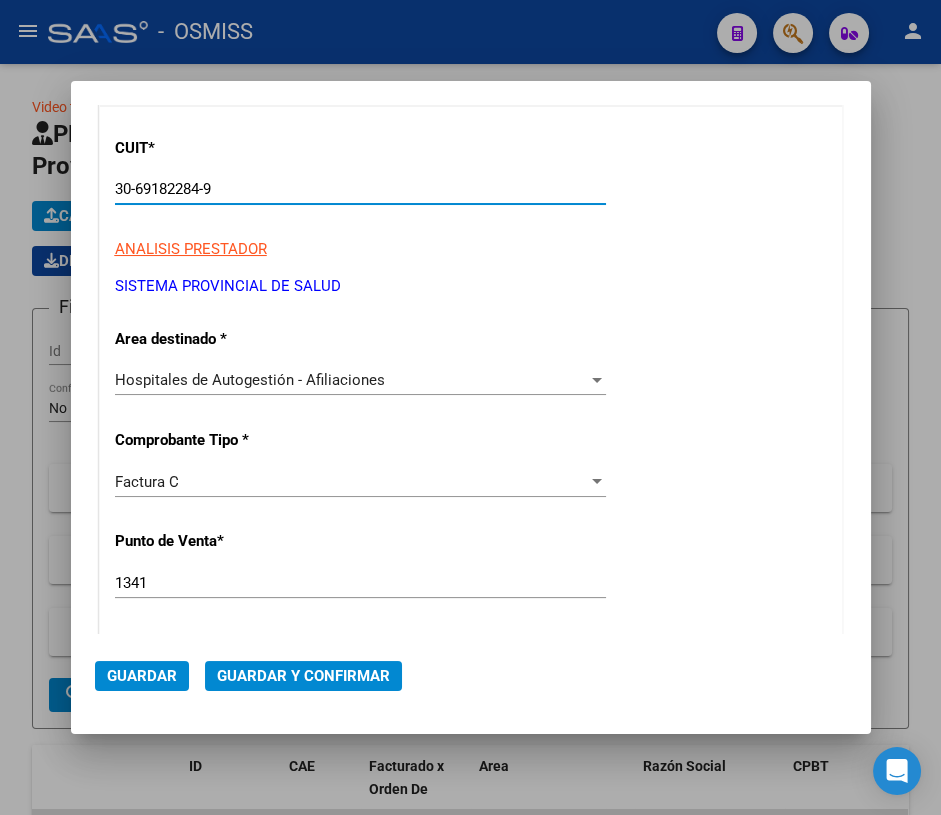 scroll, scrollTop: 181, scrollLeft: 0, axis: vertical 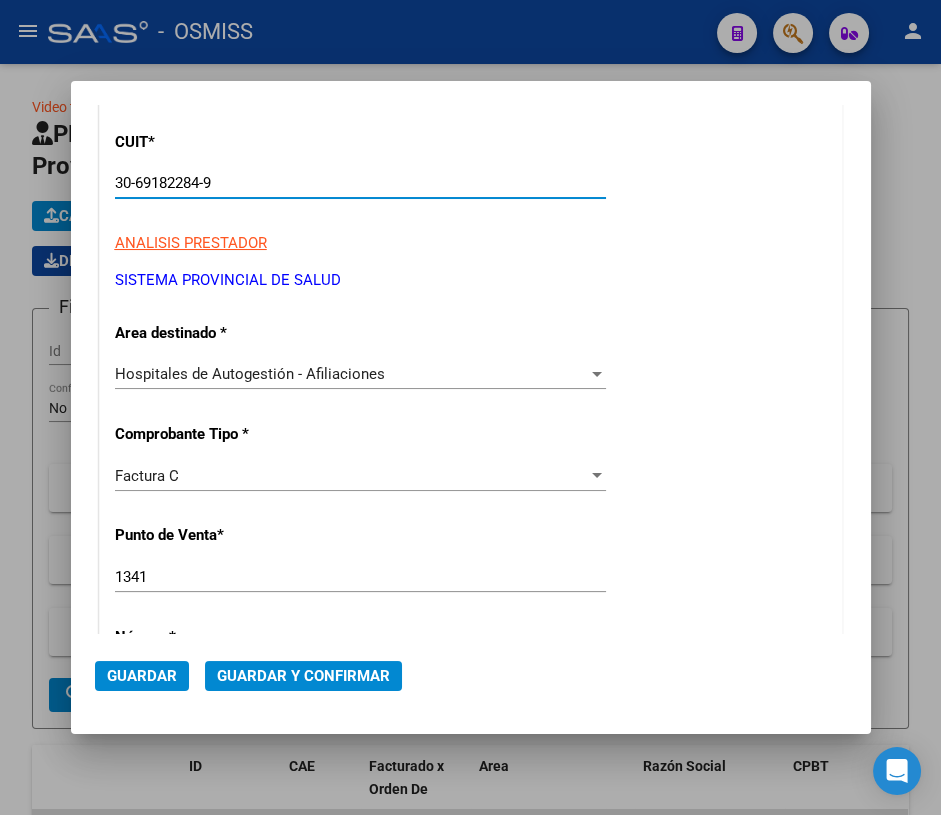 type on "30-69182284-9" 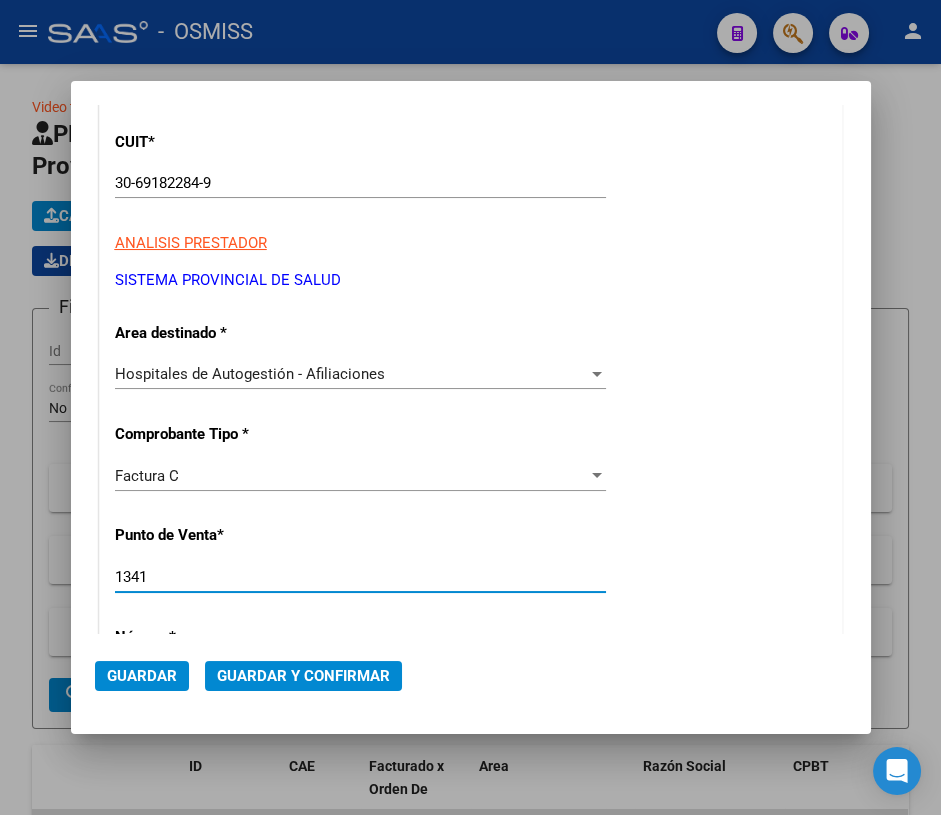 drag, startPoint x: 25, startPoint y: 577, endPoint x: 15, endPoint y: 576, distance: 10.049875 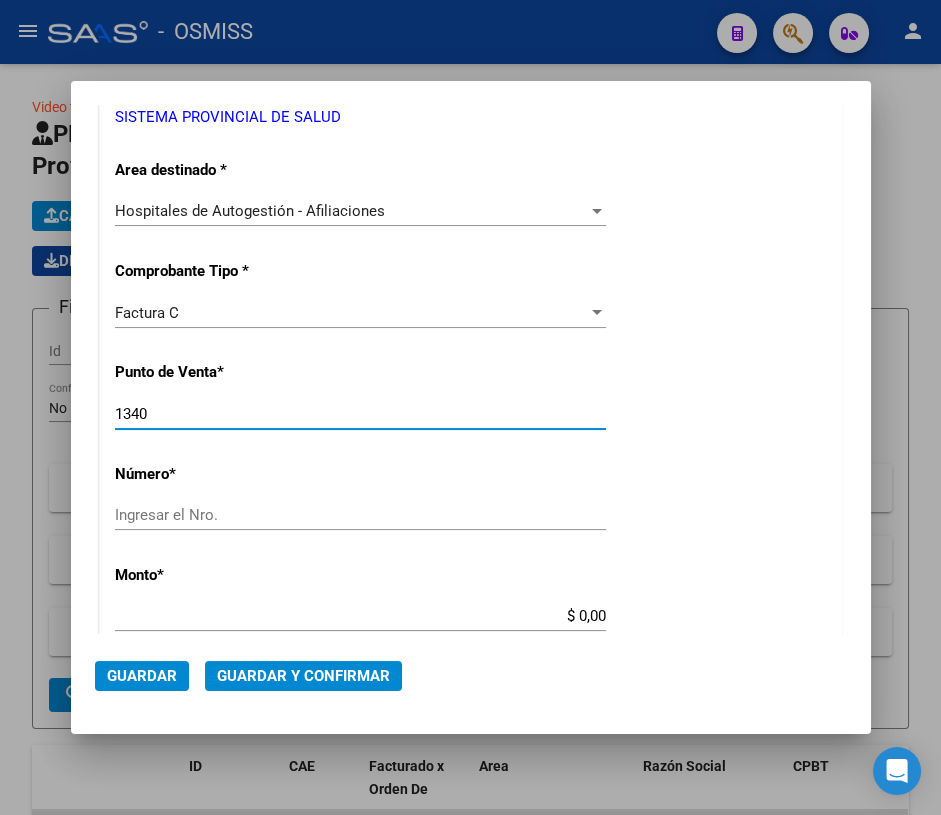 scroll, scrollTop: 363, scrollLeft: 0, axis: vertical 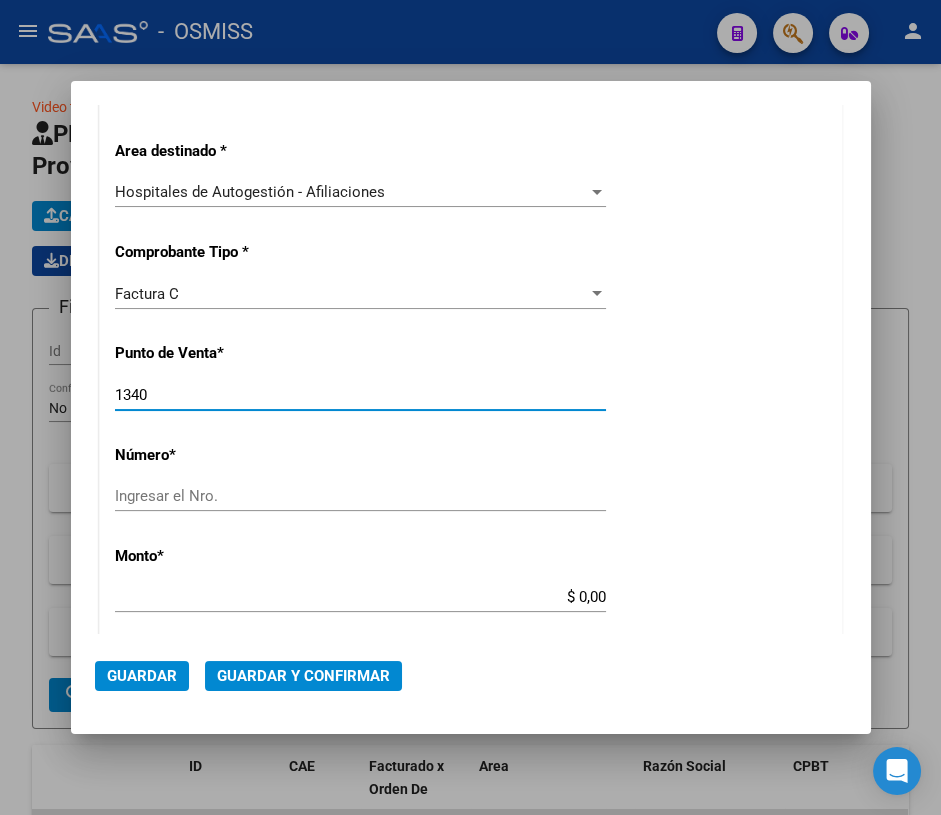 type on "1340" 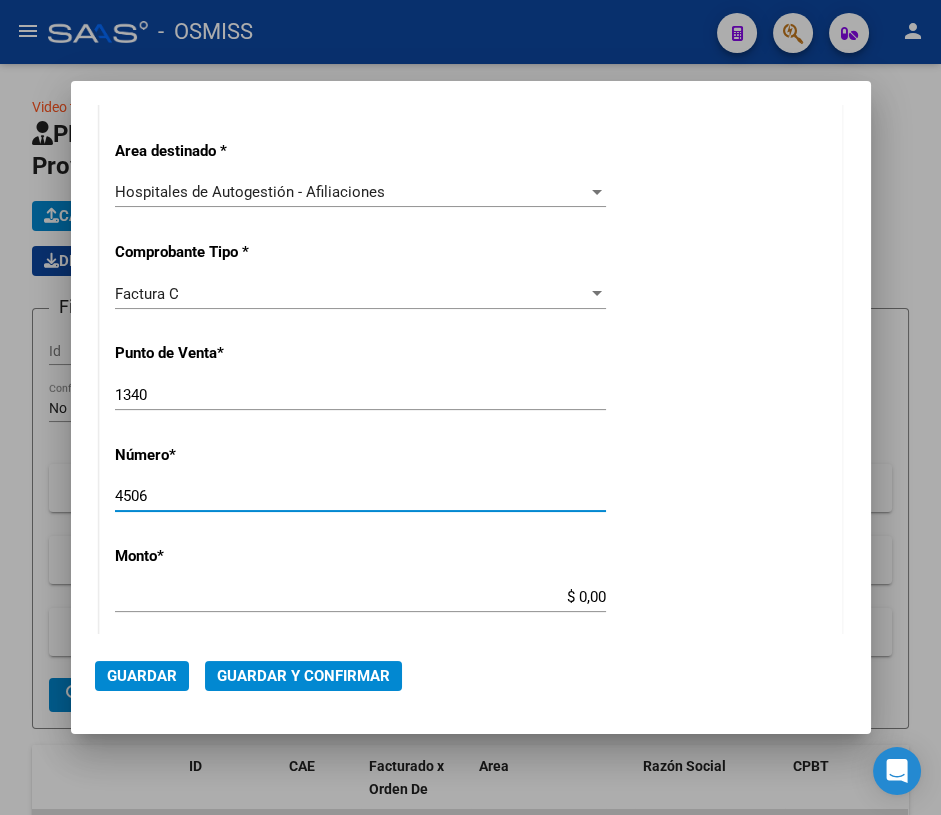 type on "4506" 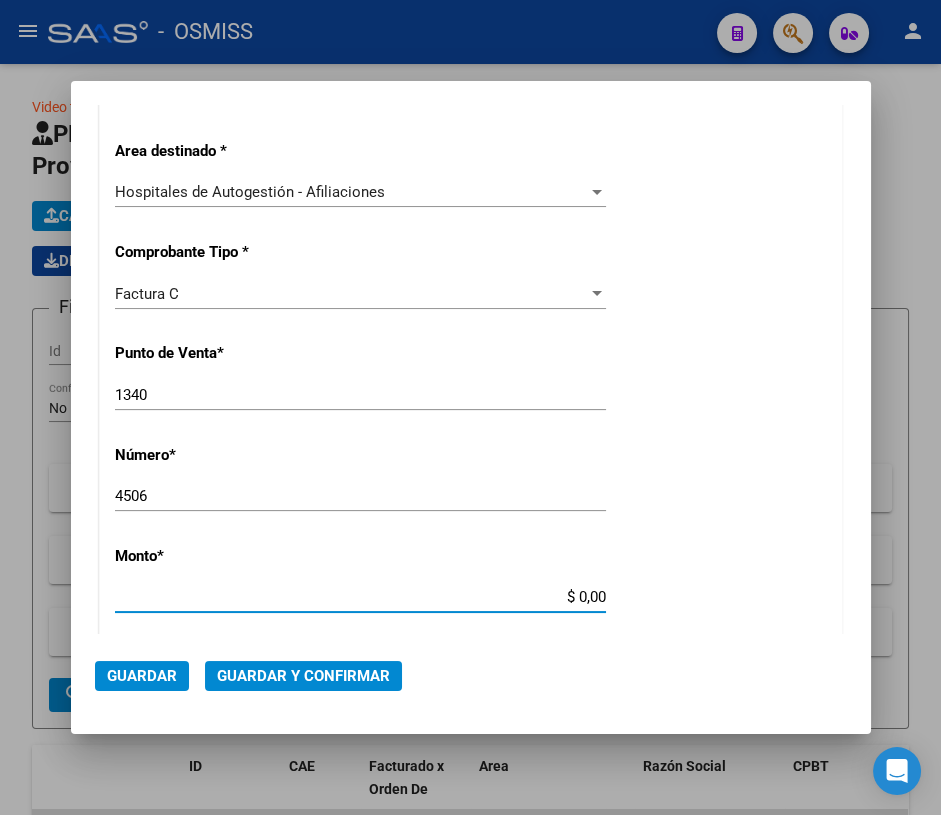 drag, startPoint x: 572, startPoint y: 596, endPoint x: 635, endPoint y: 593, distance: 63.07139 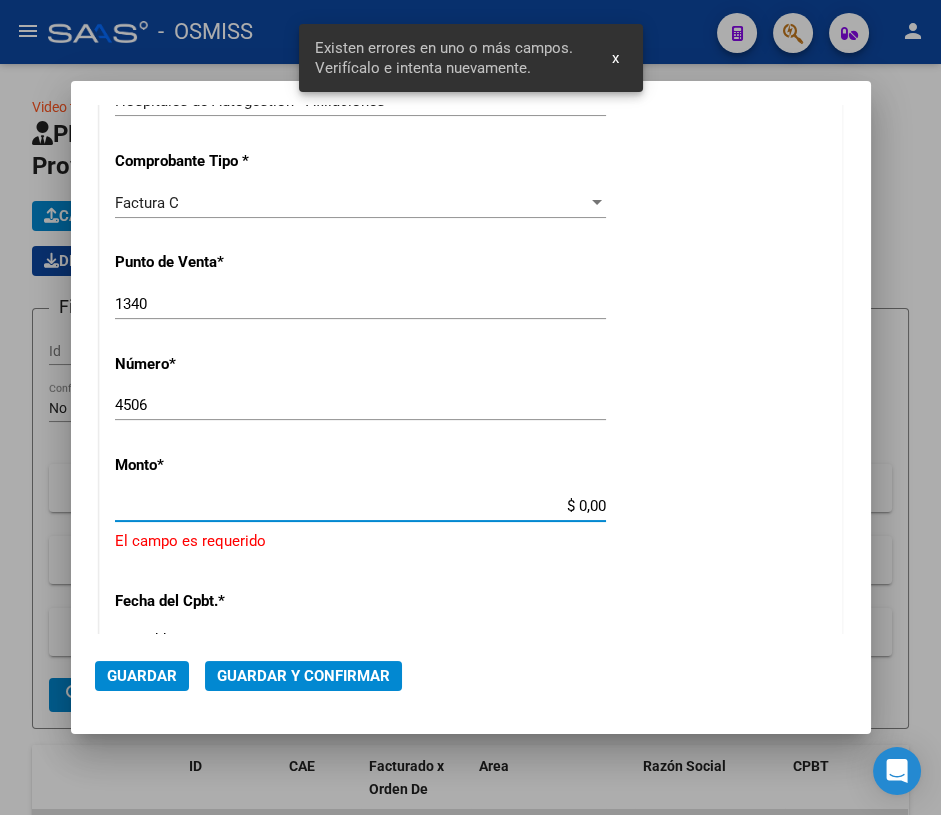 scroll, scrollTop: 580, scrollLeft: 0, axis: vertical 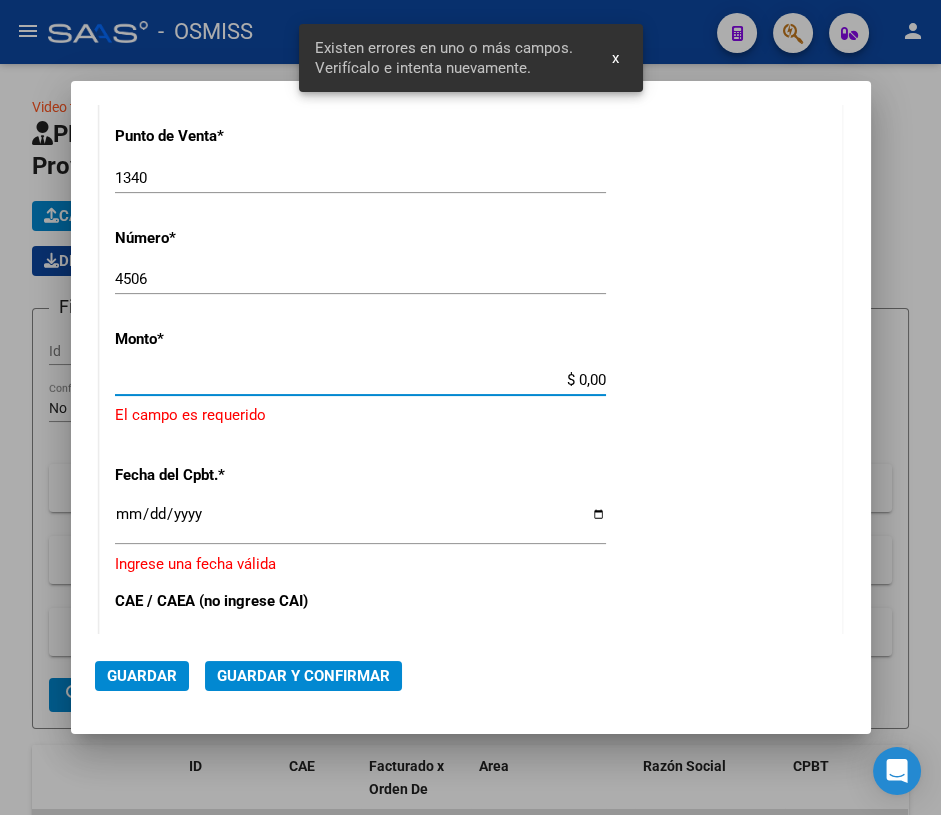 drag, startPoint x: 570, startPoint y: 380, endPoint x: 640, endPoint y: 382, distance: 70.028564 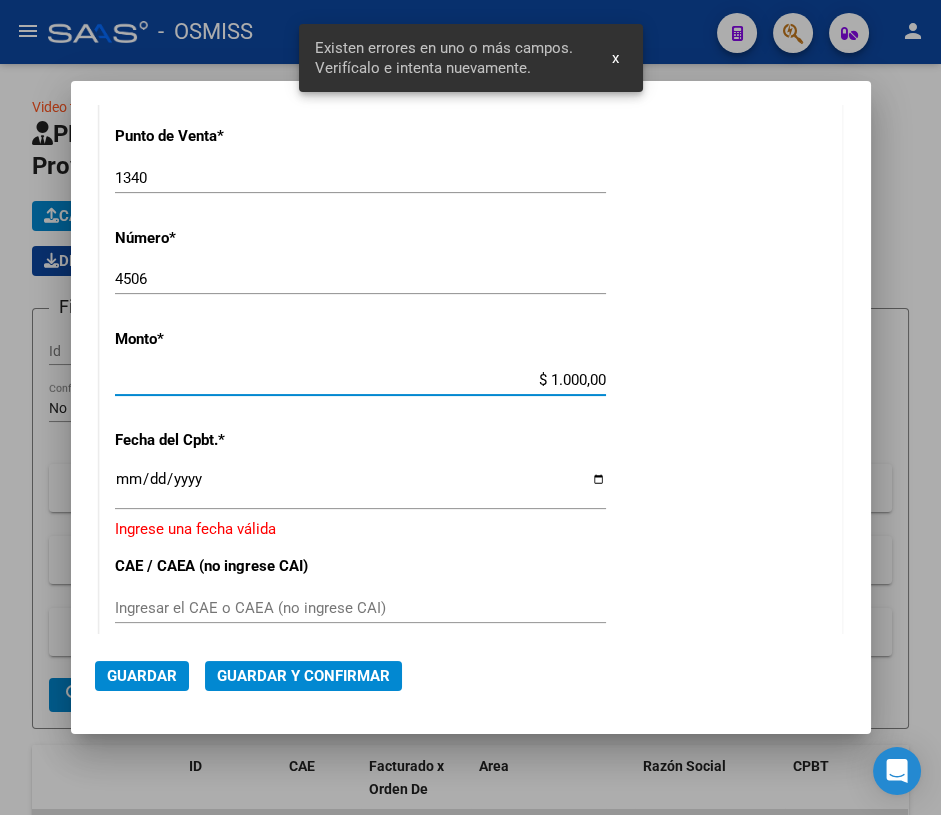 type on "$ 10.000,00" 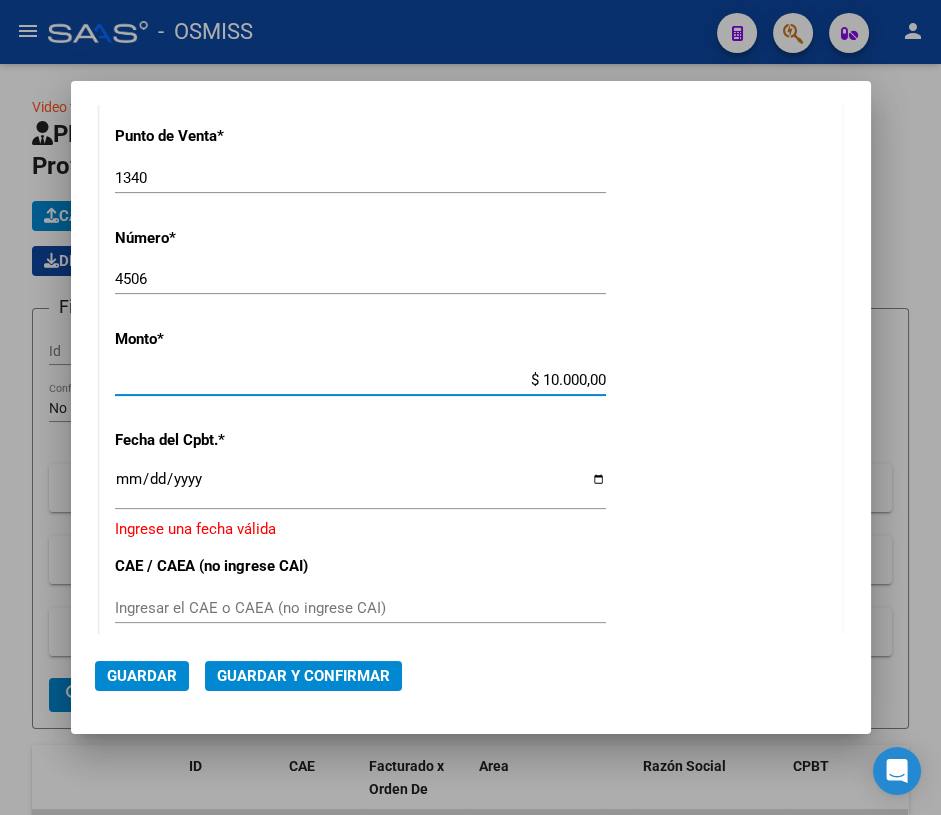 click on "Ingresar la fecha" at bounding box center (360, 487) 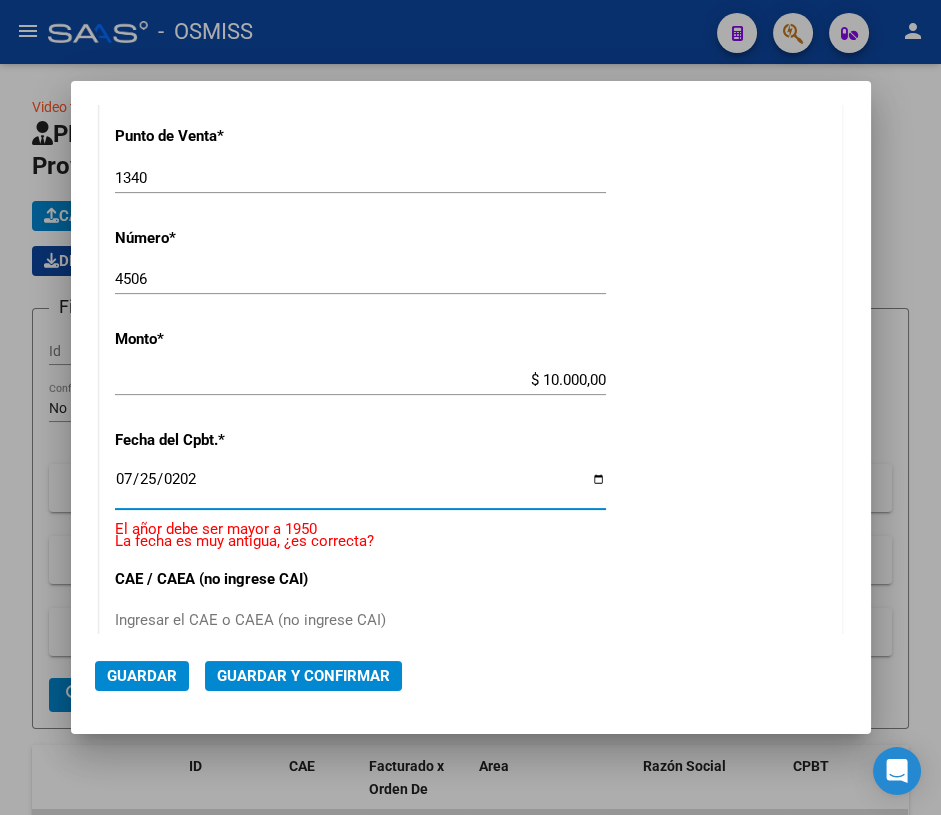 type on "2025-07-25" 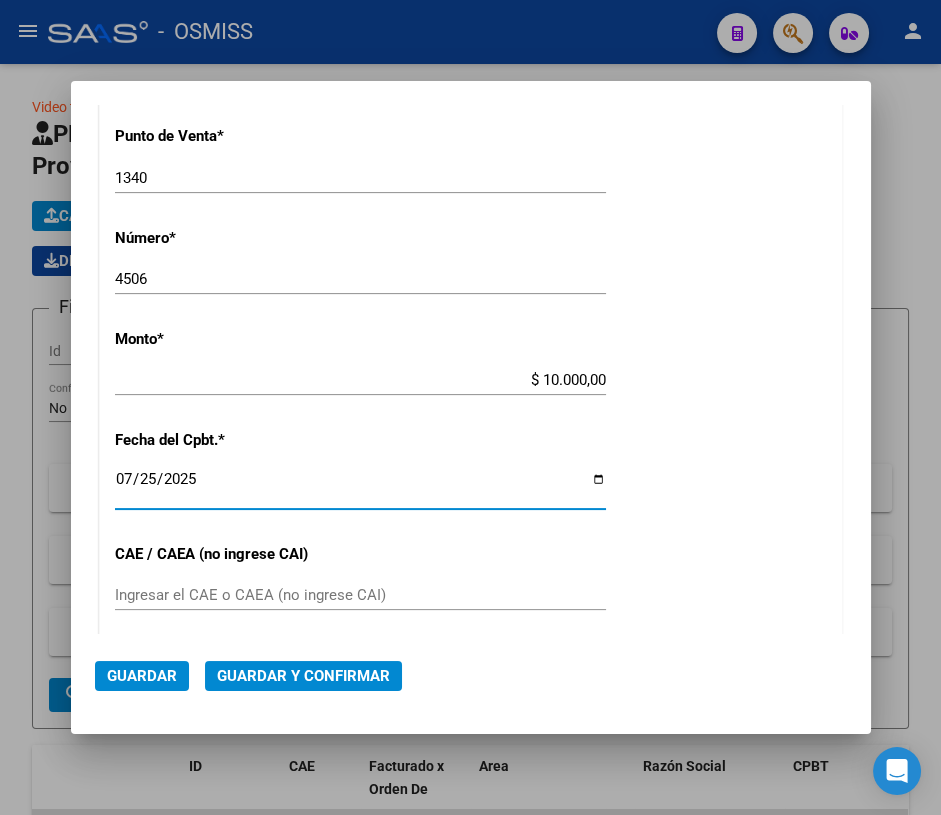 click on "Guardar y Confirmar" 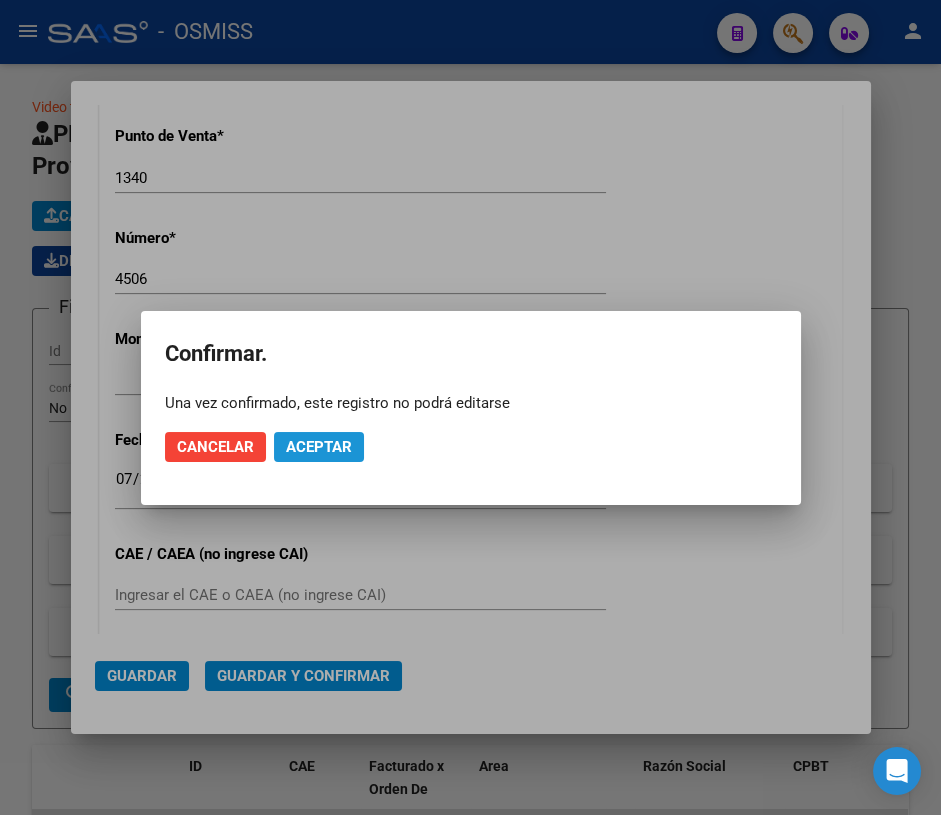click on "Aceptar" 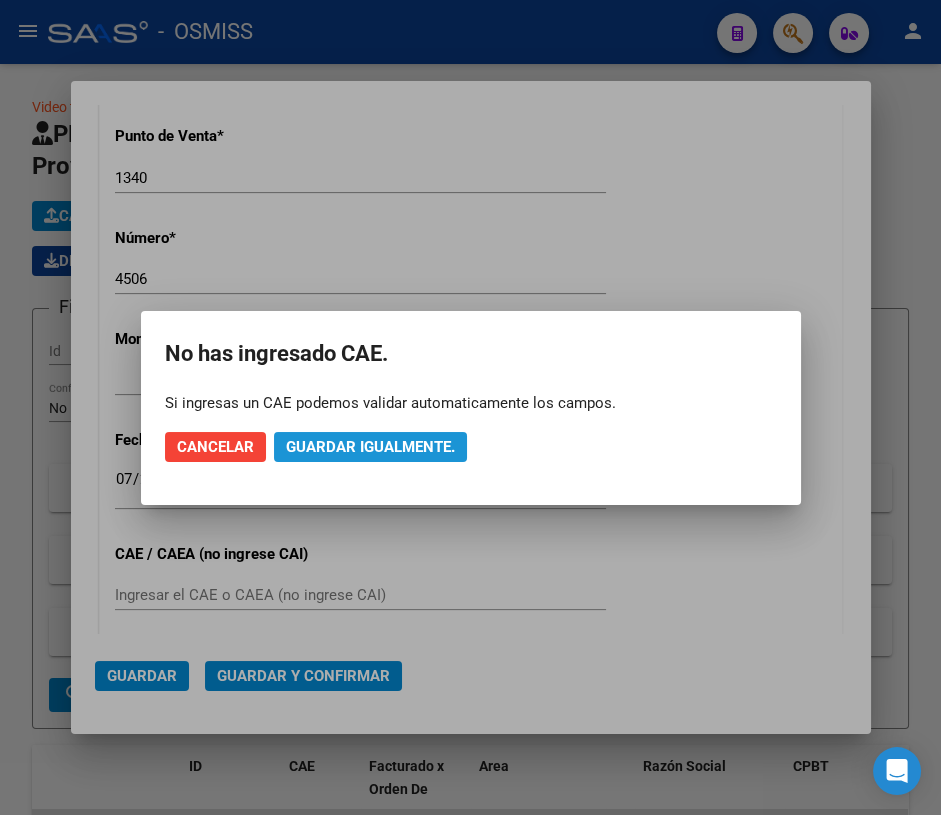 click on "Guardar igualmente." 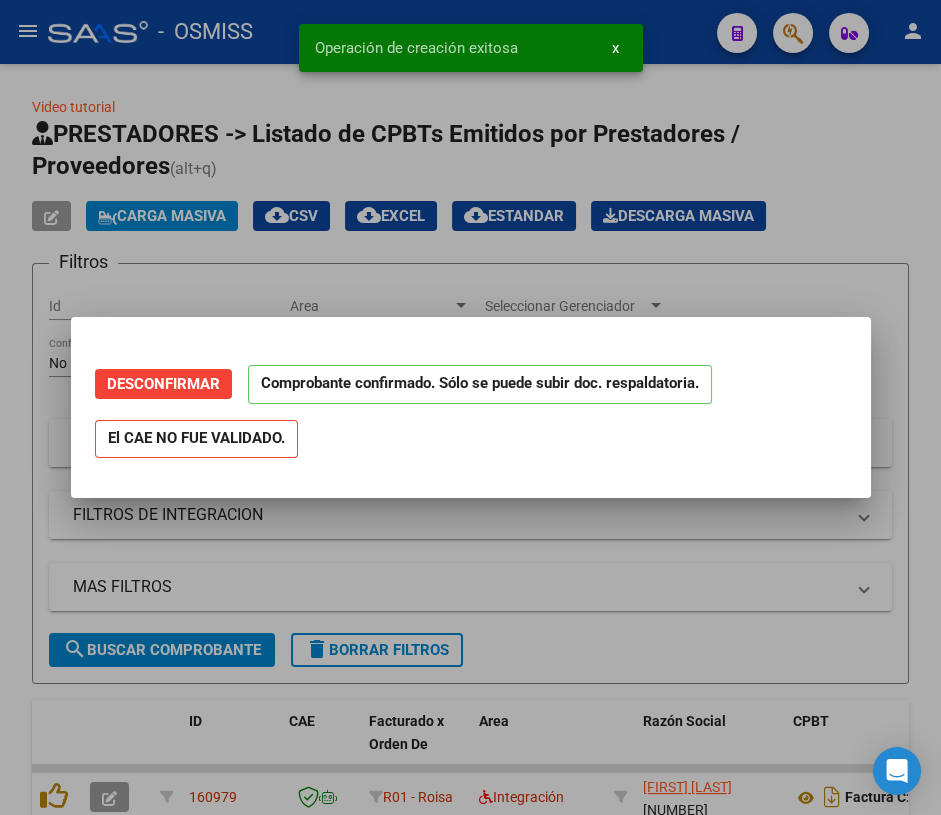 scroll, scrollTop: 0, scrollLeft: 0, axis: both 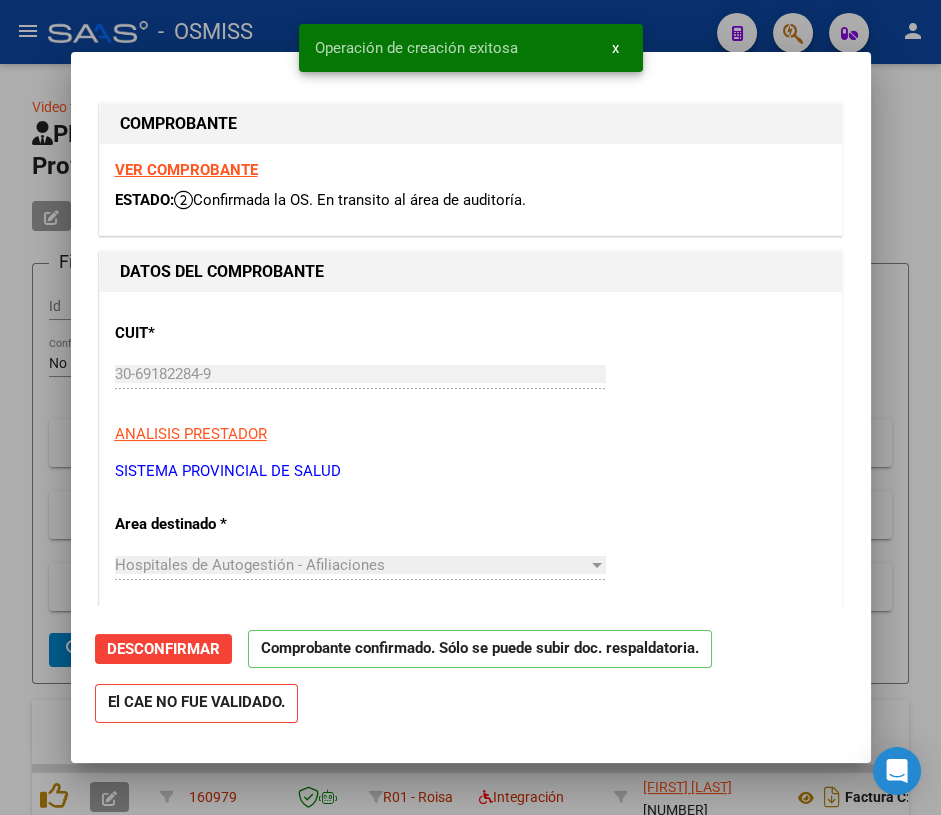 type on "2025-08-24" 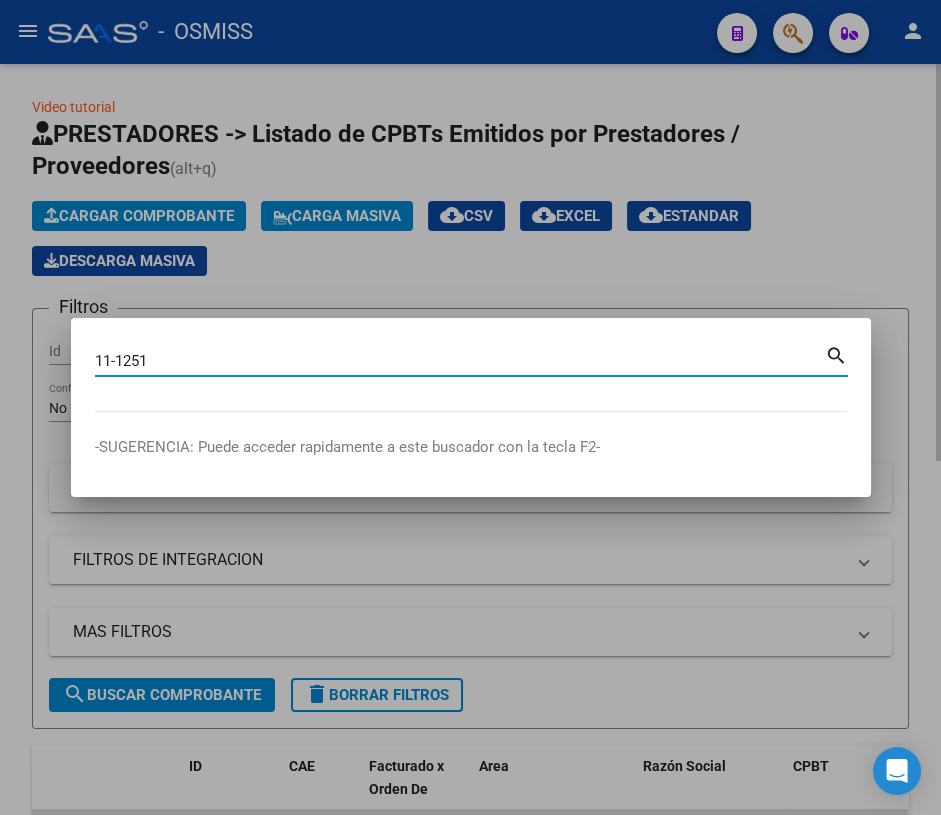 type on "11-1251" 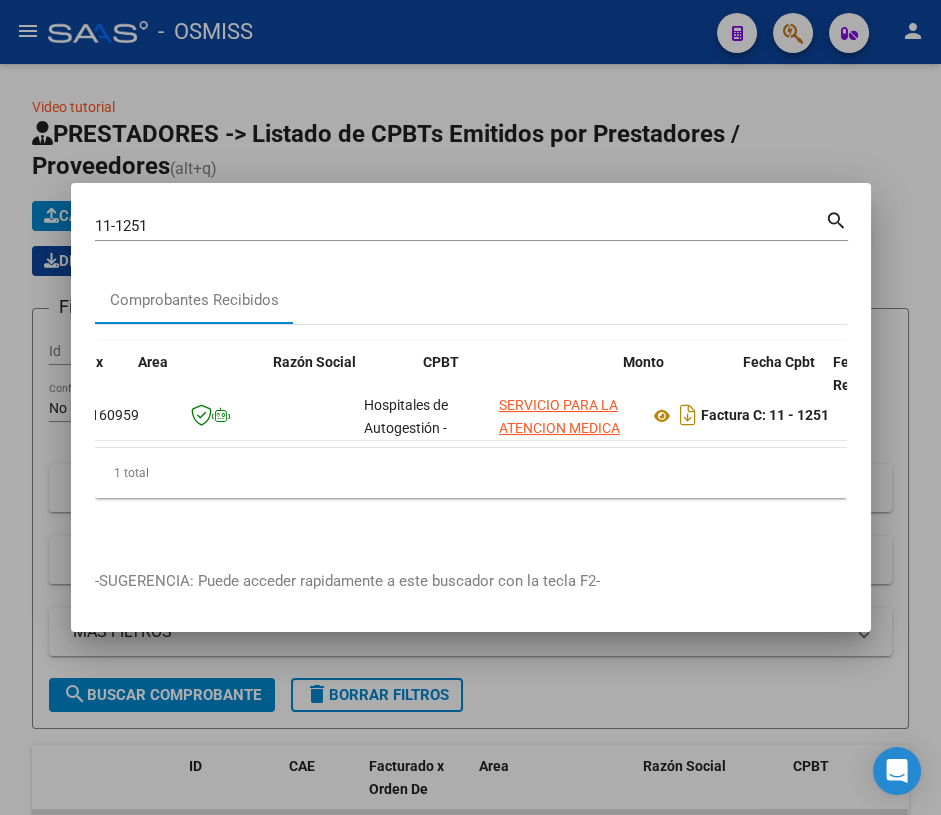 scroll, scrollTop: 0, scrollLeft: 0, axis: both 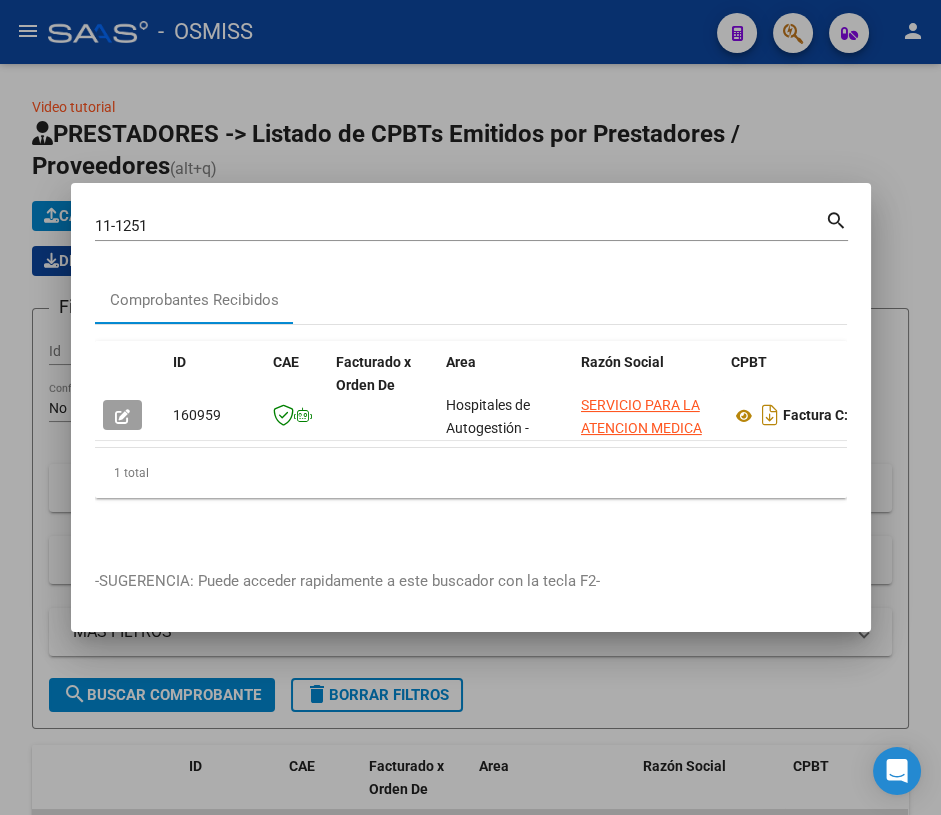 click at bounding box center [470, 407] 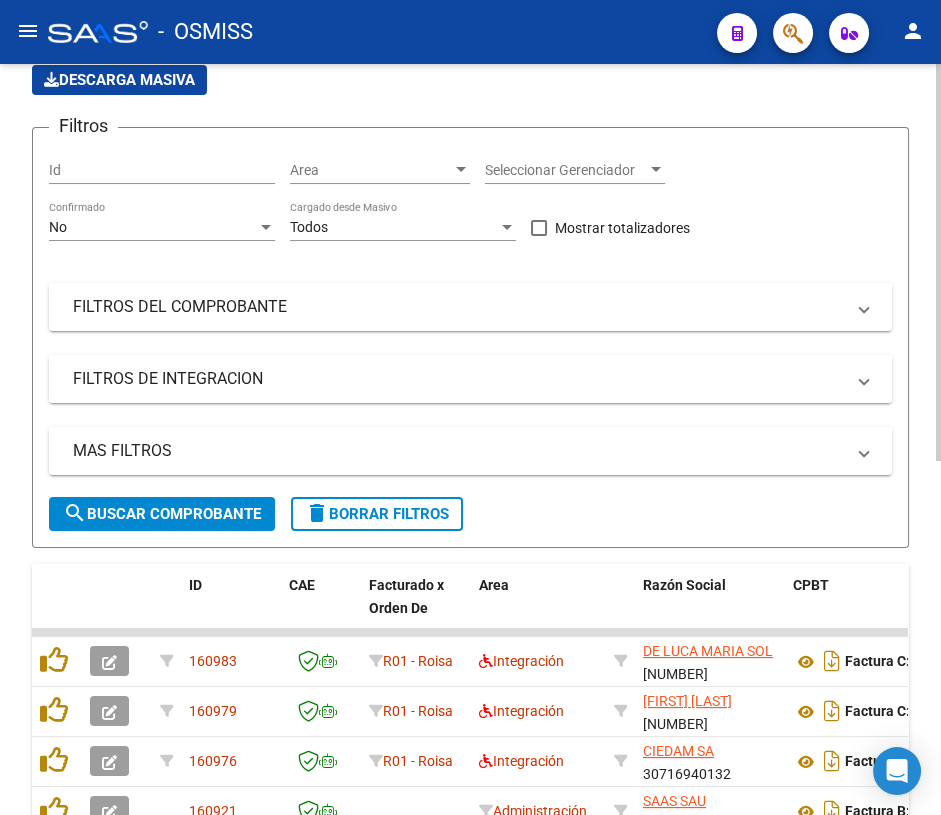 scroll, scrollTop: 0, scrollLeft: 0, axis: both 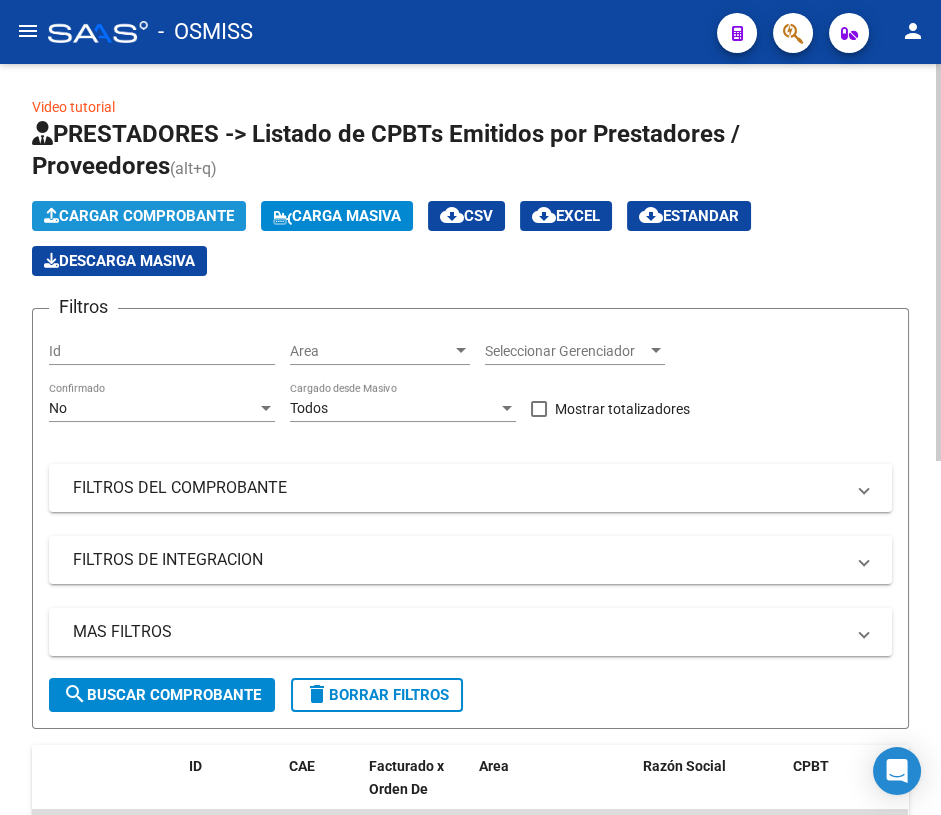 click on "Cargar Comprobante" 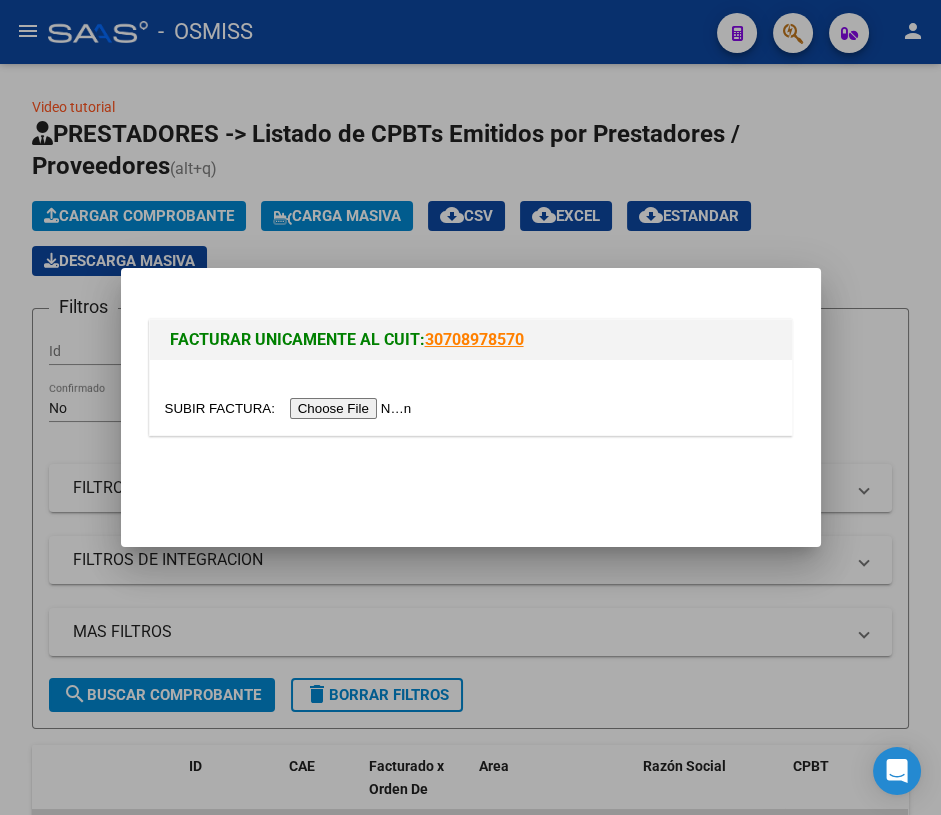click at bounding box center (291, 408) 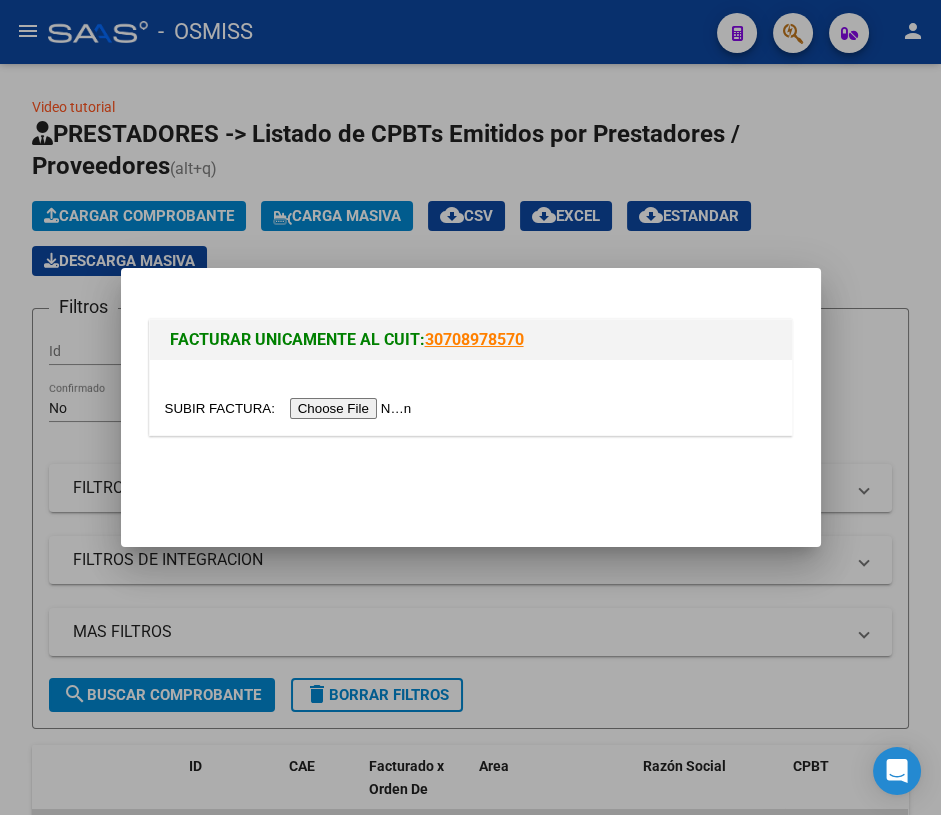 type on "C:\fakepath\HOSPITAL DE TRAUMA Y EMERGENCIAS DR. ABETE FC. 19-69661.pdf" 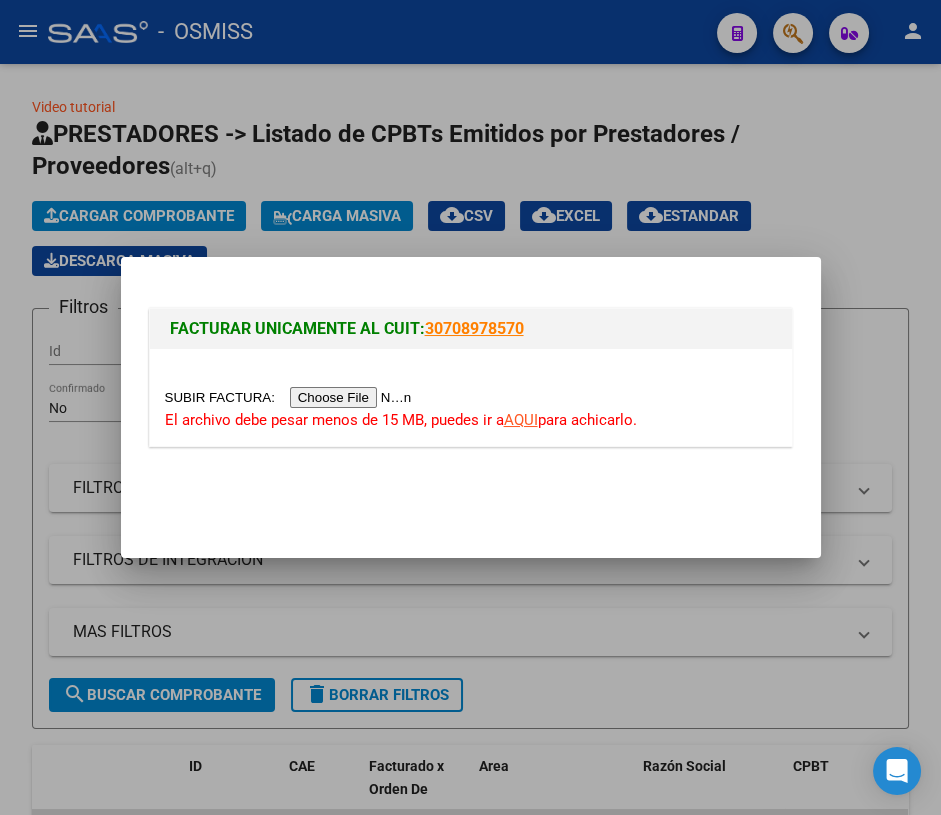 click at bounding box center (470, 407) 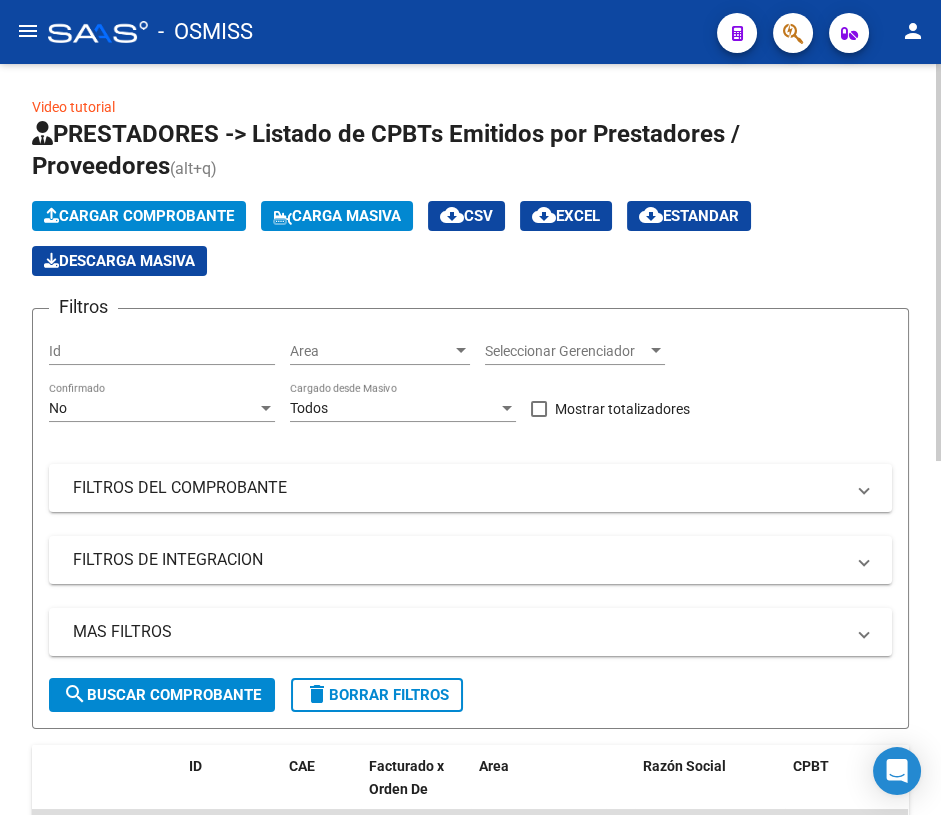 click on "Cargar Comprobante" 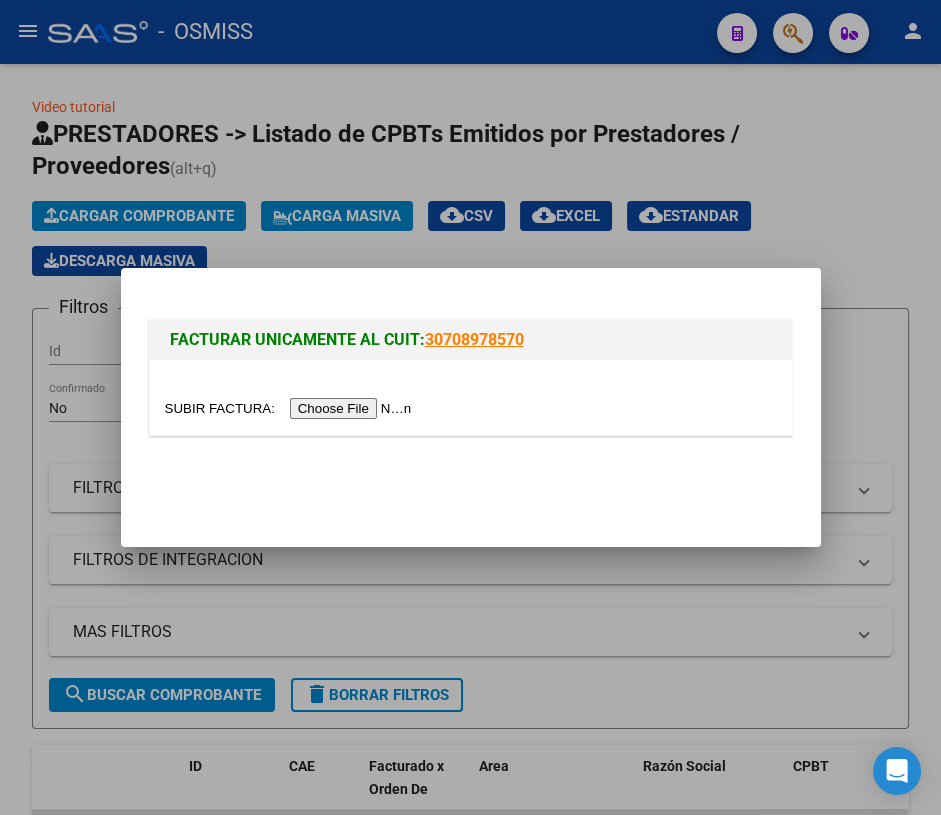 click at bounding box center [291, 408] 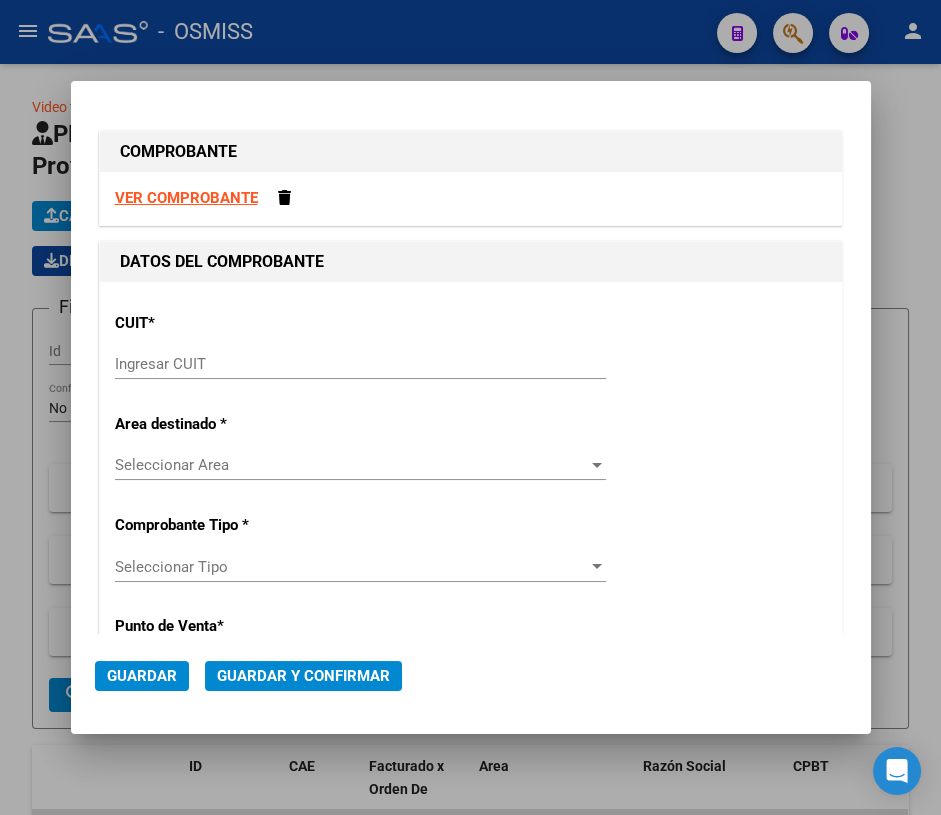 click on "Ingresar CUIT" at bounding box center [360, 364] 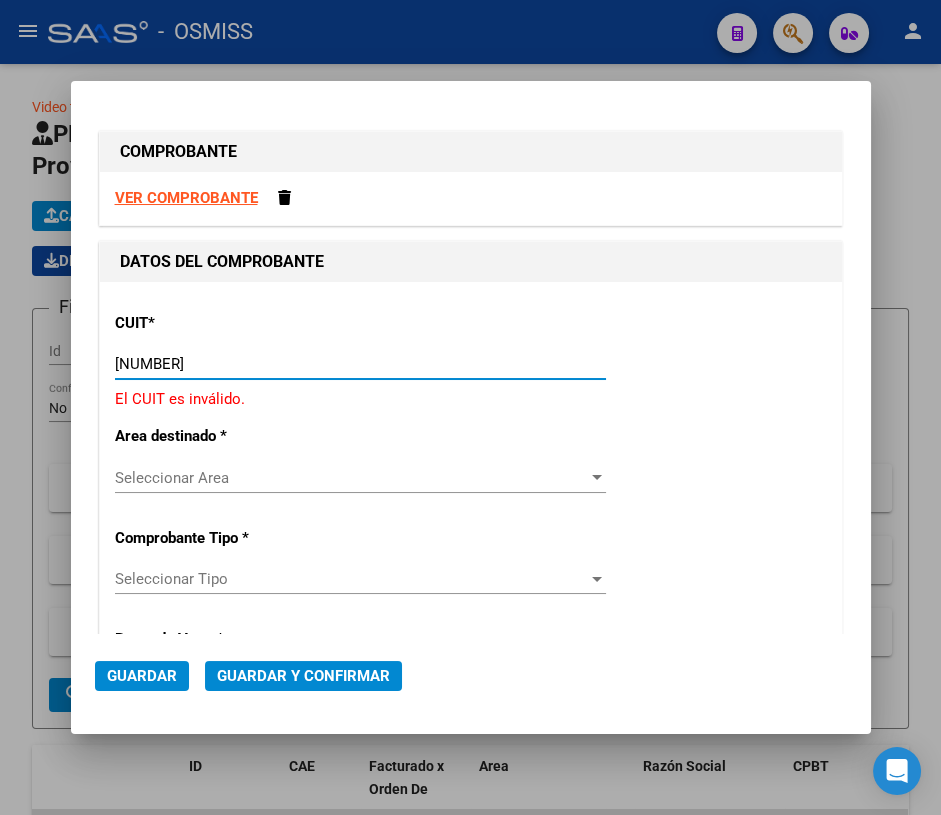 type on "30-68161532-2" 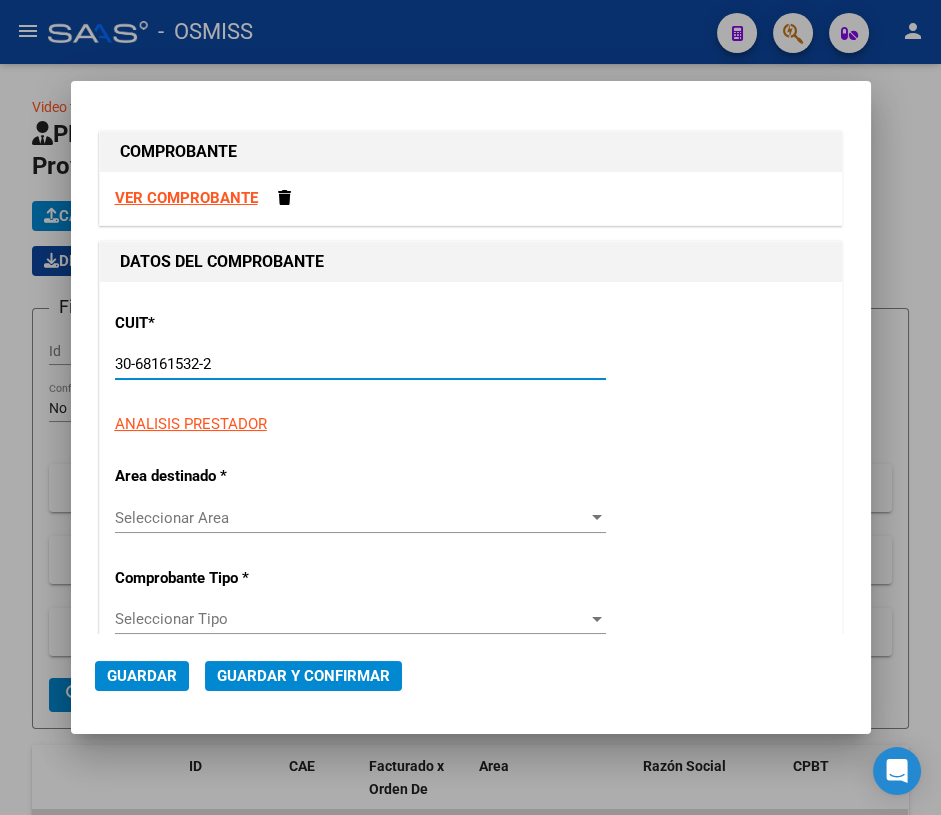type on "19" 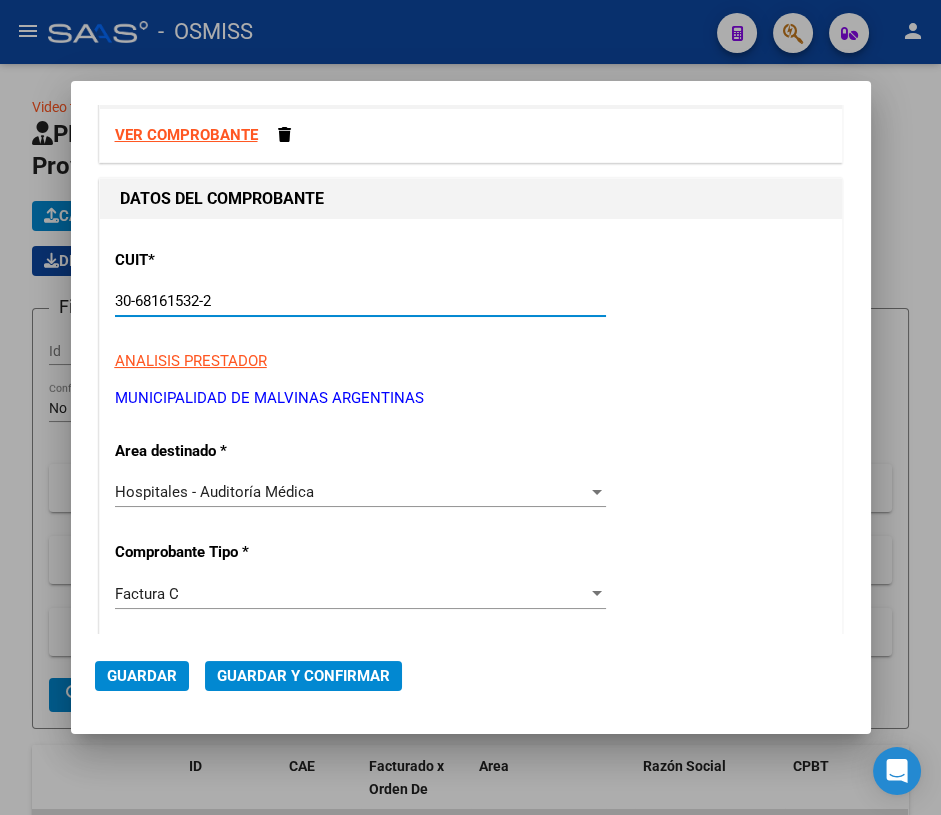 scroll, scrollTop: 90, scrollLeft: 0, axis: vertical 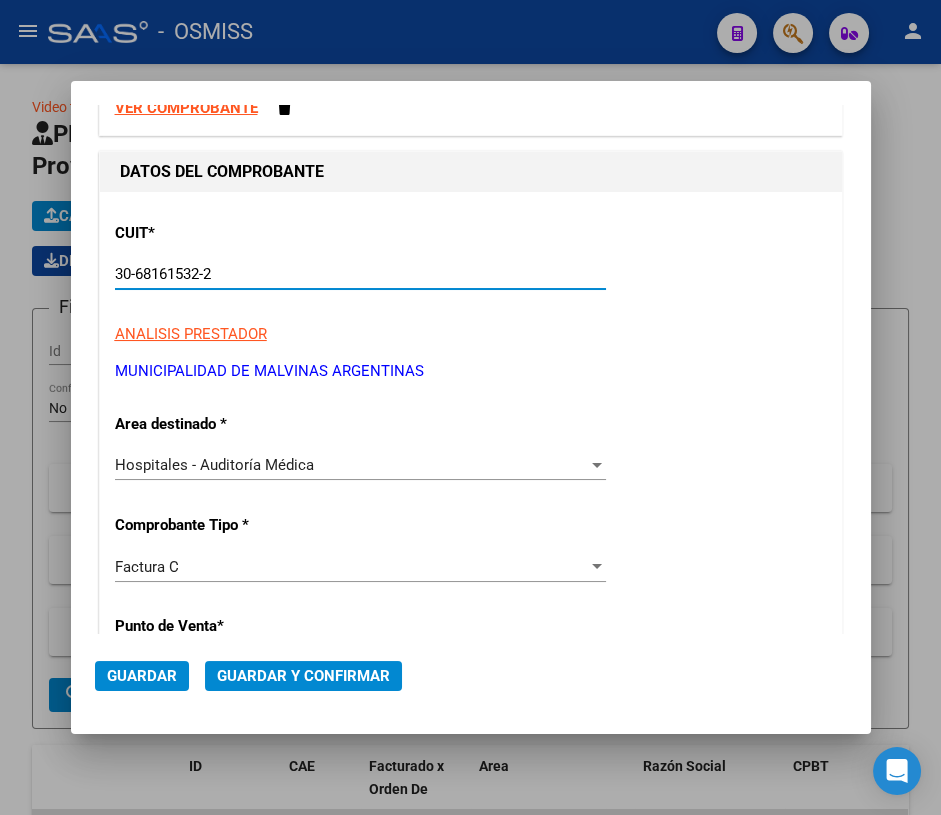 type on "30-68161532-2" 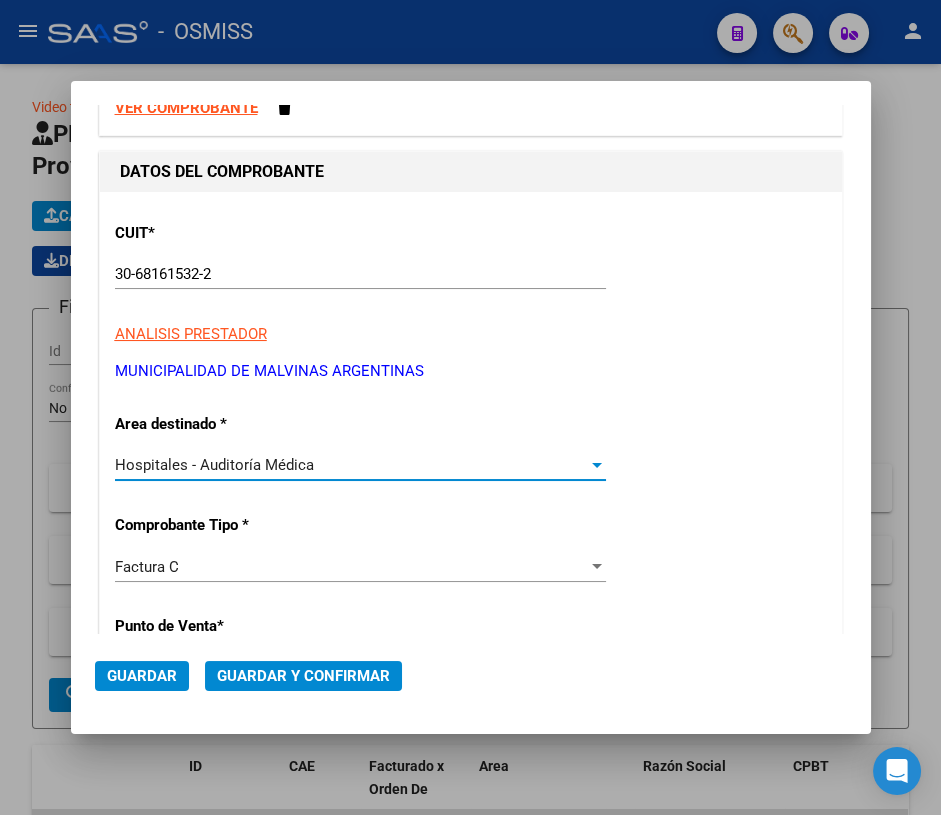 click on "Hospitales - Auditoría Médica" at bounding box center [351, 465] 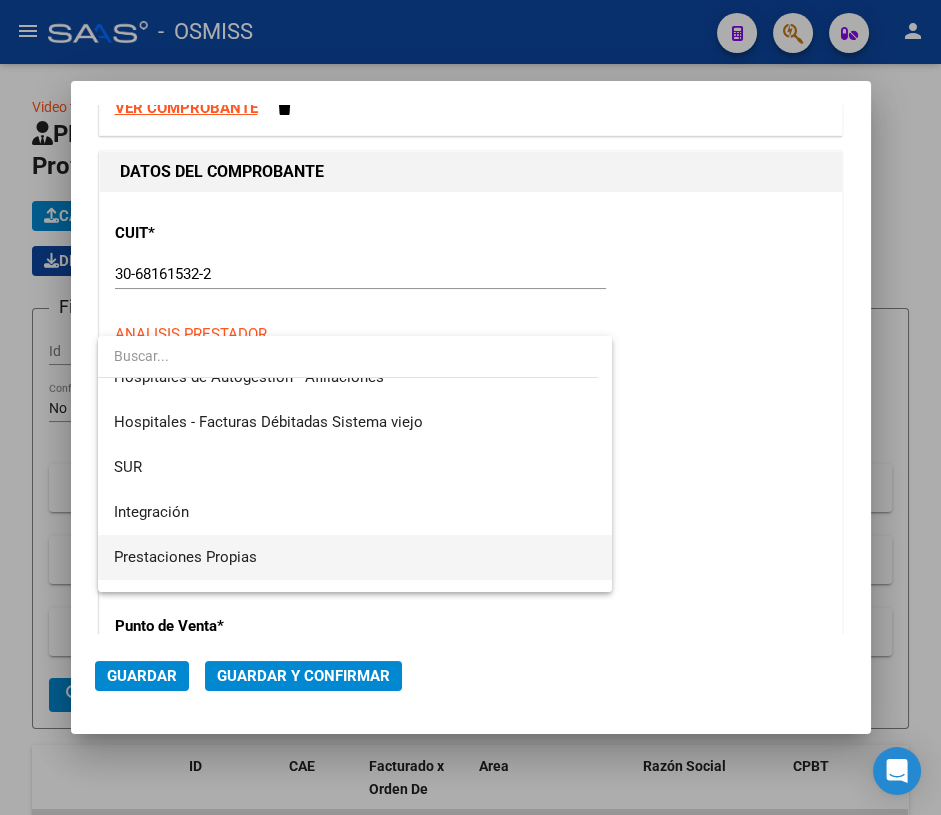 scroll, scrollTop: 0, scrollLeft: 0, axis: both 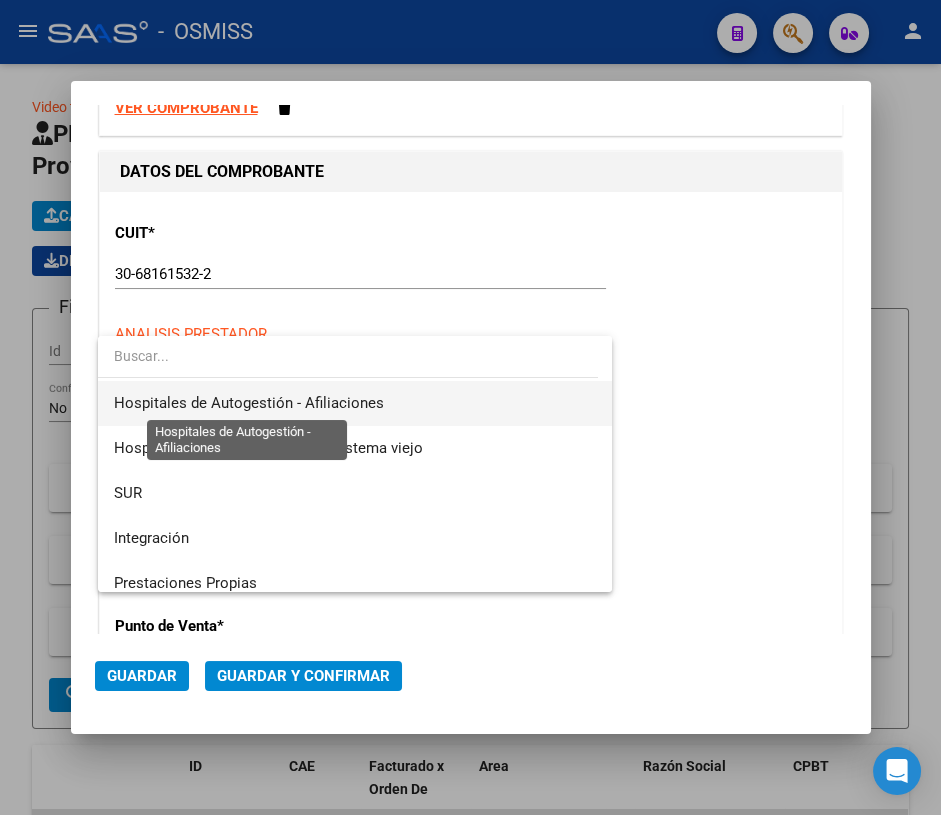 click on "Hospitales de Autogestión - Afiliaciones" at bounding box center (249, 403) 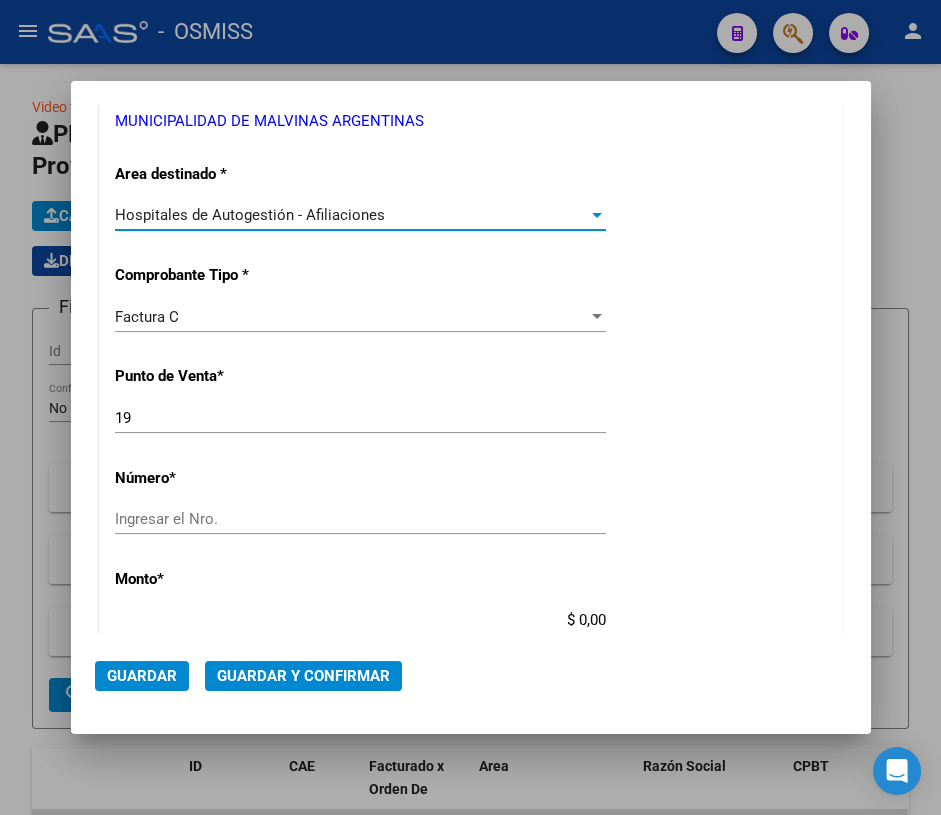 scroll, scrollTop: 363, scrollLeft: 0, axis: vertical 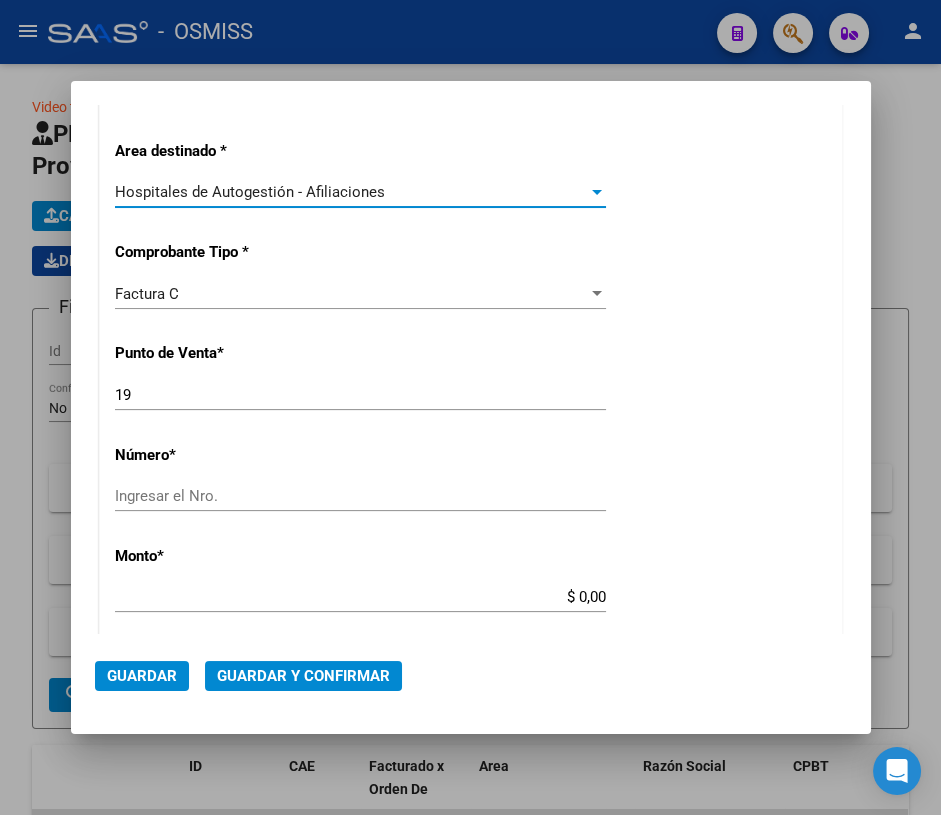 click on "Ingresar el Nro." at bounding box center [360, 496] 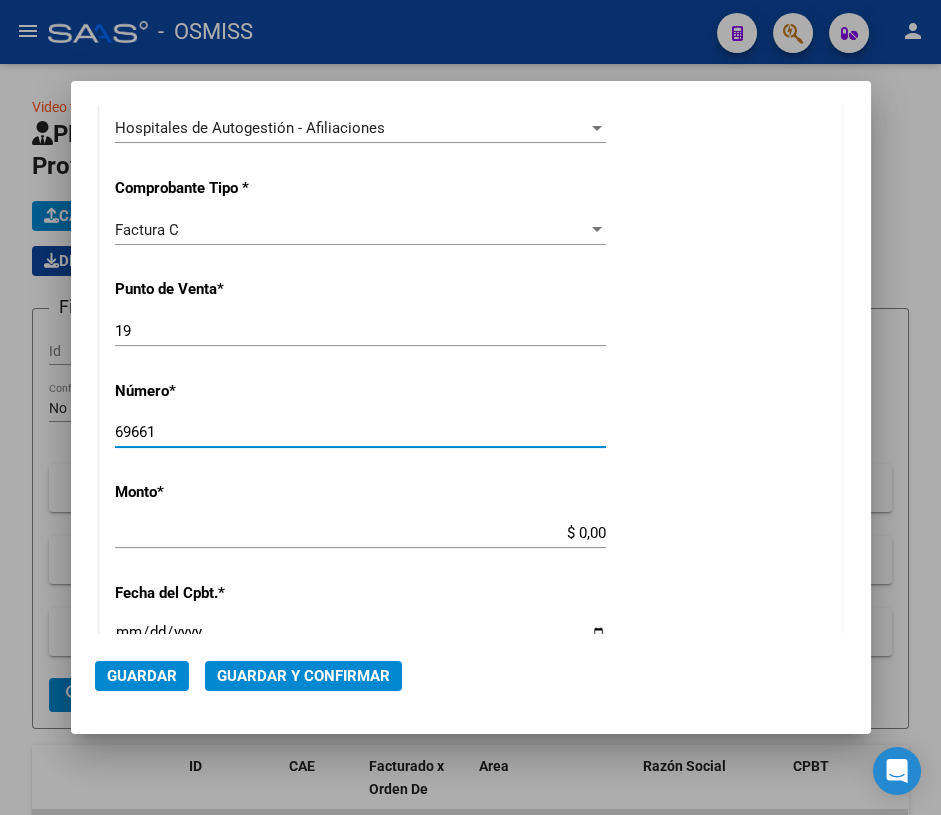 scroll, scrollTop: 454, scrollLeft: 0, axis: vertical 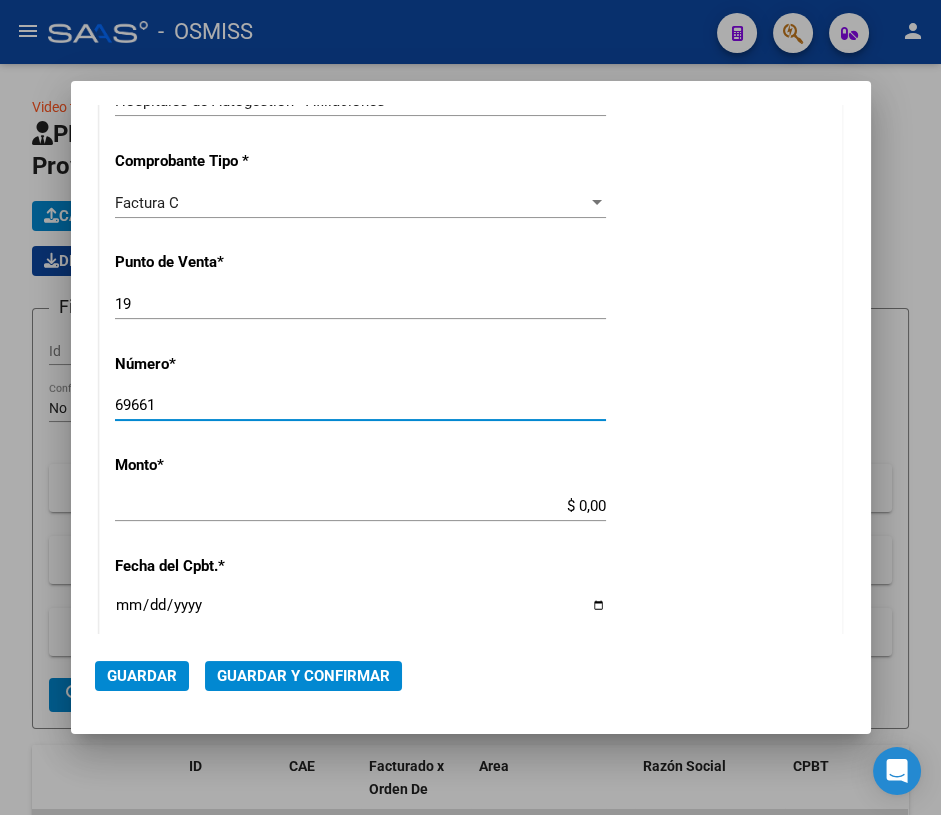 type on "69661" 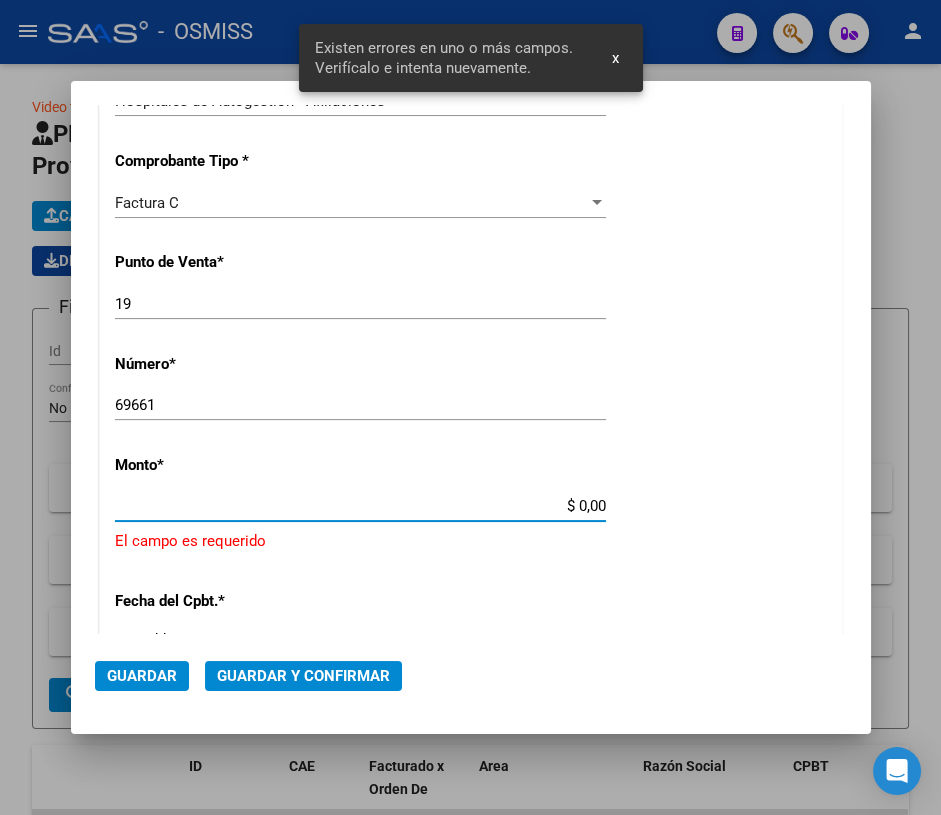 scroll, scrollTop: 580, scrollLeft: 0, axis: vertical 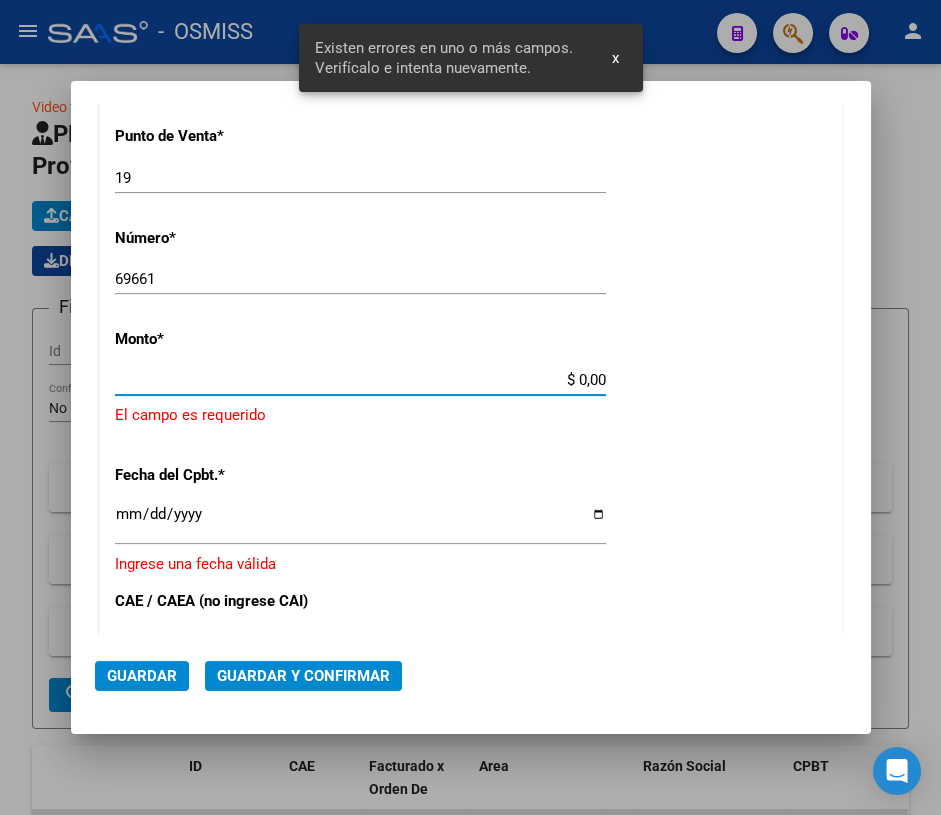 drag, startPoint x: 571, startPoint y: 504, endPoint x: 627, endPoint y: 501, distance: 56.0803 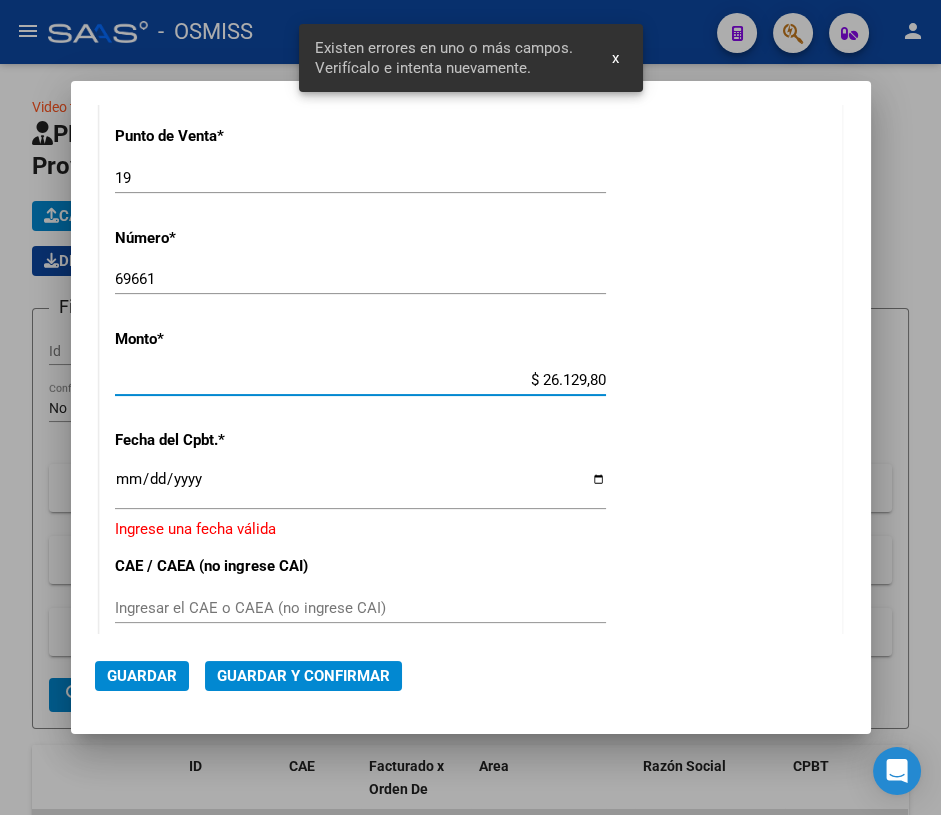 type on "$ 261.298,00" 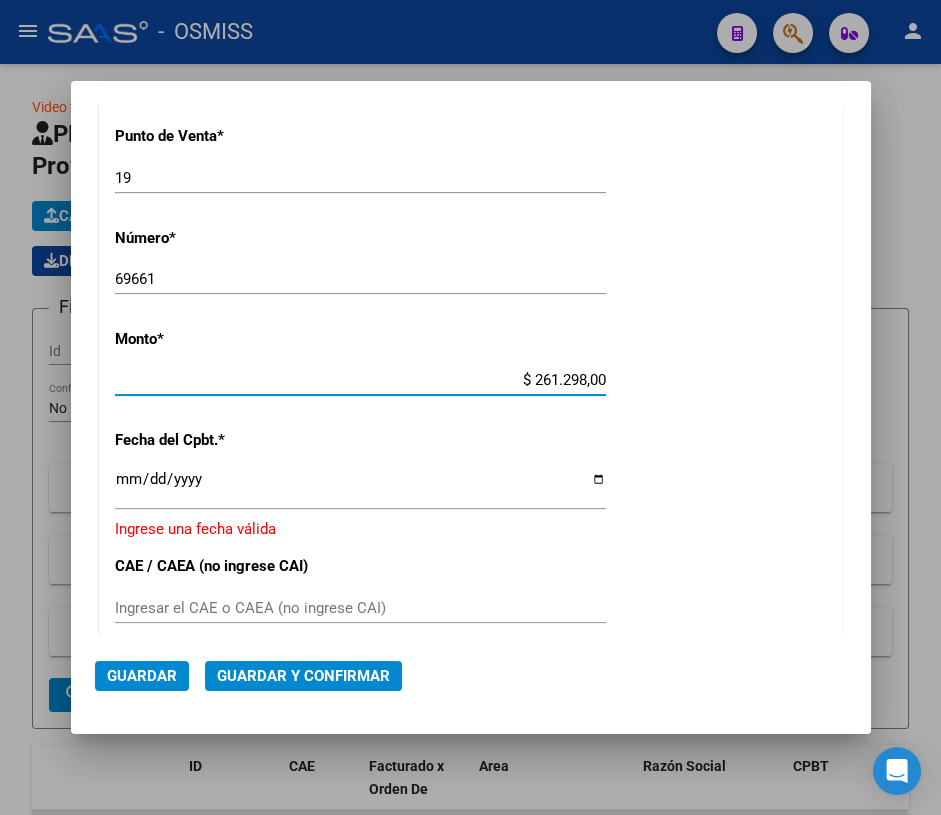 click on "Ingresar la fecha" at bounding box center (360, 487) 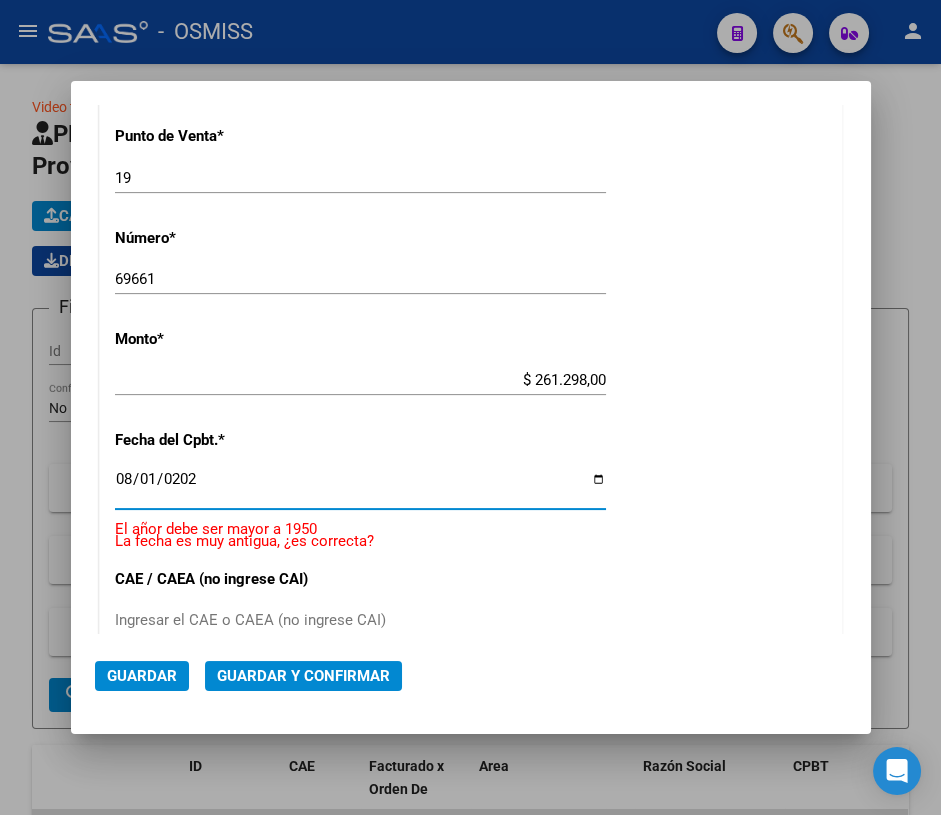 type on "2025-08-01" 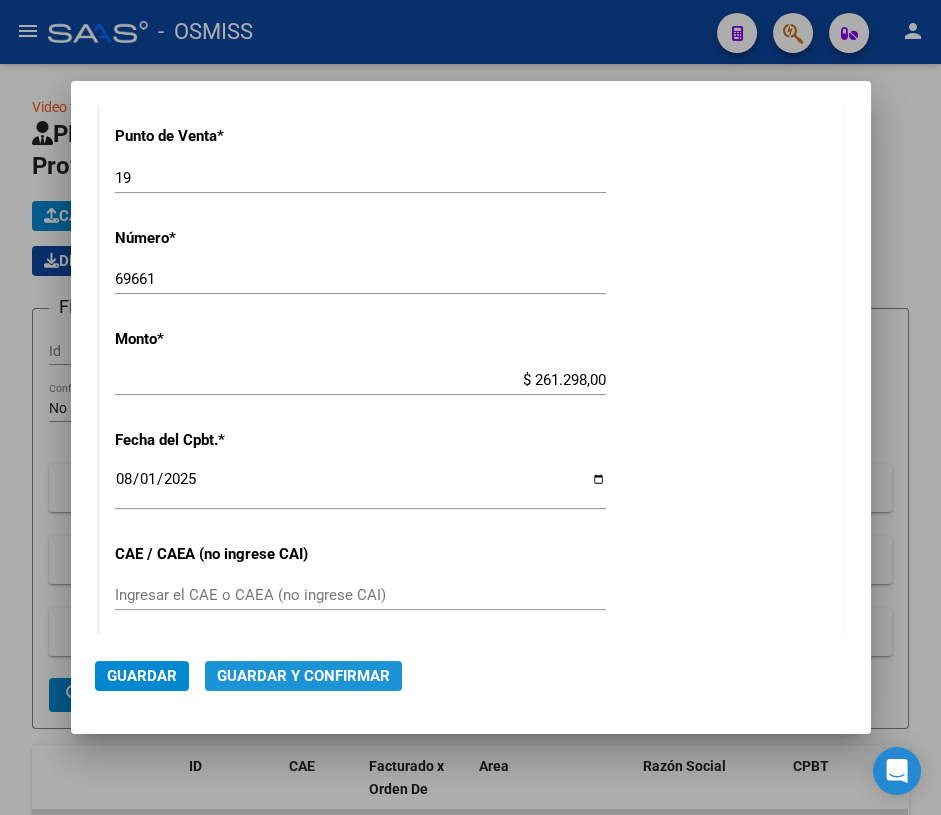 click on "Guardar y Confirmar" 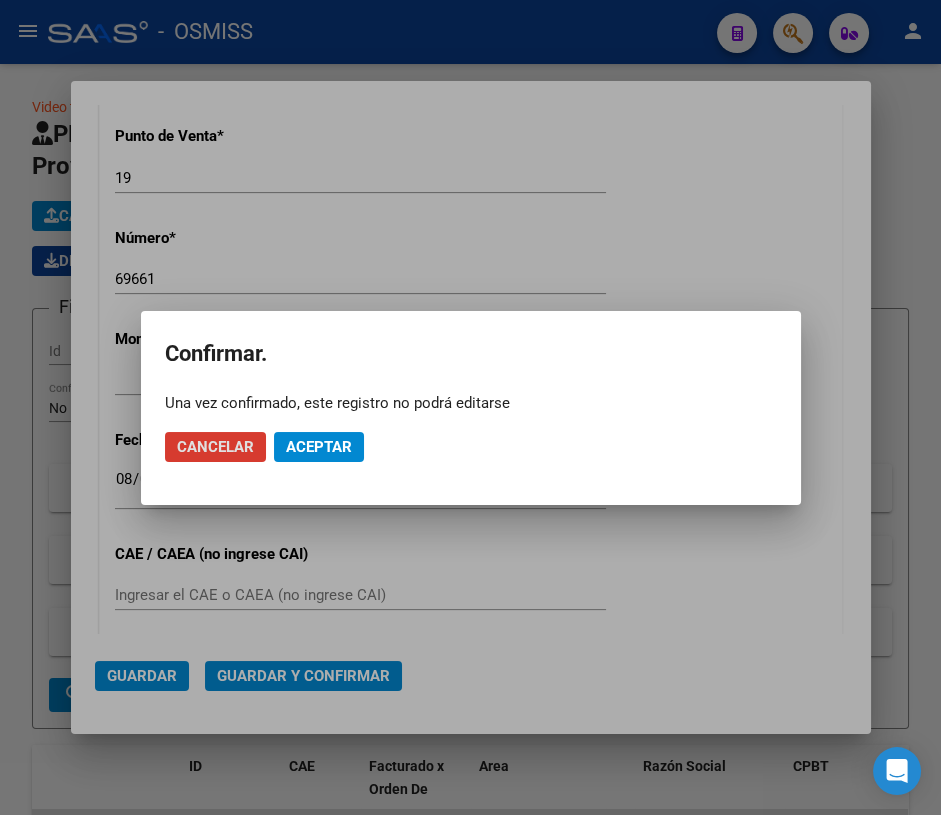 click on "Aceptar" 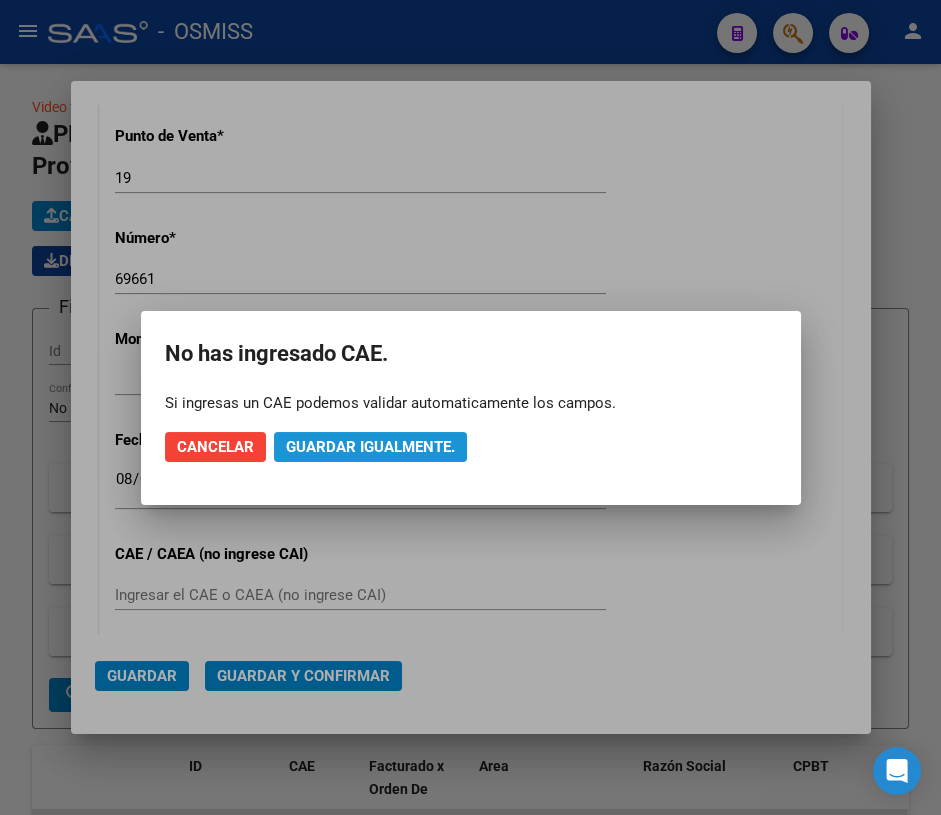 click on "Guardar igualmente." 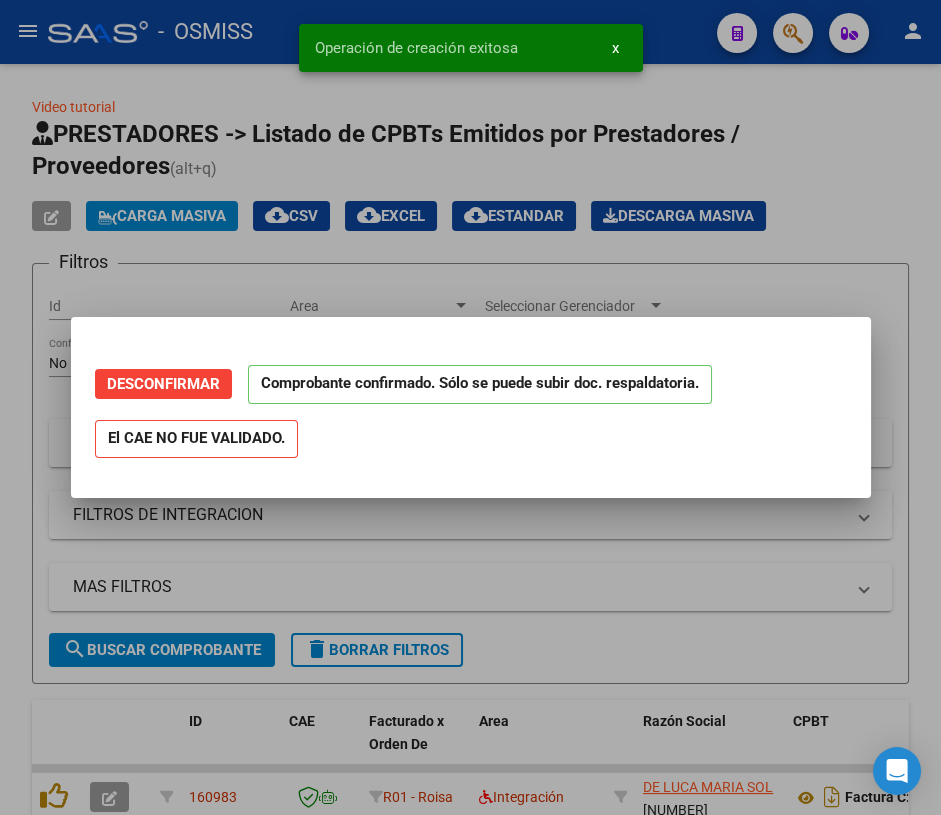 scroll, scrollTop: 0, scrollLeft: 0, axis: both 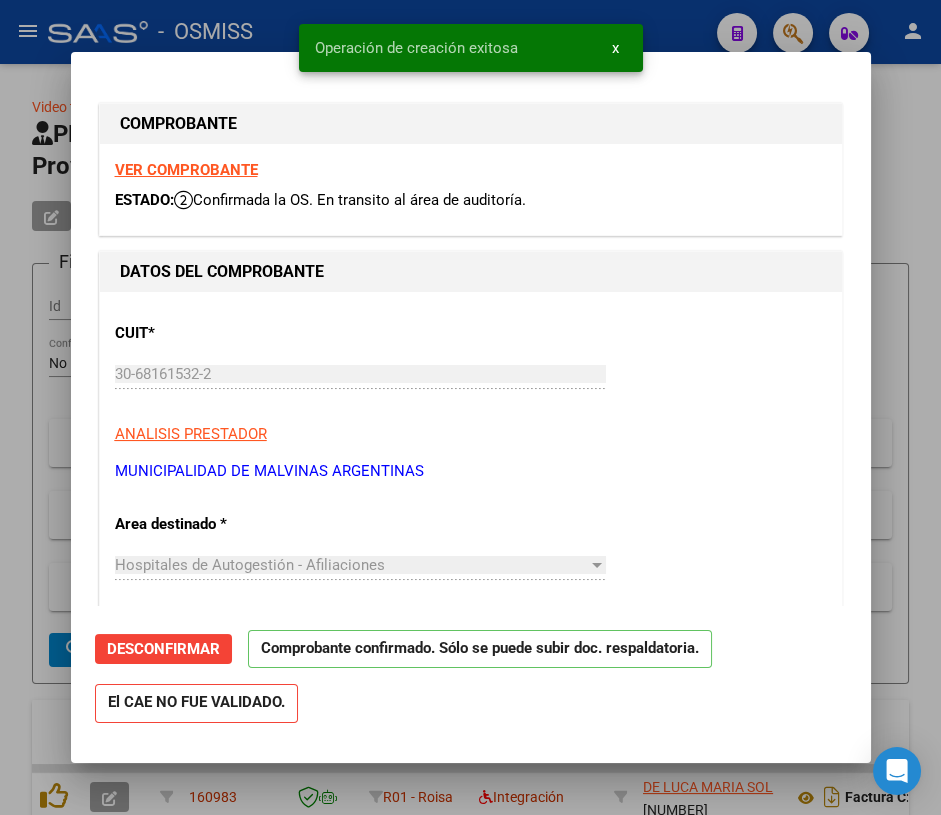 click at bounding box center [470, 407] 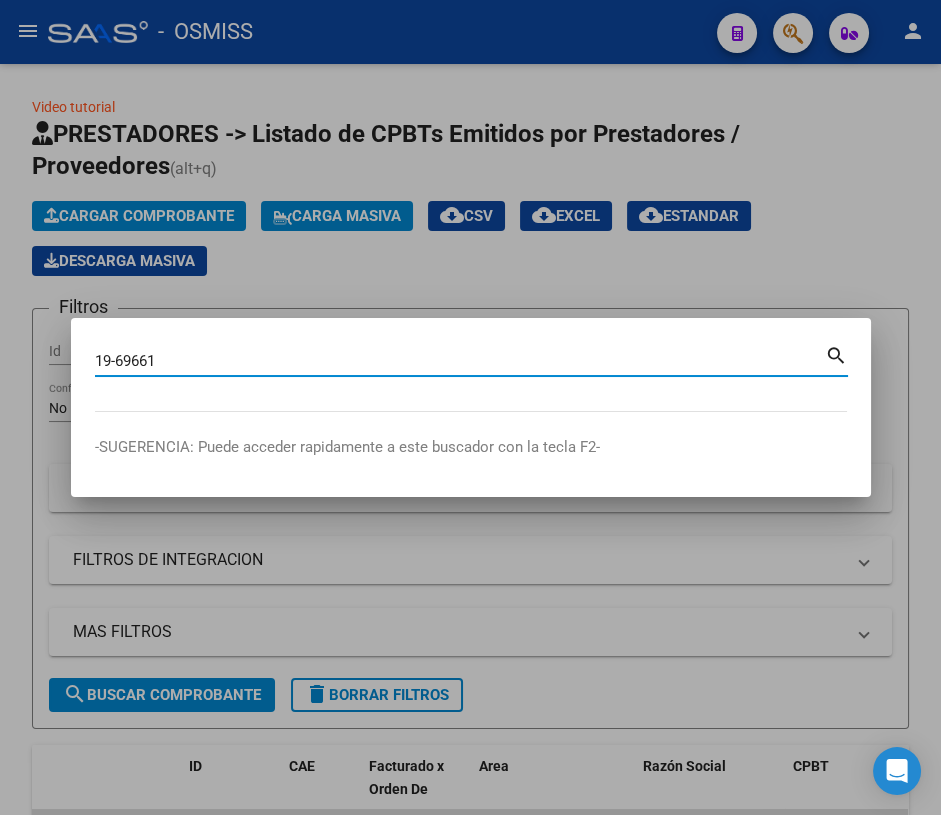 type on "19-69661" 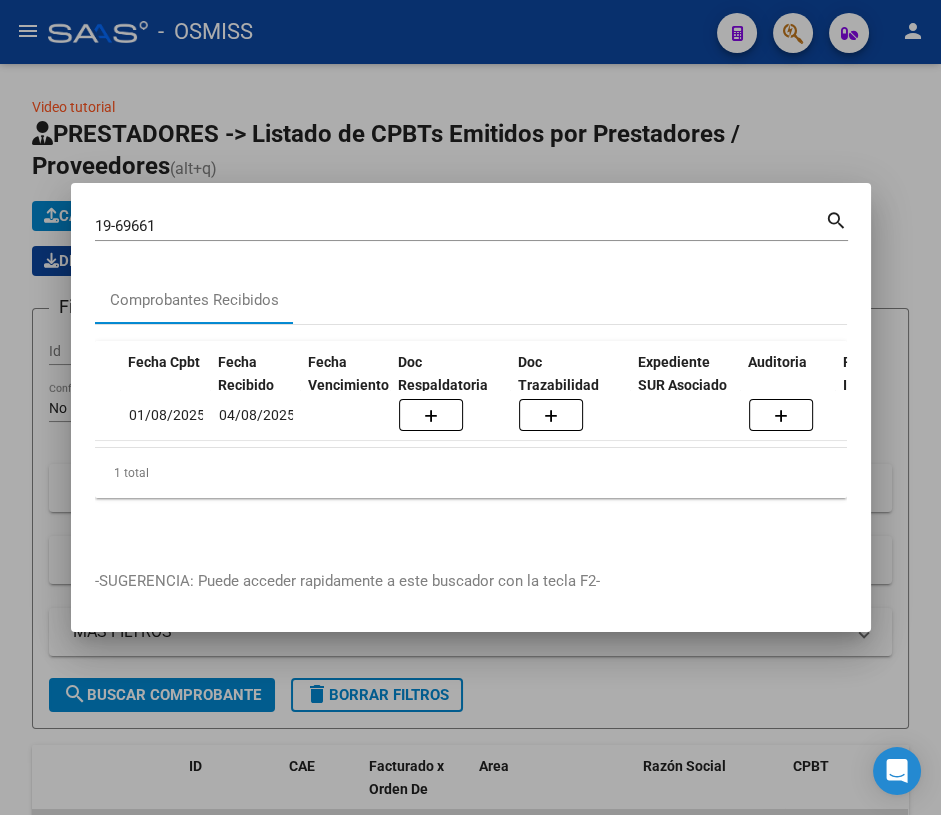 scroll, scrollTop: 0, scrollLeft: 928, axis: horizontal 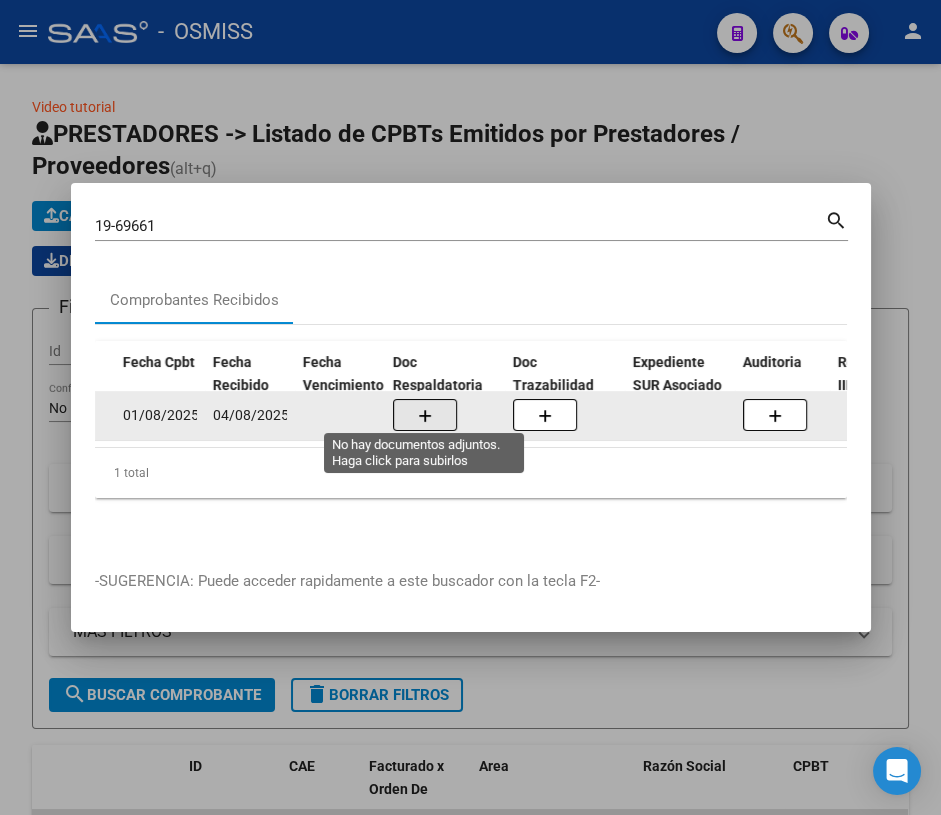 click 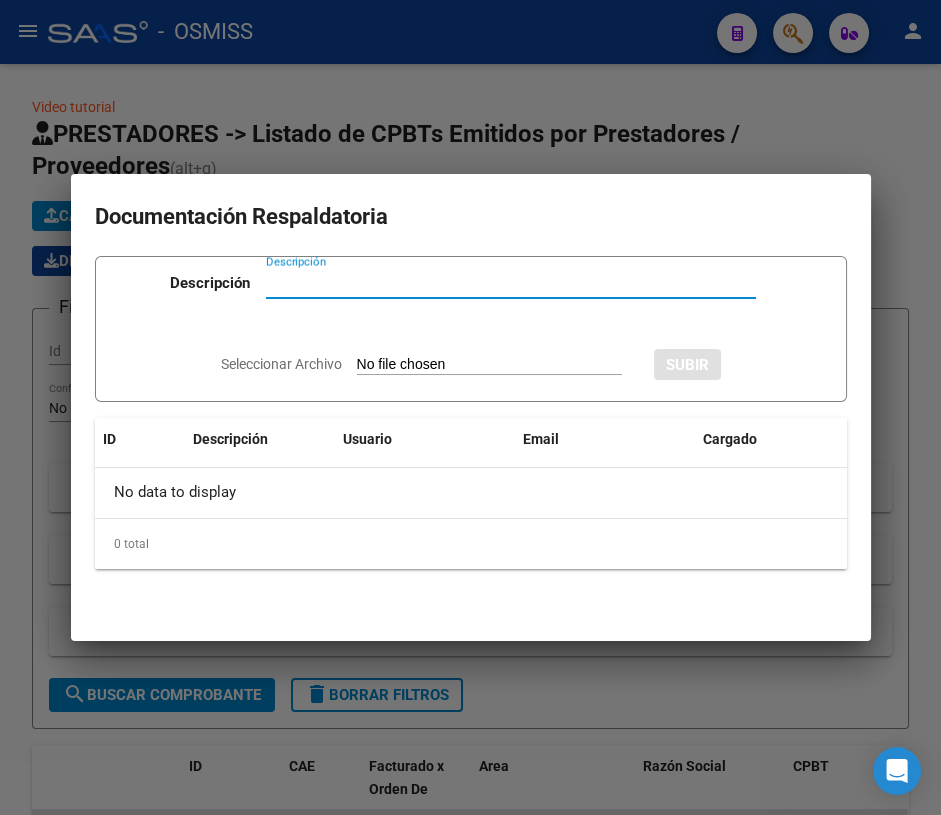 click at bounding box center (470, 407) 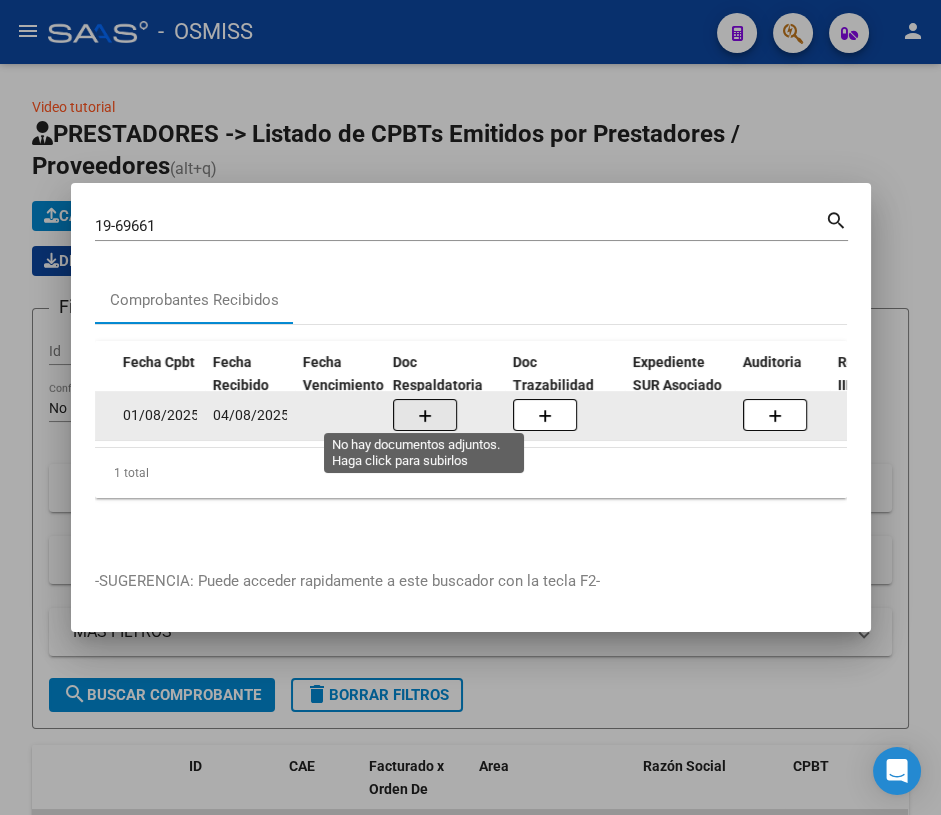 click 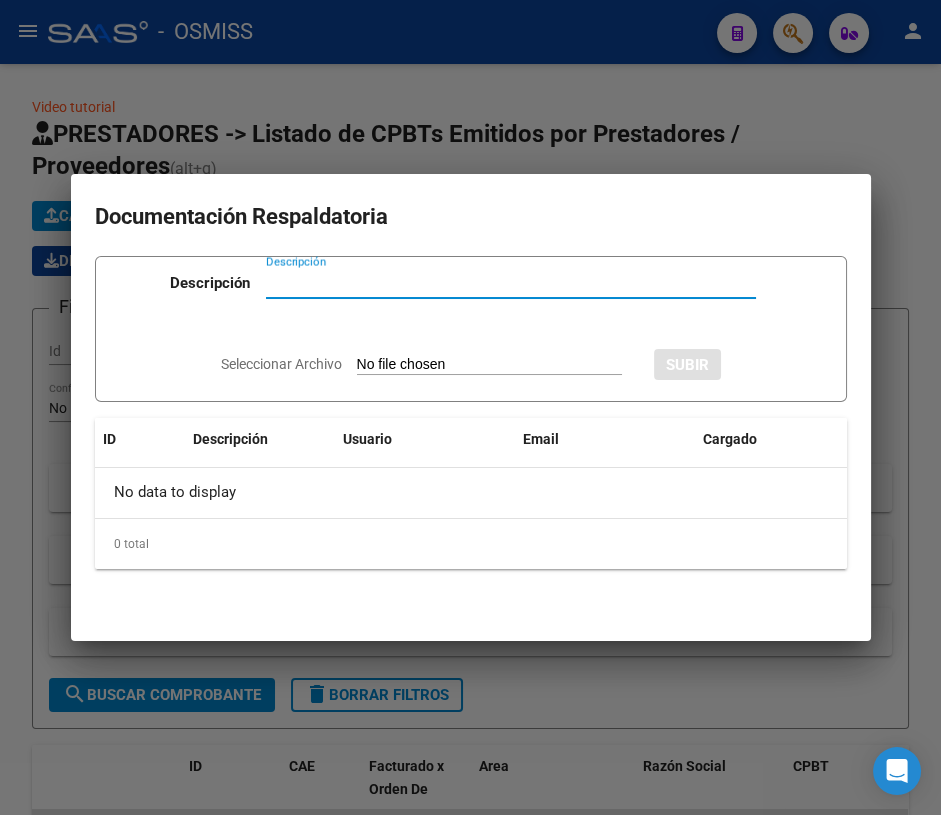 click on "Descripción" at bounding box center [511, 283] 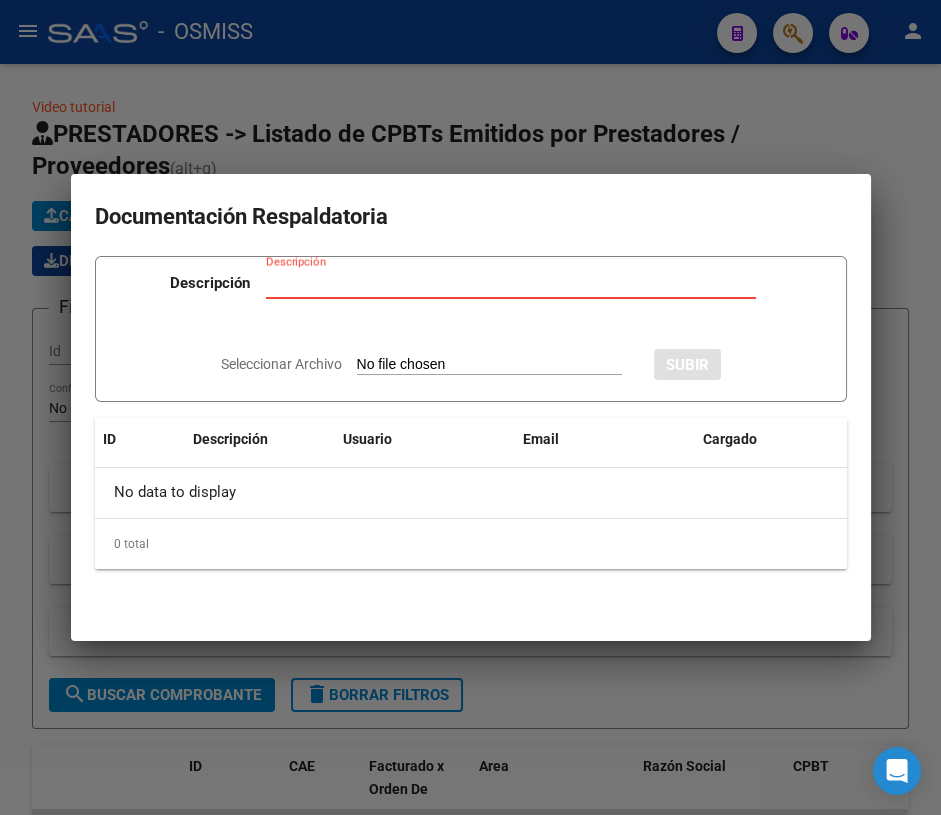 click on "Descripción" at bounding box center [511, 283] 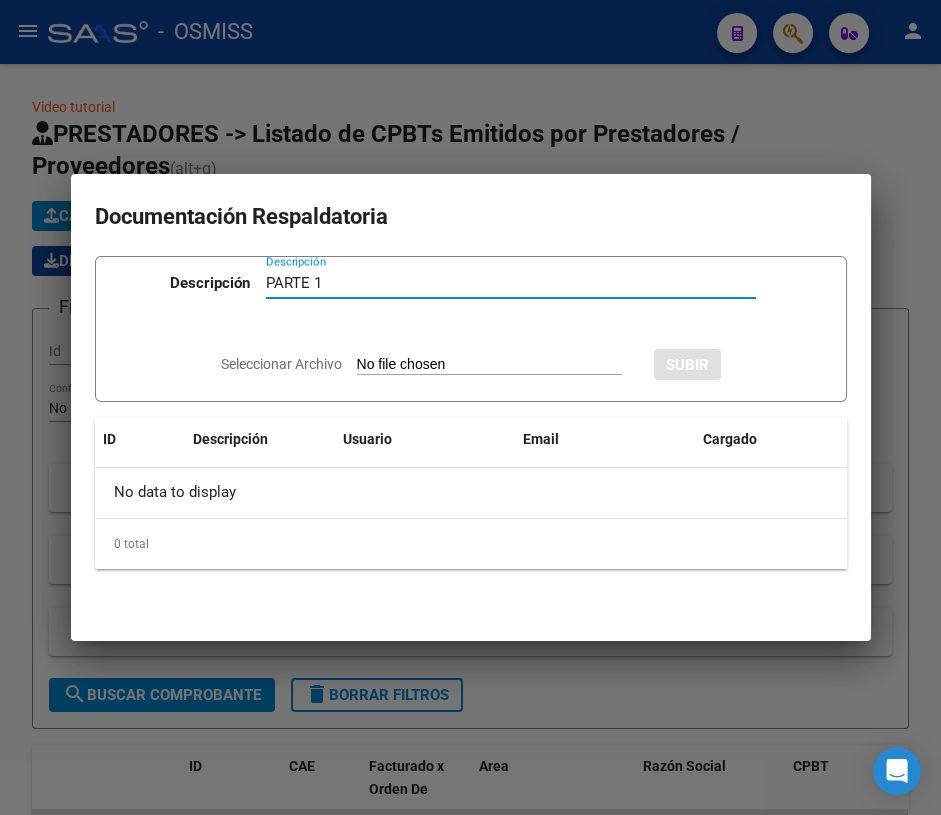 type on "PARTE 1" 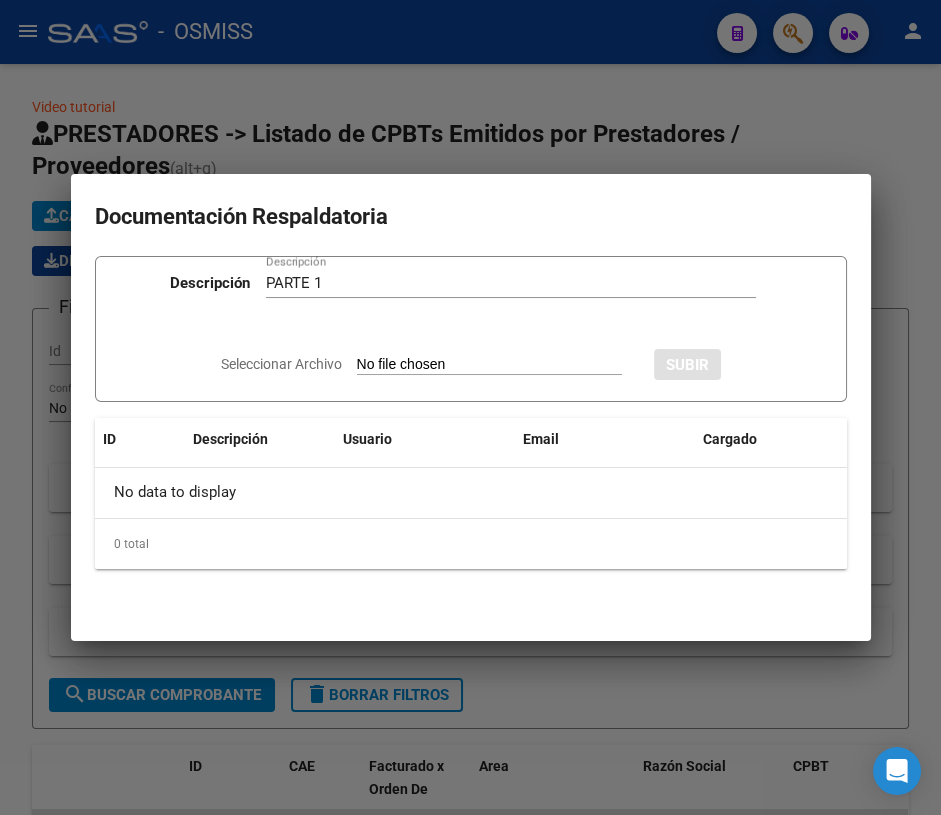 click on "Seleccionar Archivo" at bounding box center (281, 364) 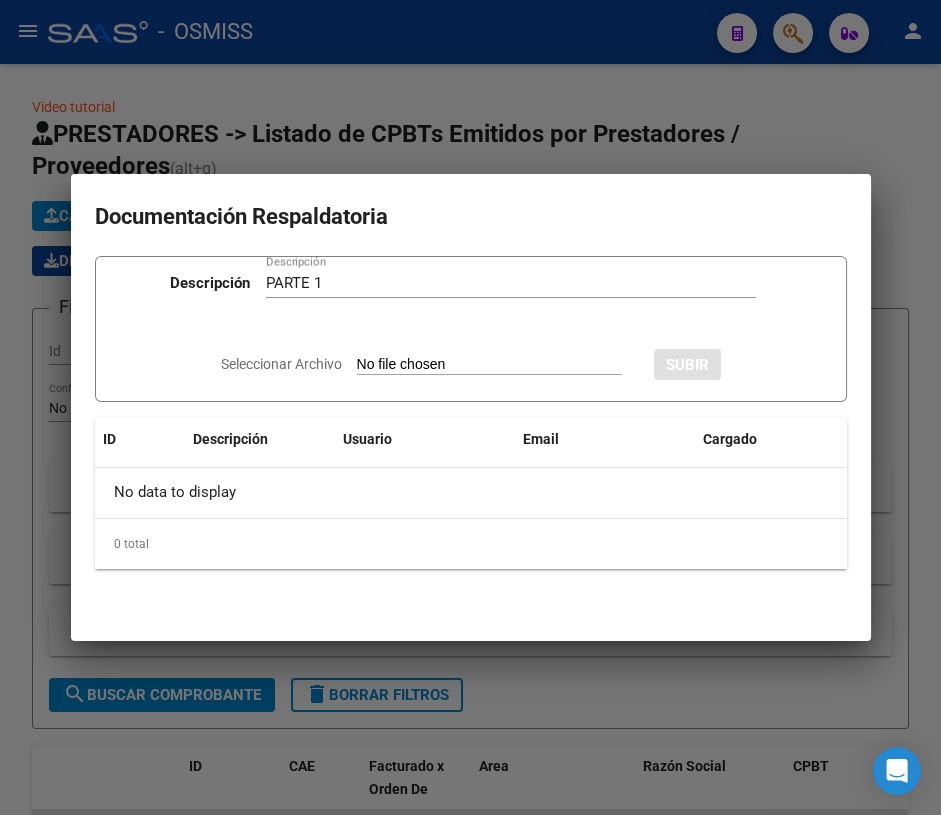 type on "C:\fakepath\FC. 19-69661 PARTE 1.pdf" 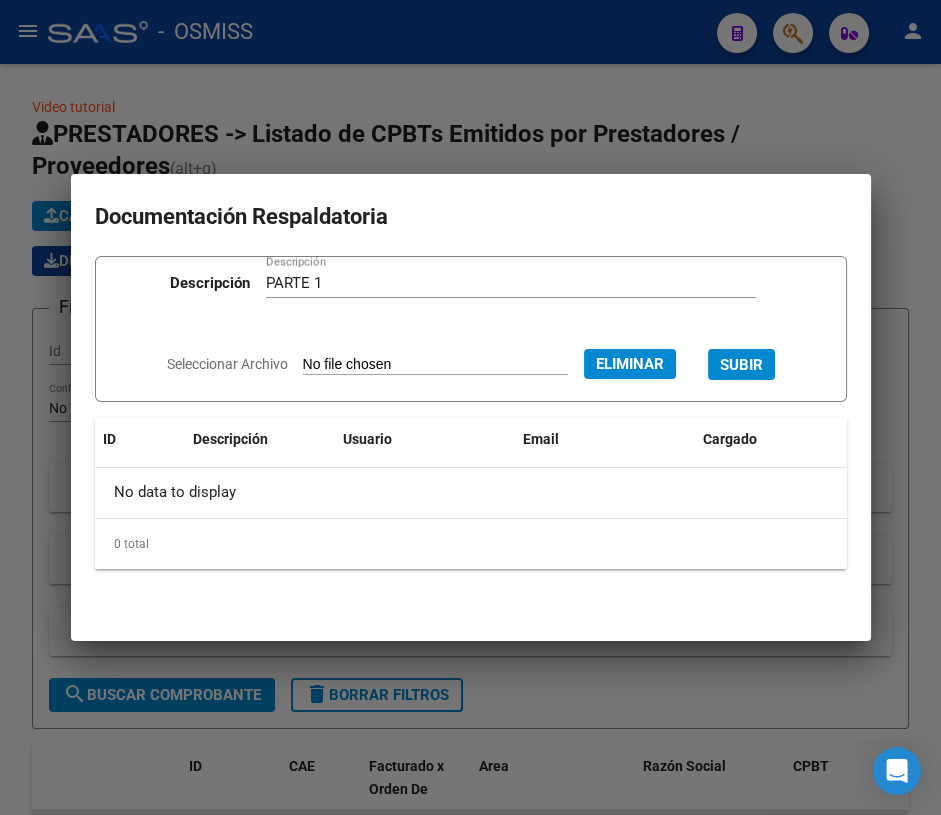 click on "SUBIR" at bounding box center [741, 365] 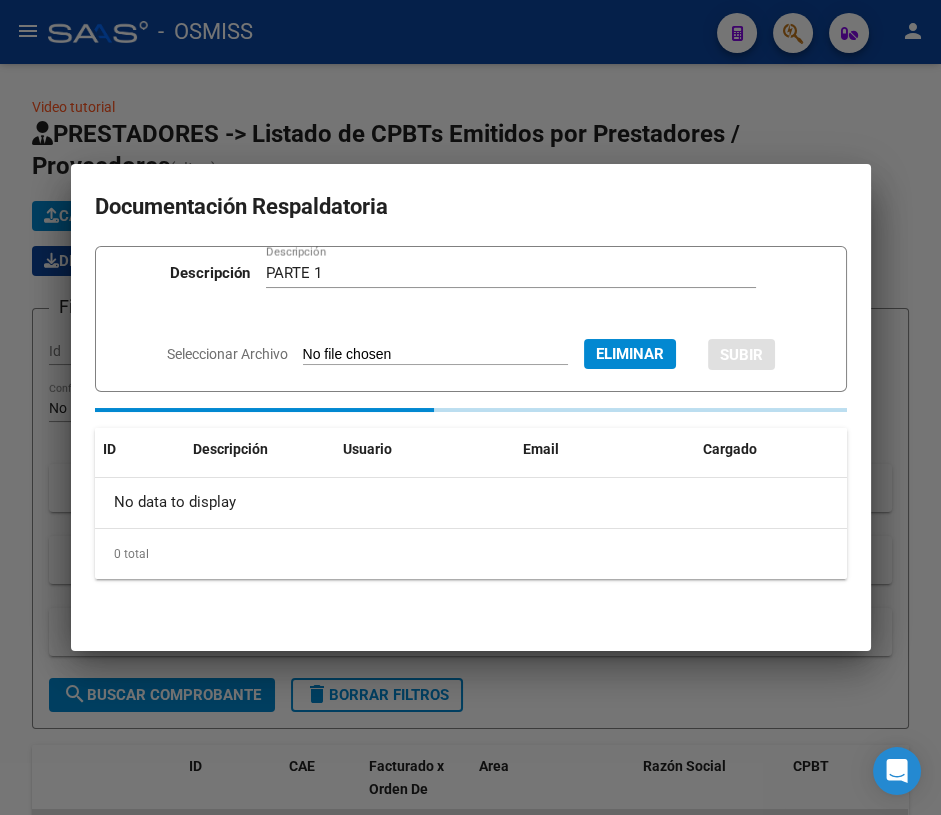 type 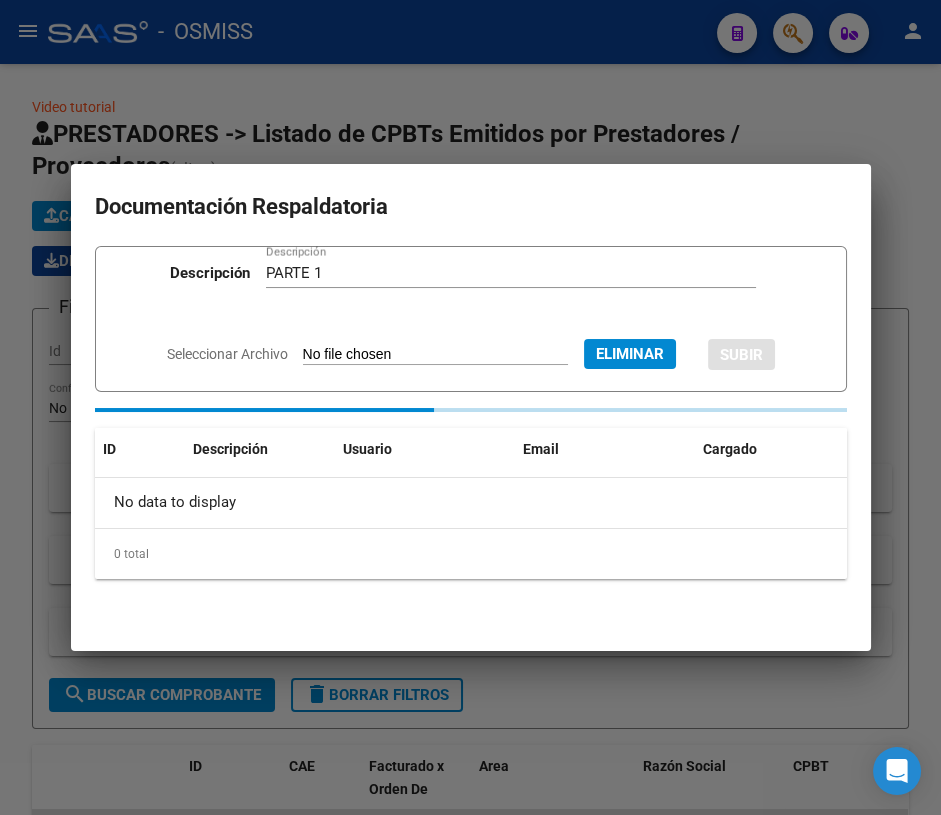 type 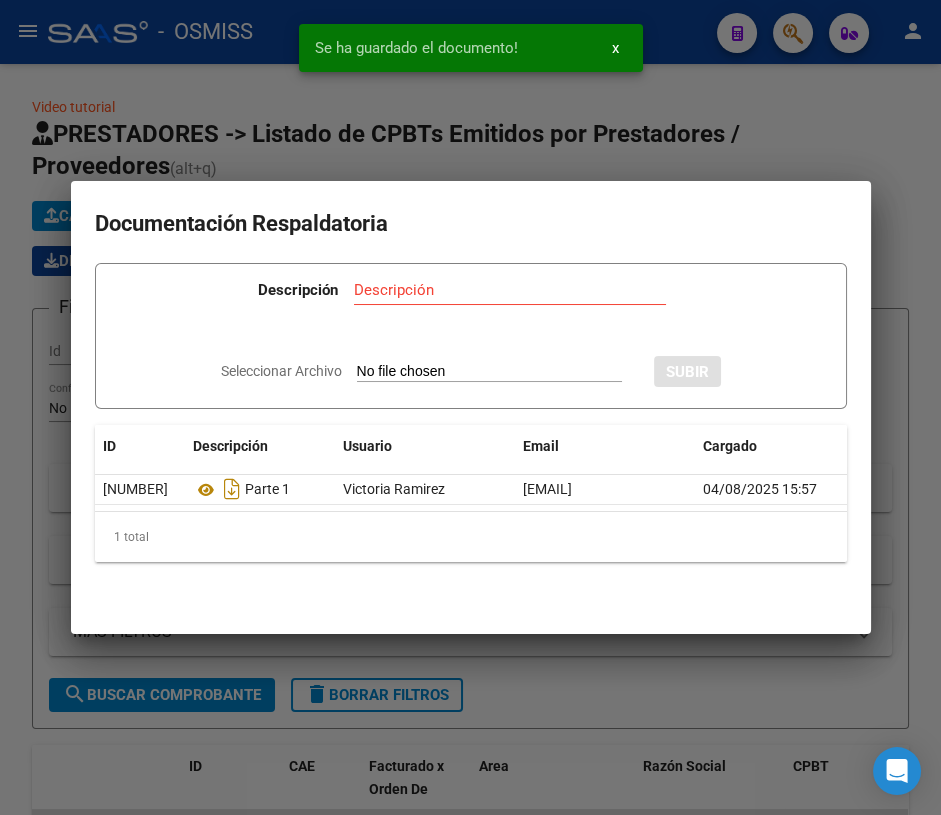 click on "Descripción" at bounding box center (510, 290) 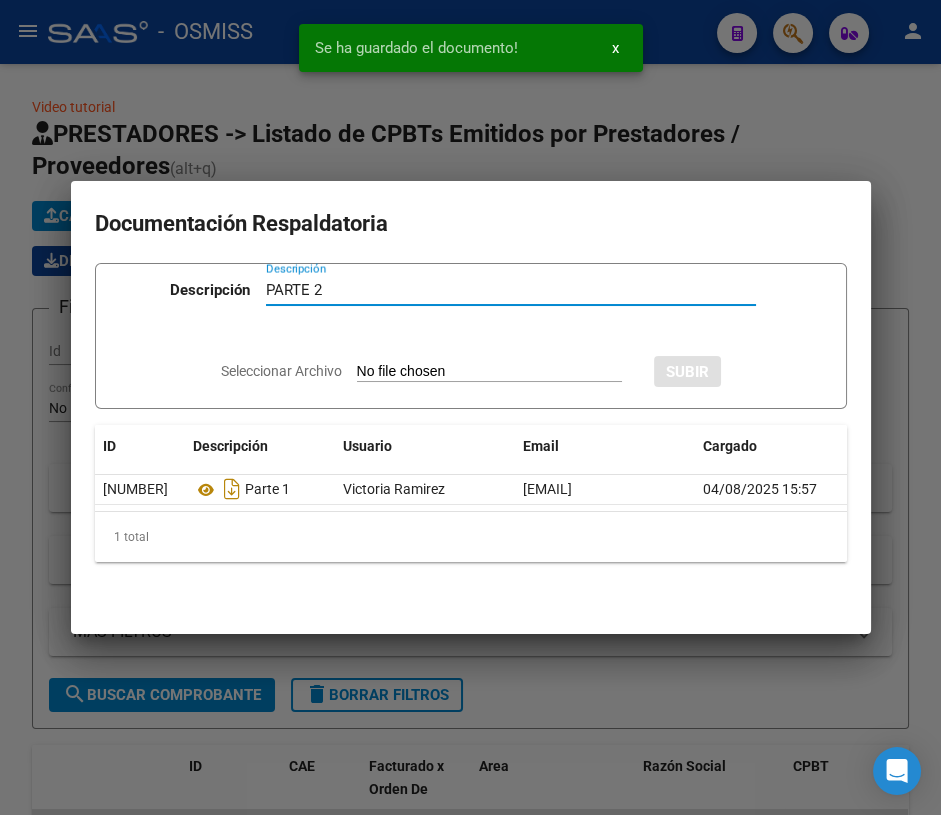 type on "PARTE 2" 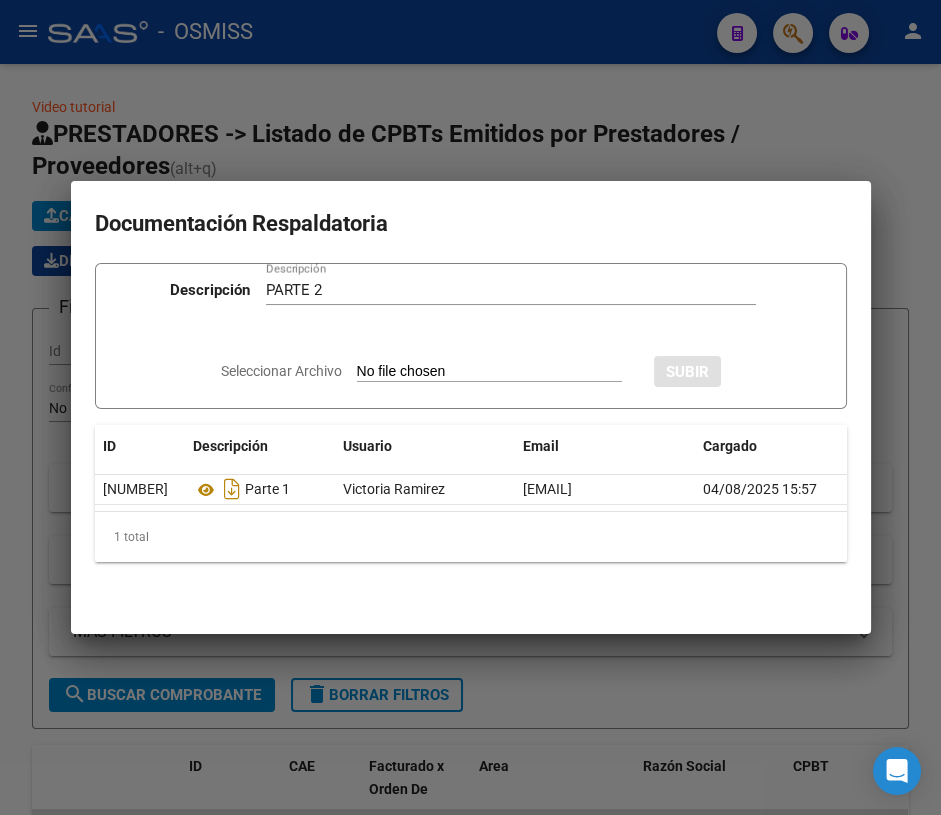 type on "C:\fakepath\FC. 19-69661 PARTE 2.pdf" 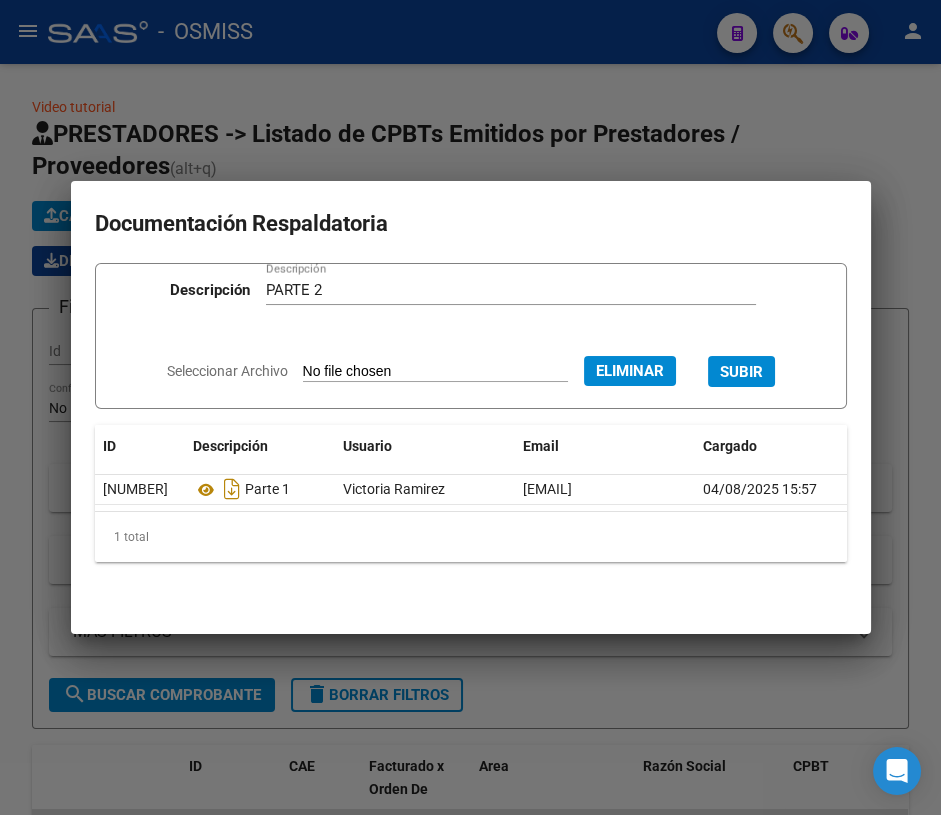 click on "SUBIR" at bounding box center [741, 372] 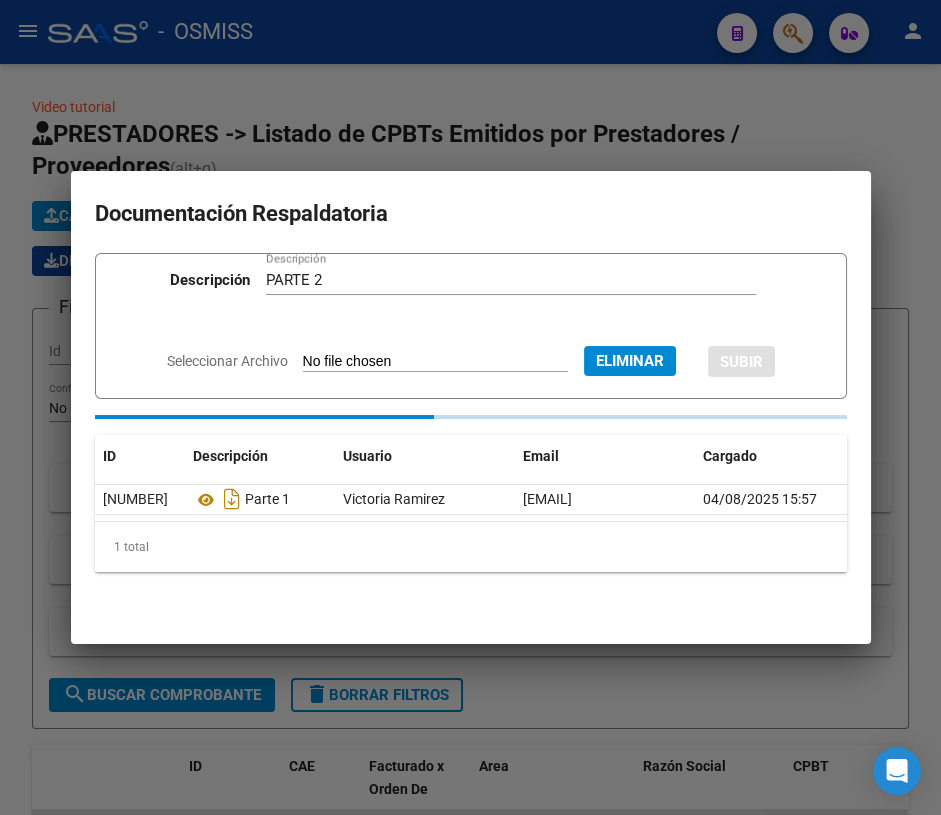 type 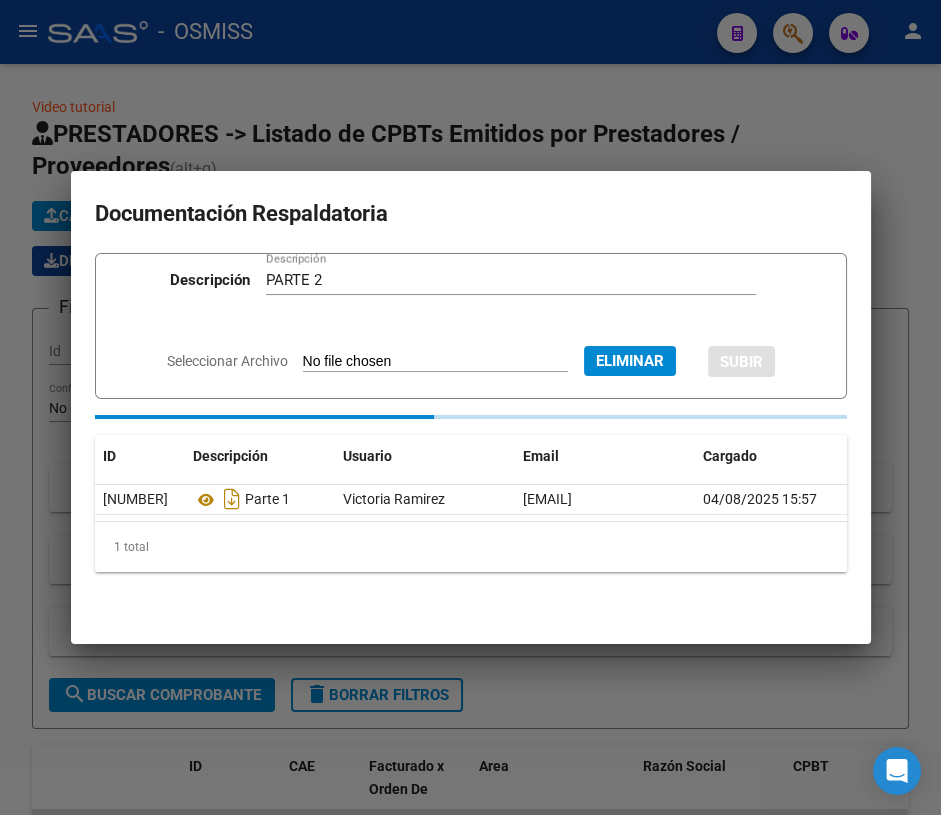 type 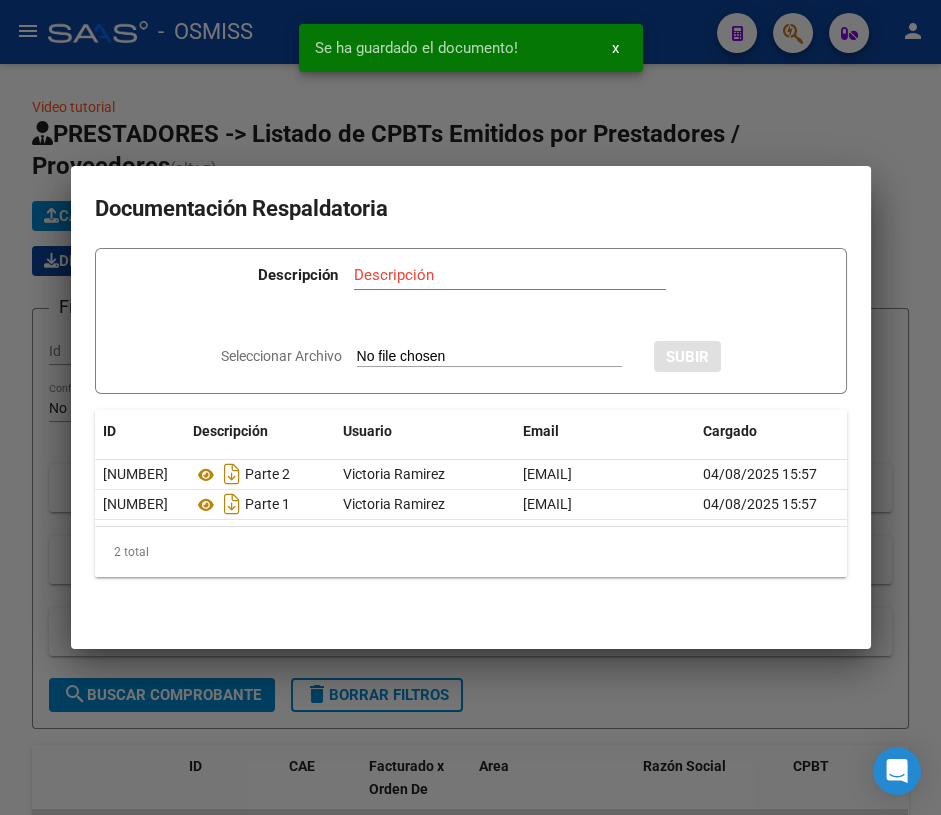 click on "Descripción" at bounding box center (298, 275) 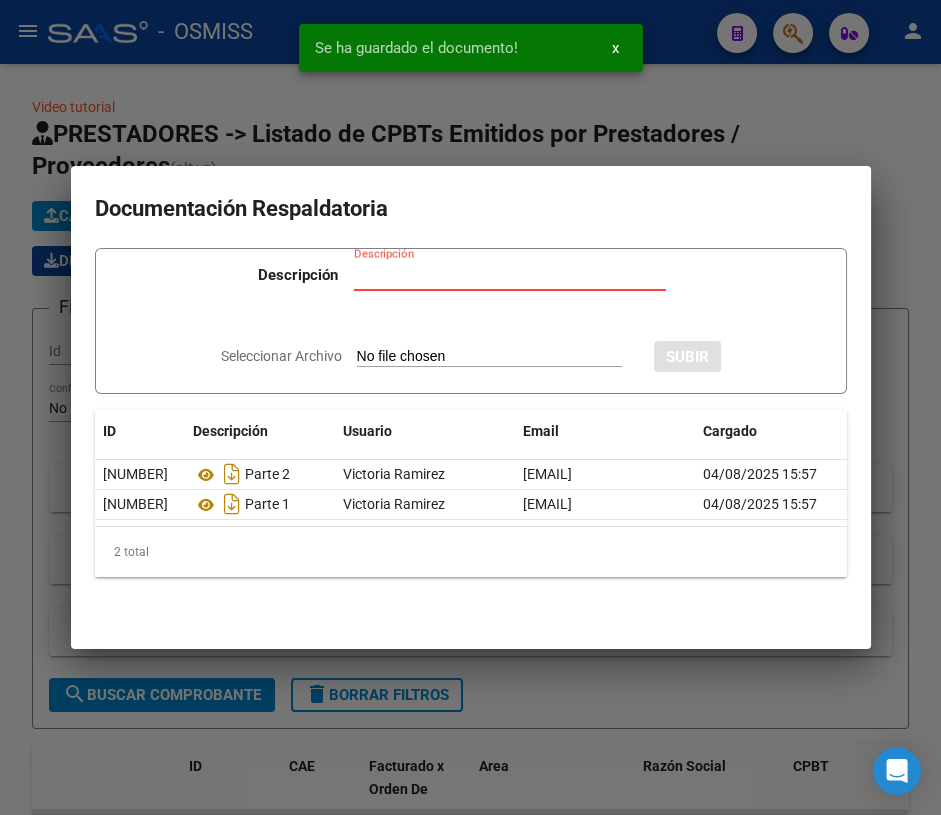 click on "Descripción" at bounding box center [510, 275] 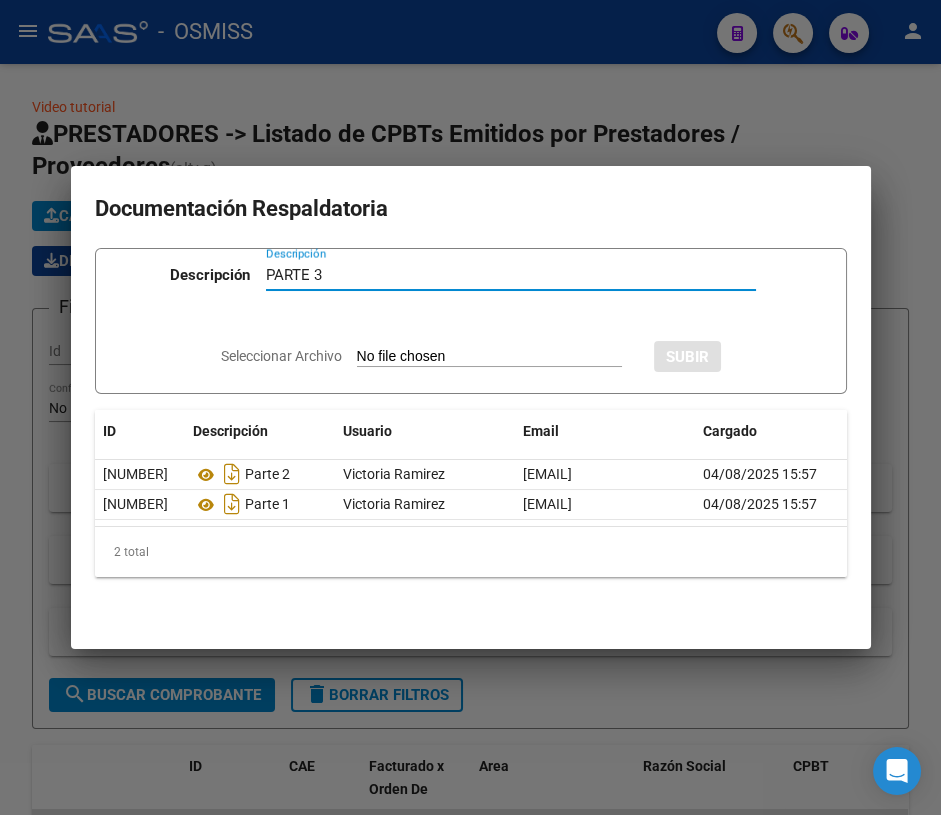type on "PARTE 3" 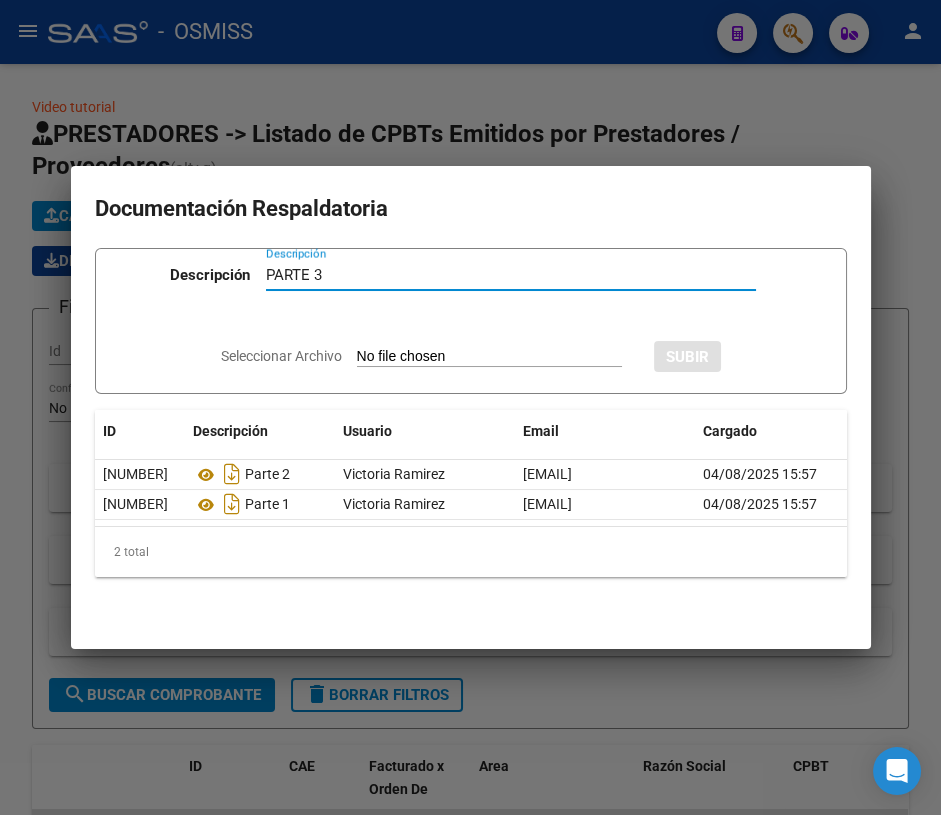 click on "Seleccionar Archivo" at bounding box center [281, 356] 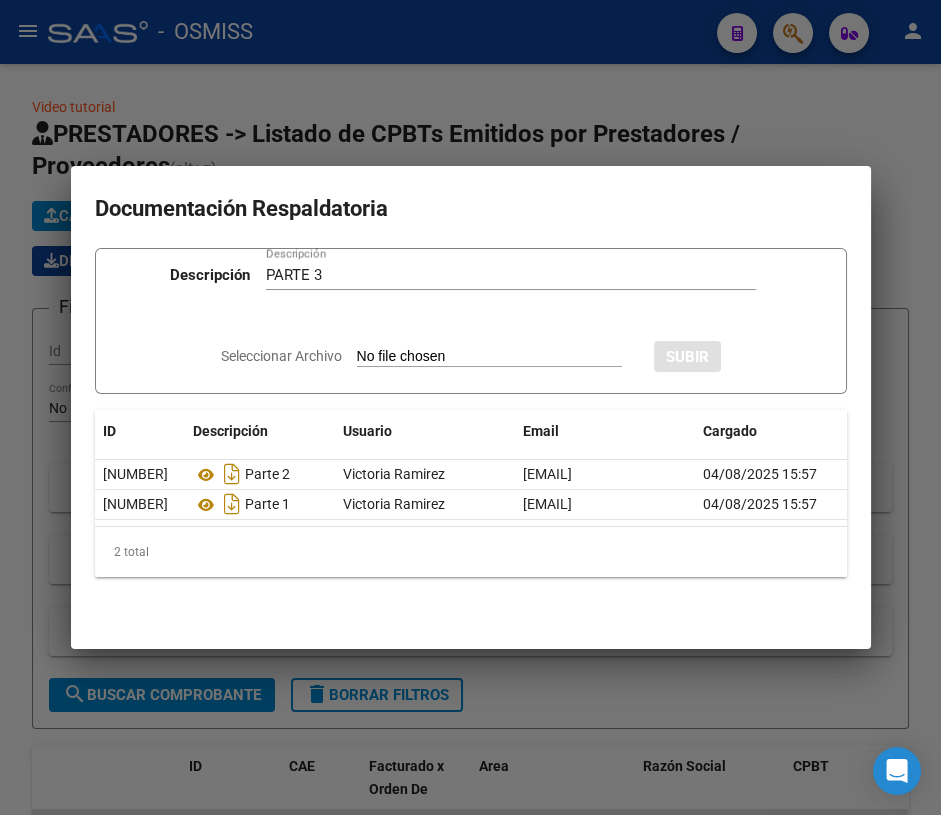 click on "Seleccionar Archivo" at bounding box center (281, 356) 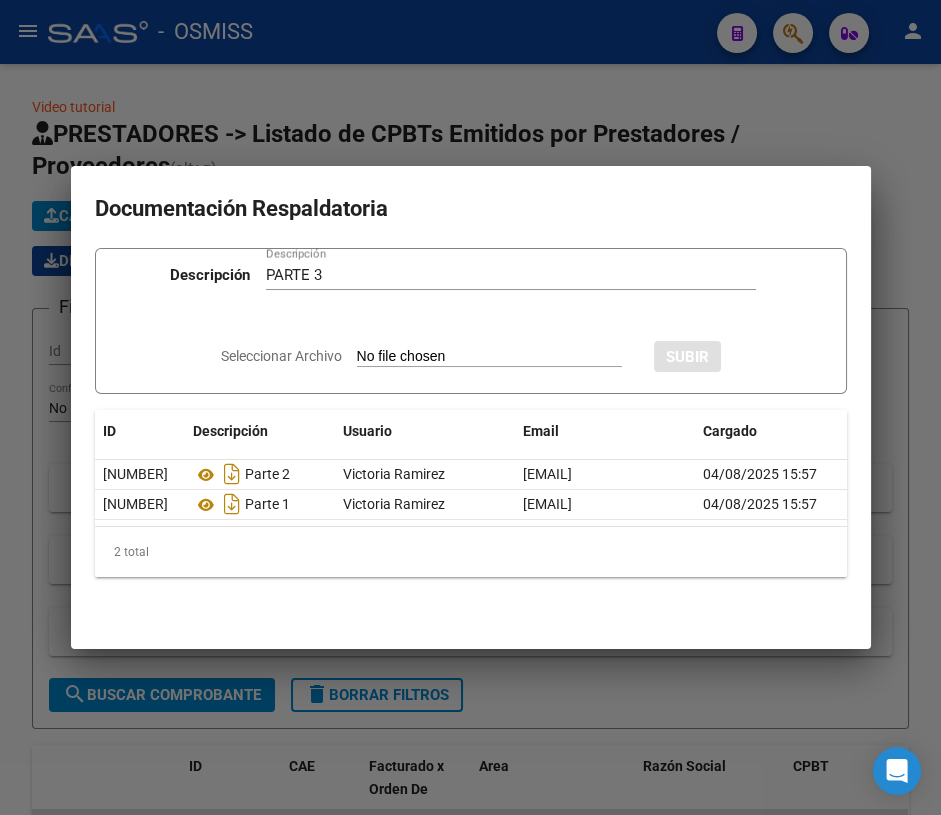 type on "C:\fakepath\[FILENAME] [NUMBER].pdf" 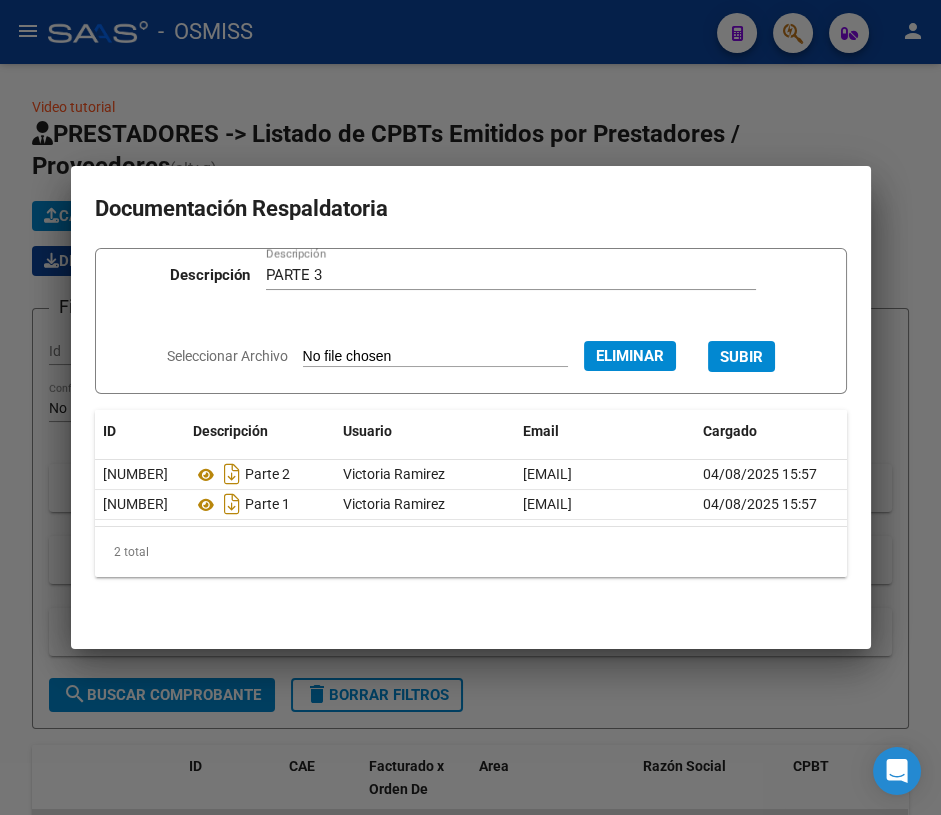 click on "SUBIR" at bounding box center (741, 357) 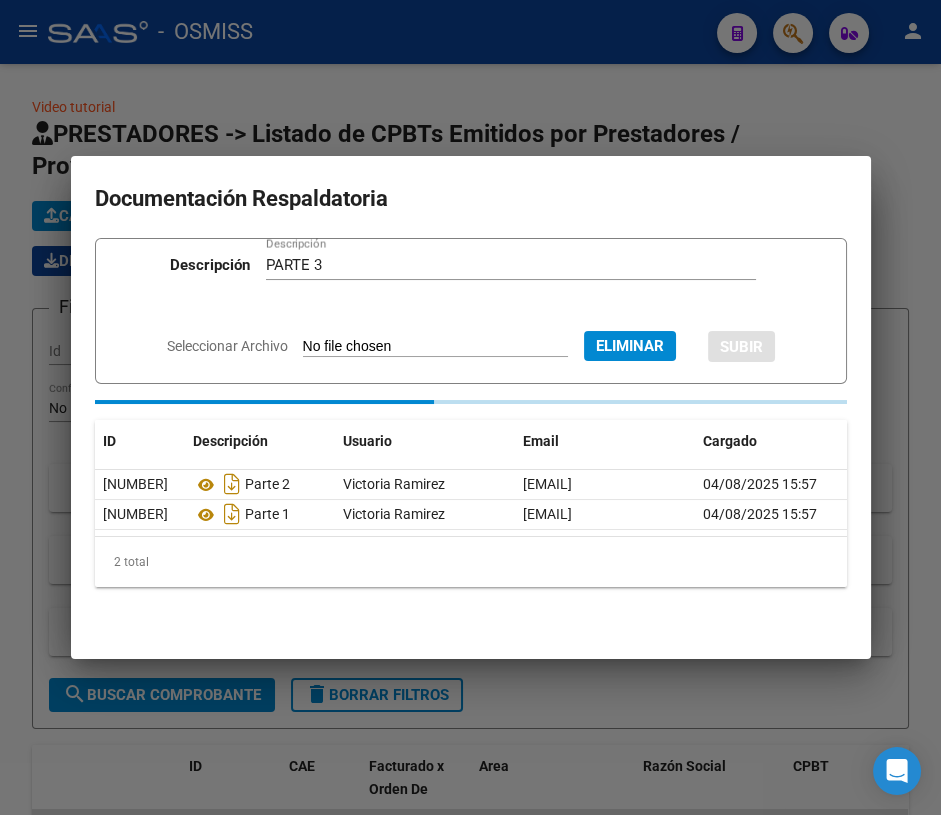 type 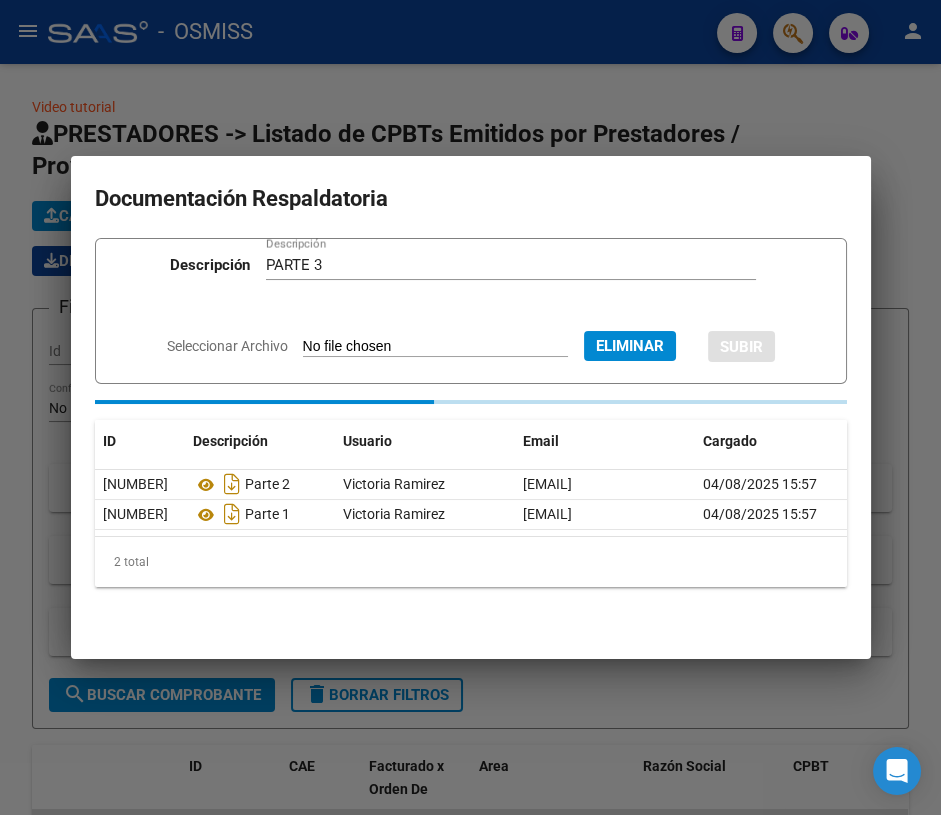 type 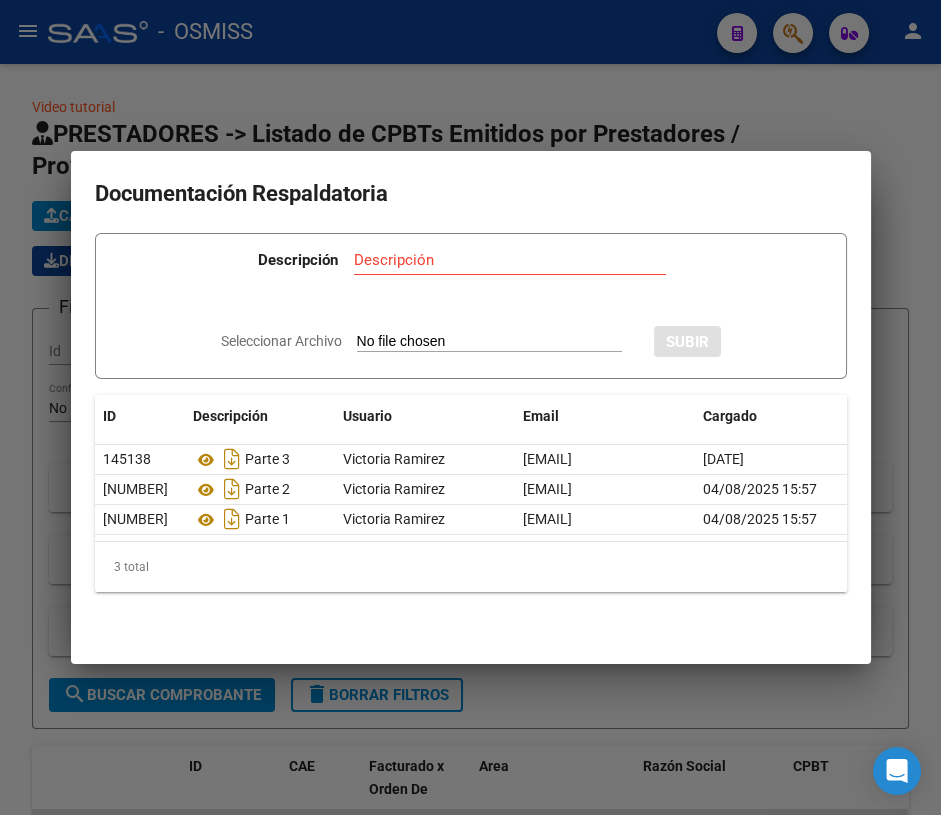 click at bounding box center [470, 407] 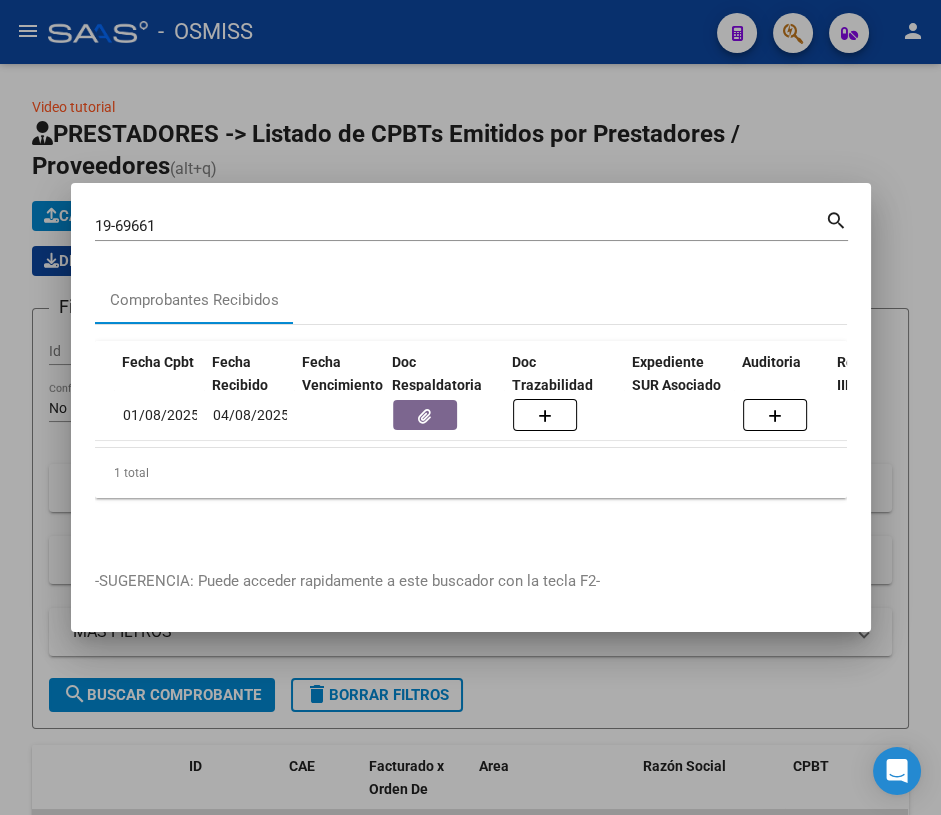click at bounding box center (470, 407) 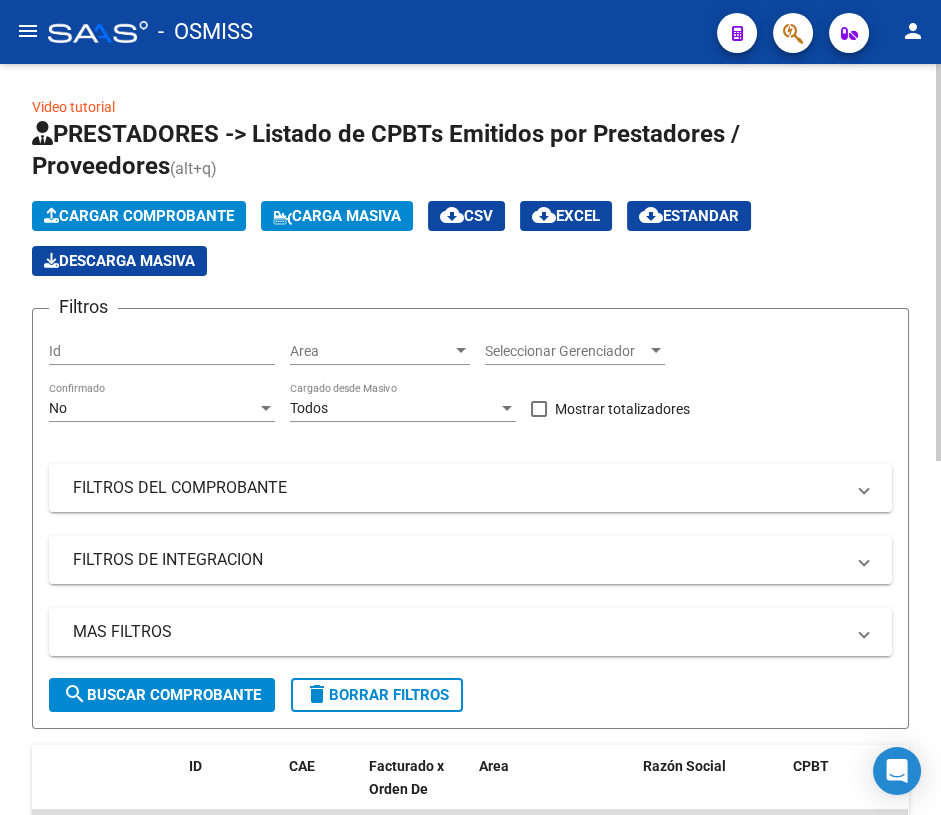 click on "Cargar Comprobante" 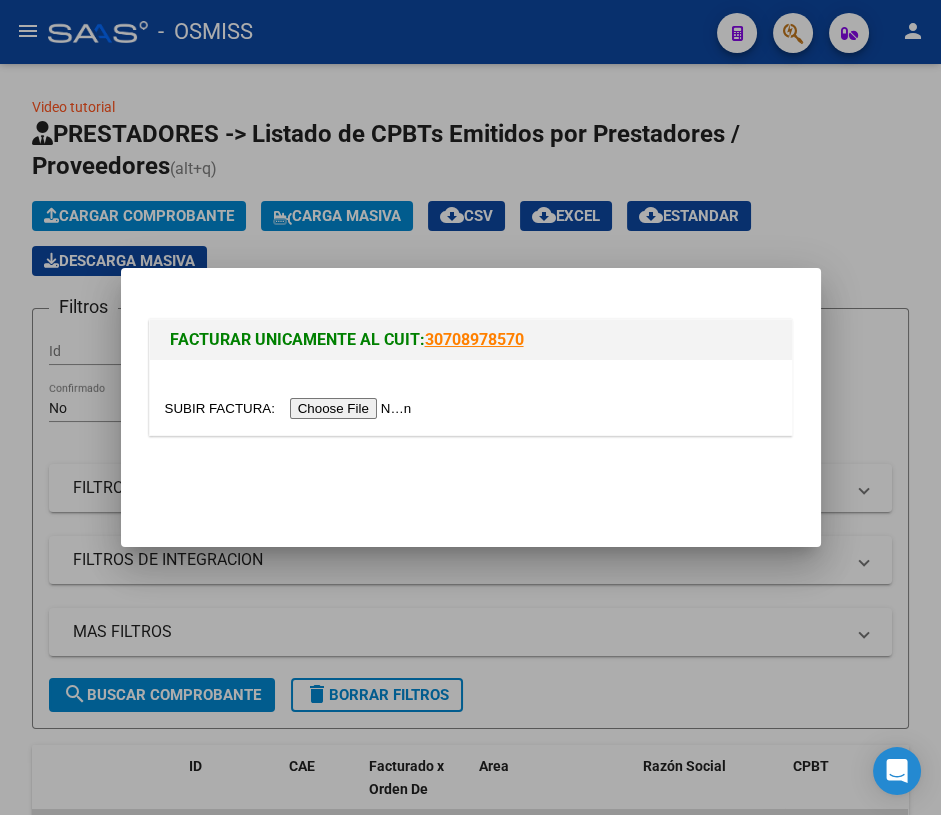 click at bounding box center [291, 408] 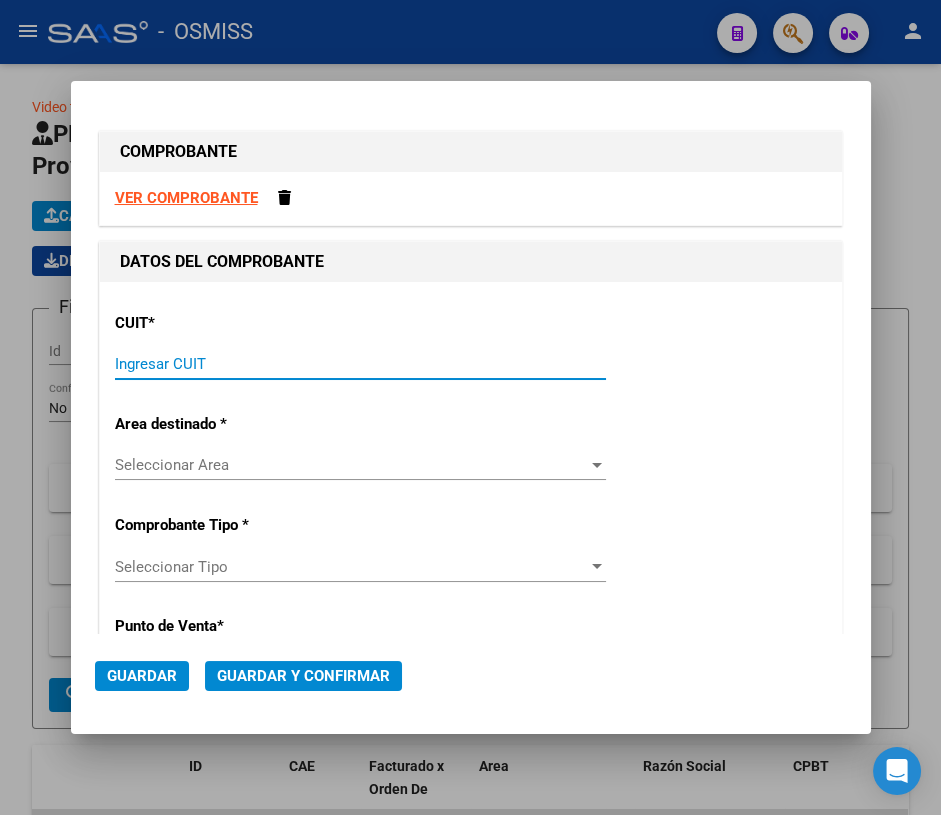 click on "Ingresar CUIT" at bounding box center [360, 364] 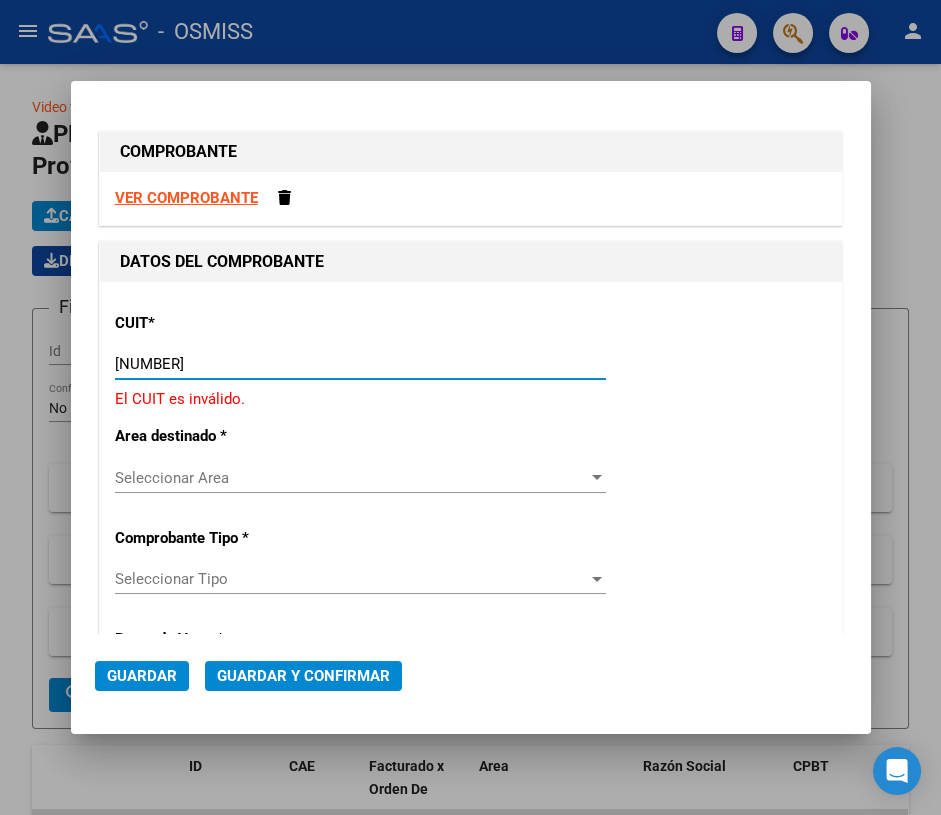 type on "30-68161532-2" 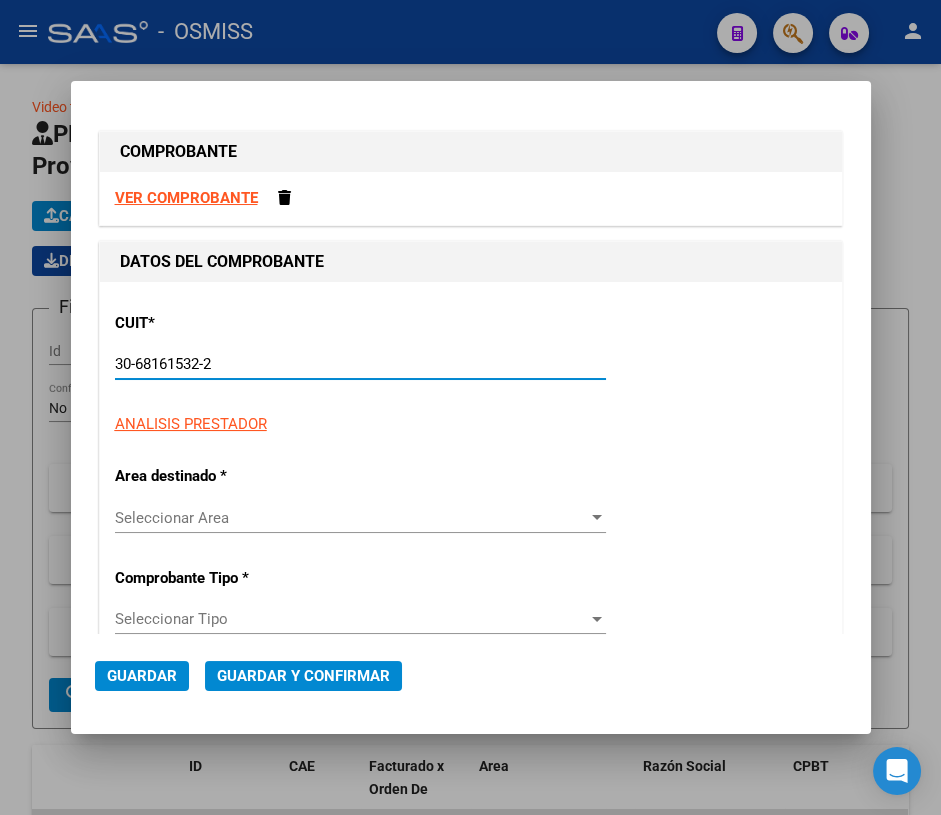 type on "19" 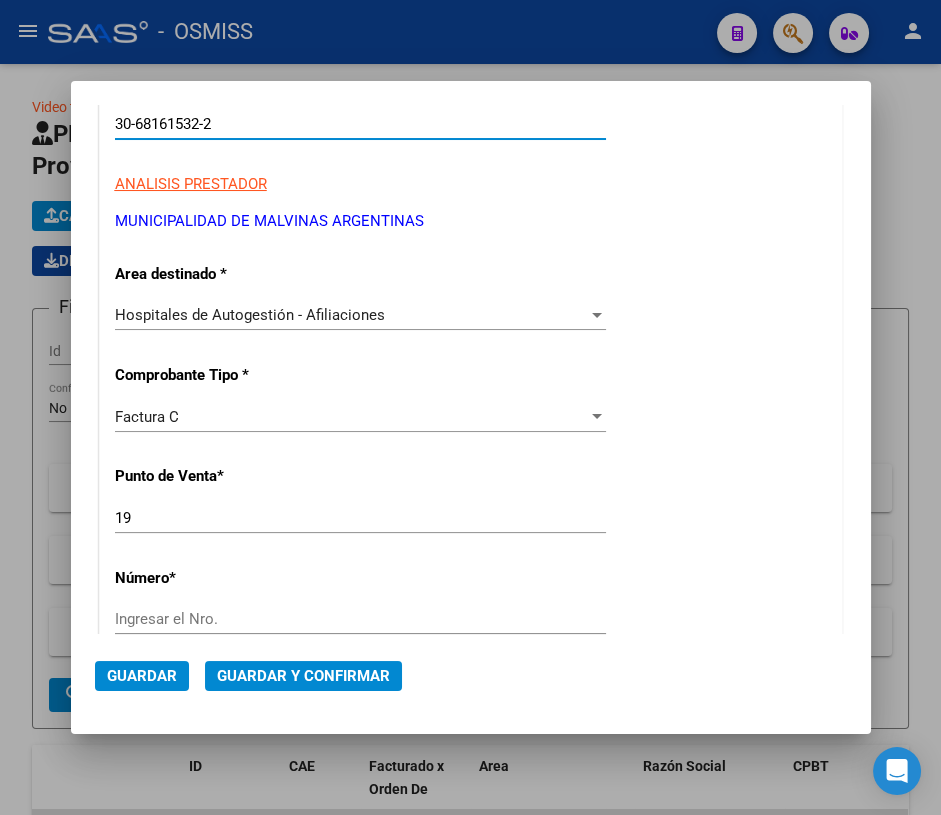 scroll, scrollTop: 272, scrollLeft: 0, axis: vertical 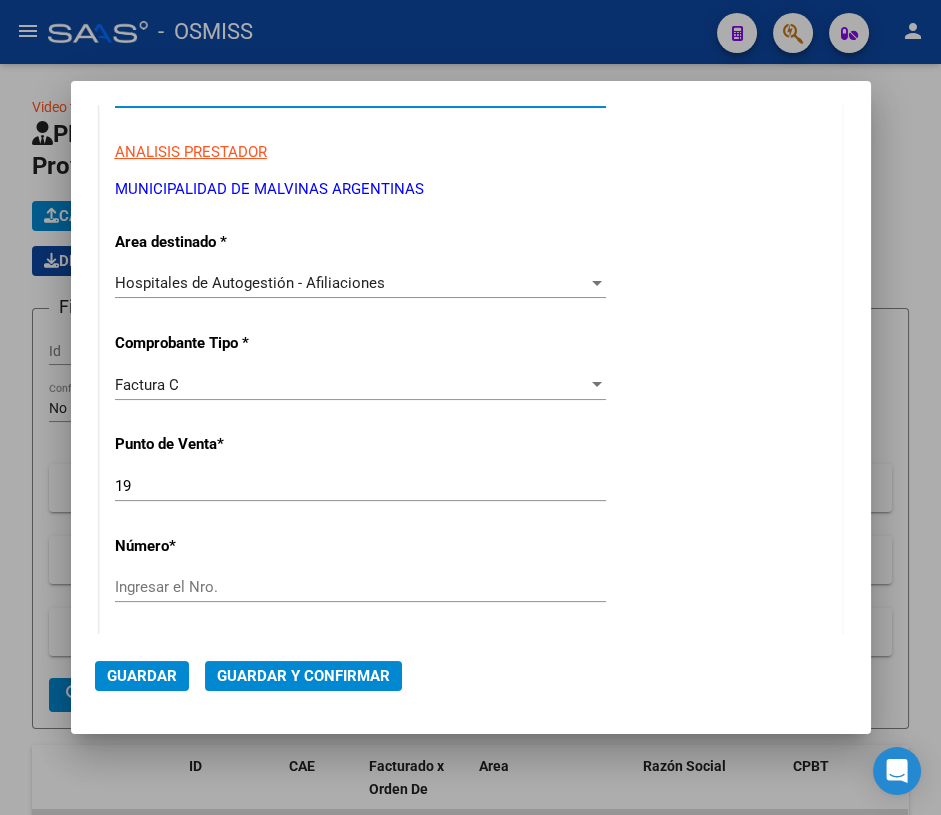 type on "30-68161532-2" 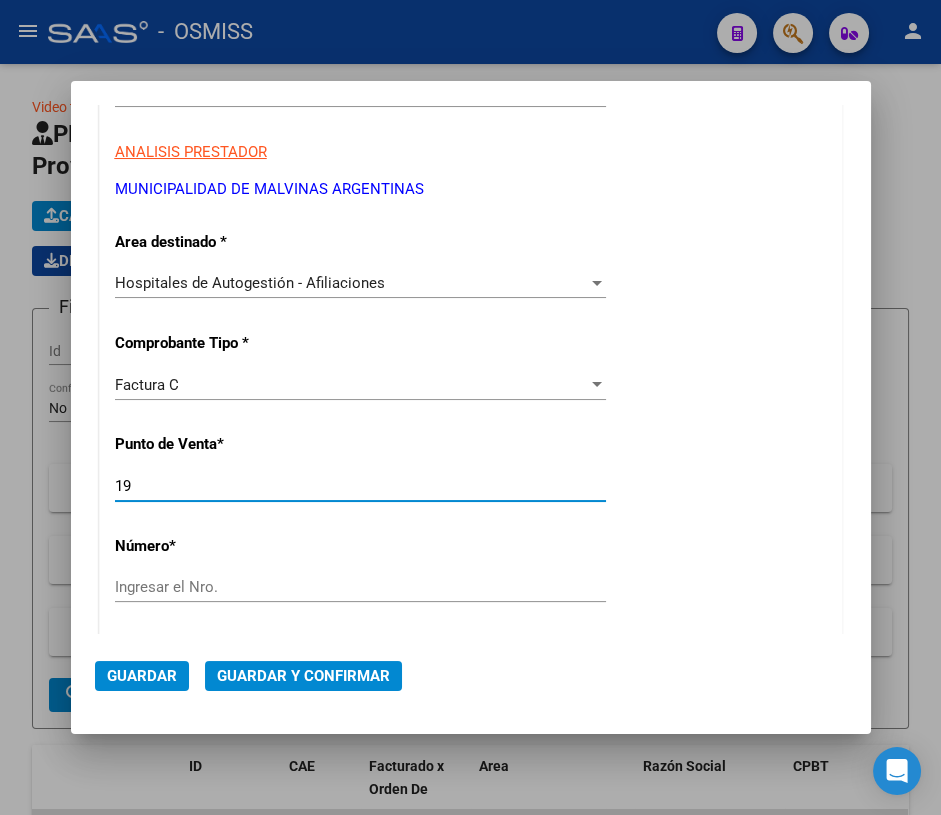 drag, startPoint x: 147, startPoint y: 489, endPoint x: 72, endPoint y: 472, distance: 76.902534 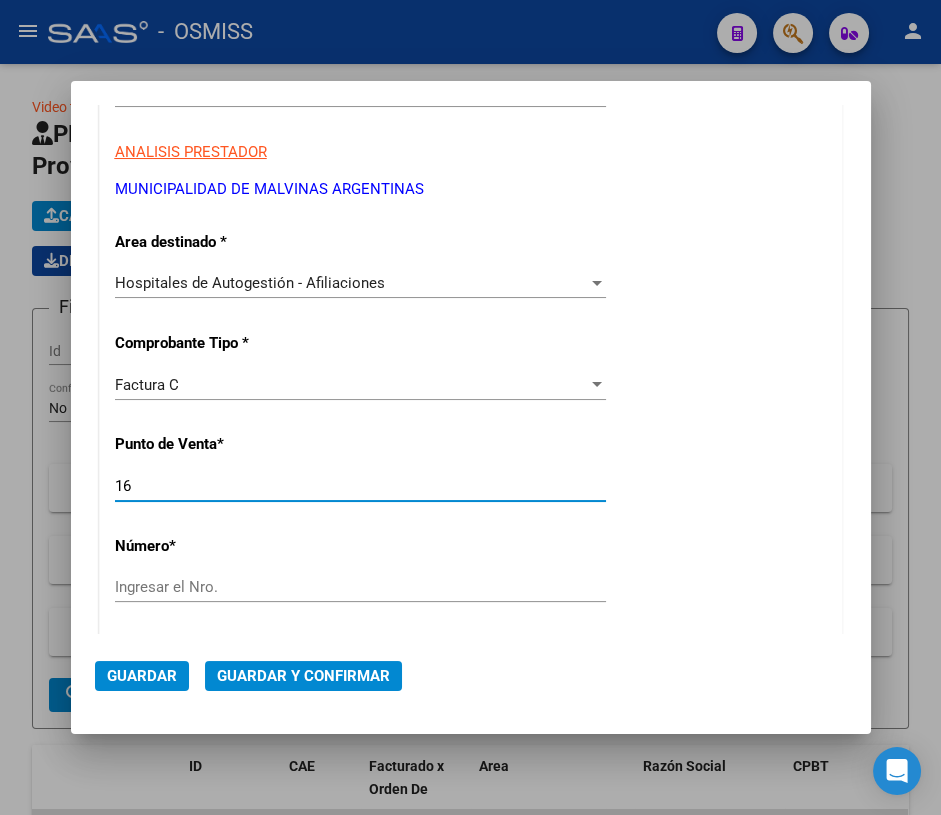 type on "16" 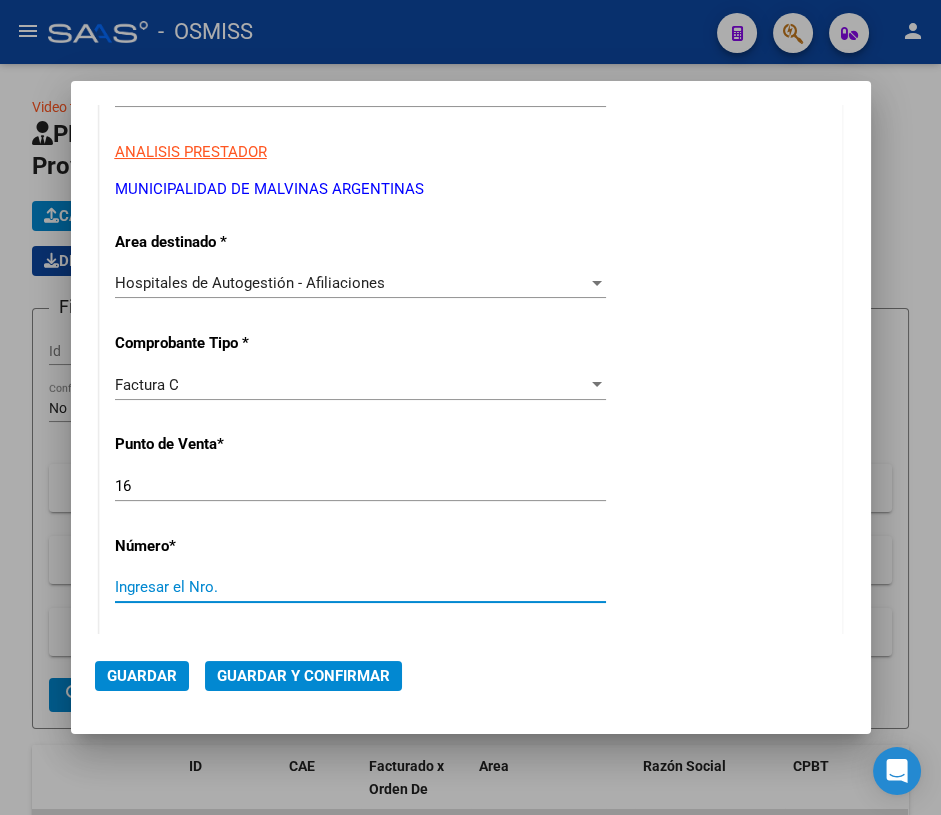 click on "Ingresar el Nro." at bounding box center (360, 587) 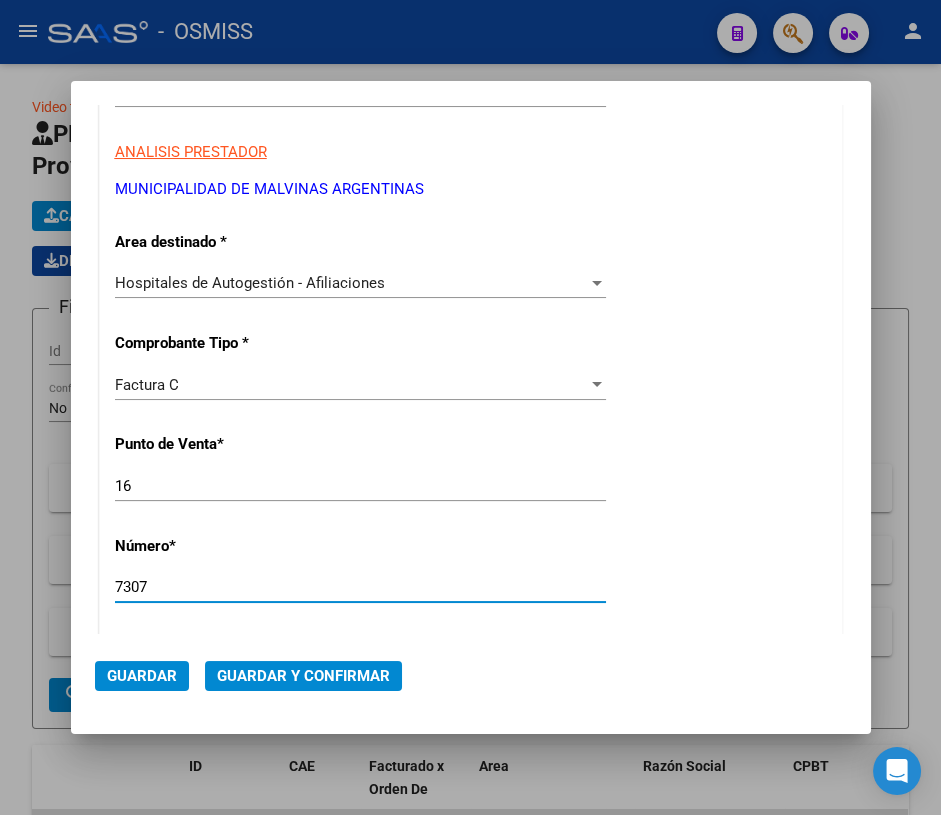 type on "7307" 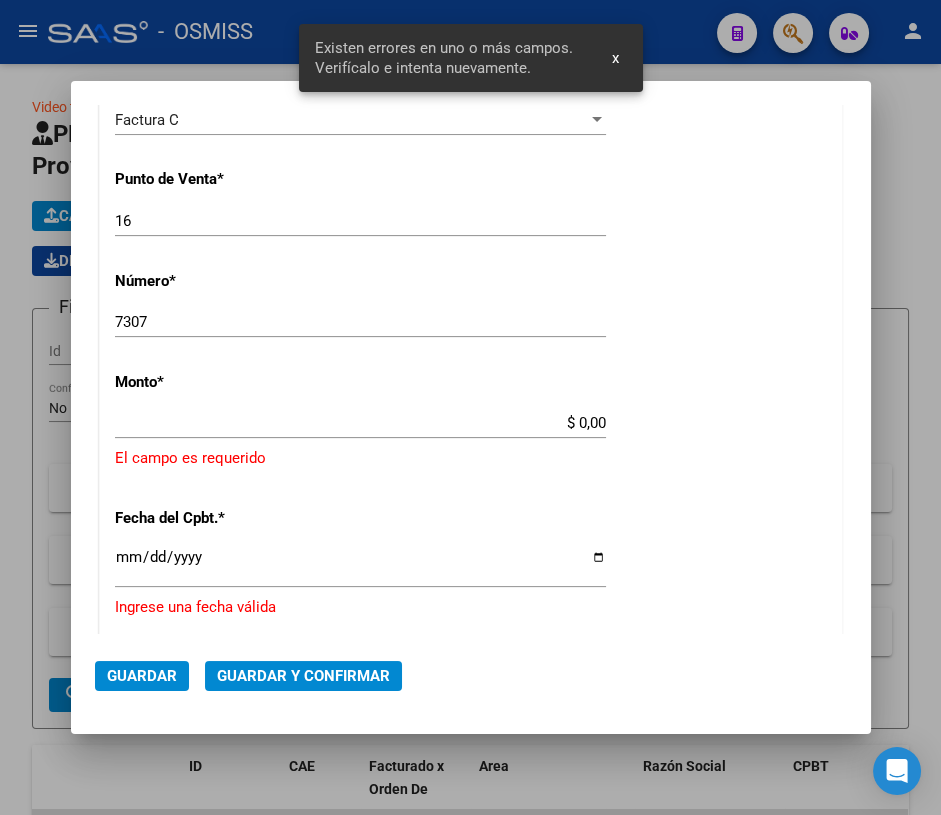 scroll, scrollTop: 580, scrollLeft: 0, axis: vertical 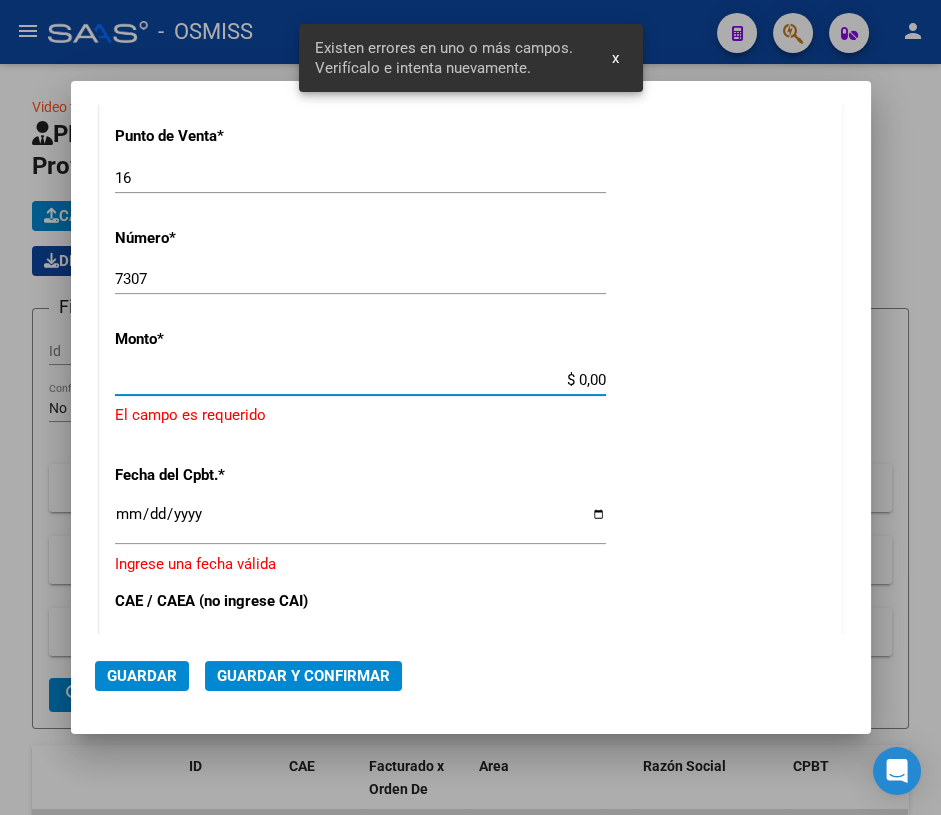 drag, startPoint x: 565, startPoint y: 376, endPoint x: 696, endPoint y: 375, distance: 131.00381 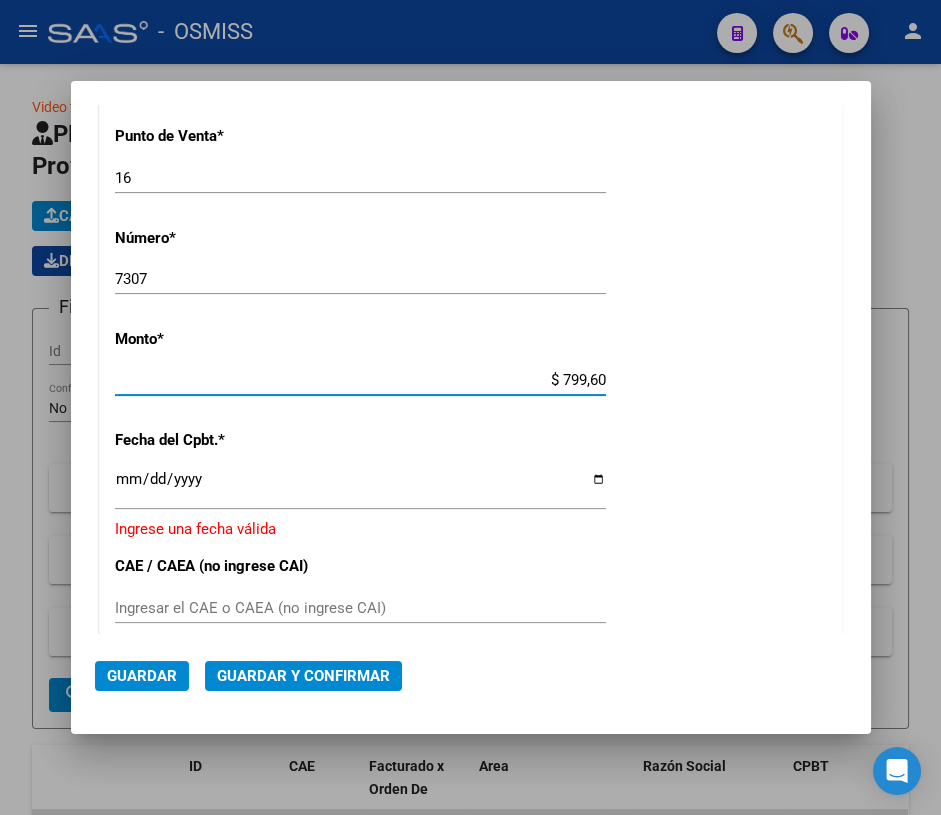 type on "$ 7.996,00" 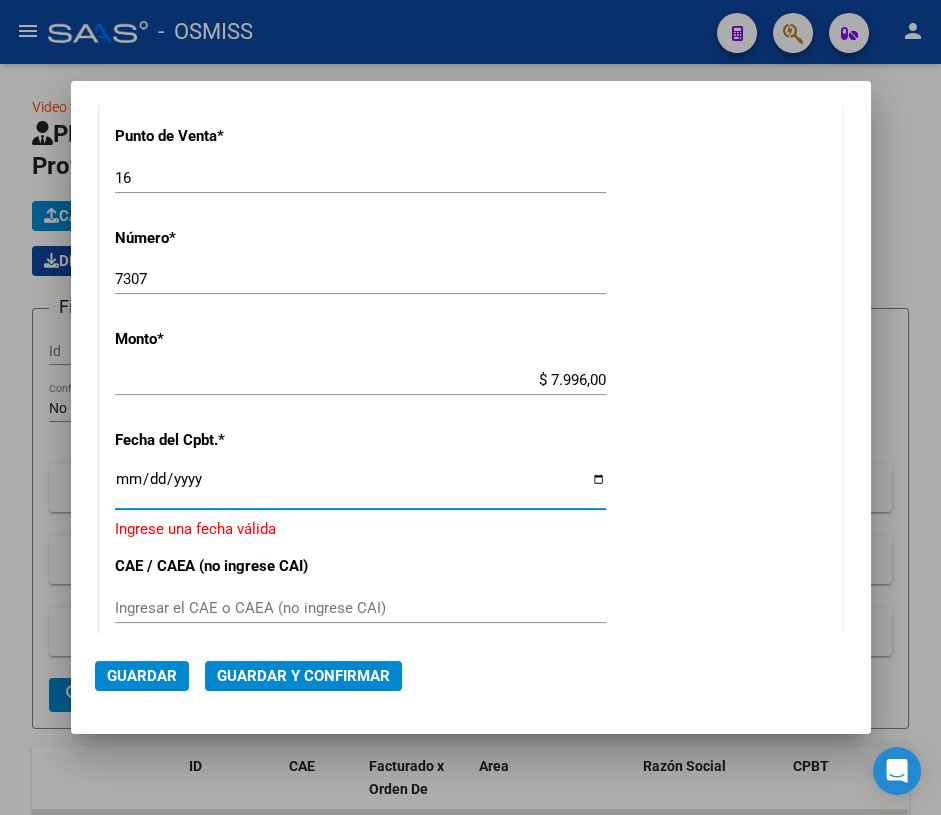 drag, startPoint x: 127, startPoint y: 486, endPoint x: 509, endPoint y: 484, distance: 382.00525 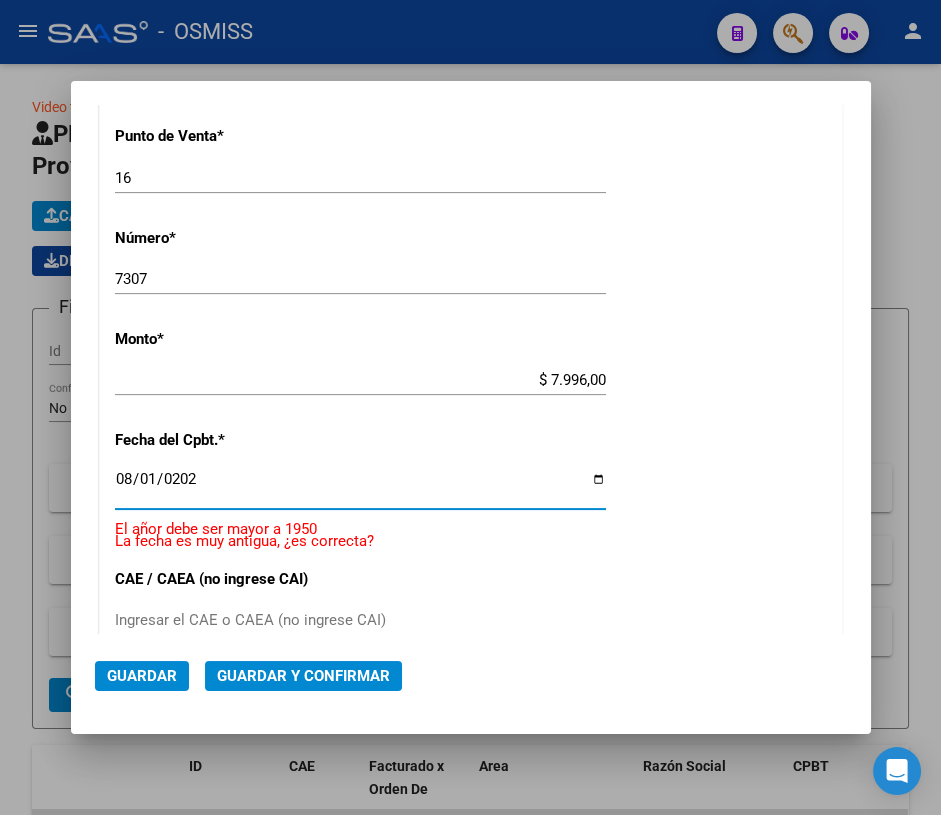 type on "2025-08-01" 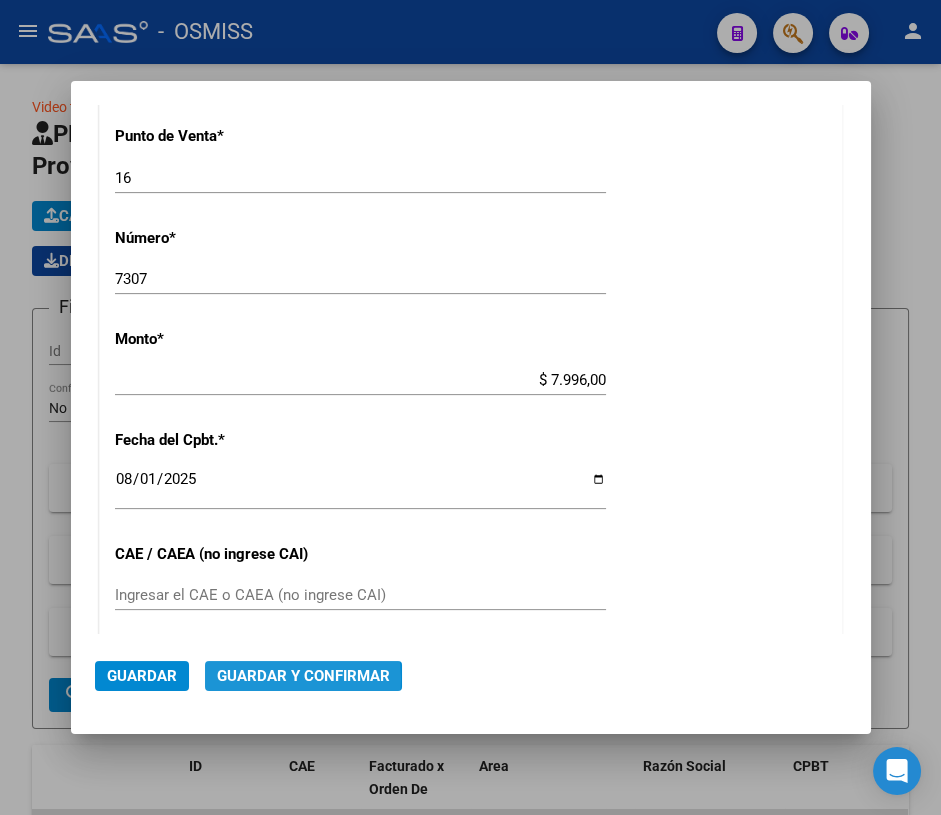 click on "Guardar y Confirmar" 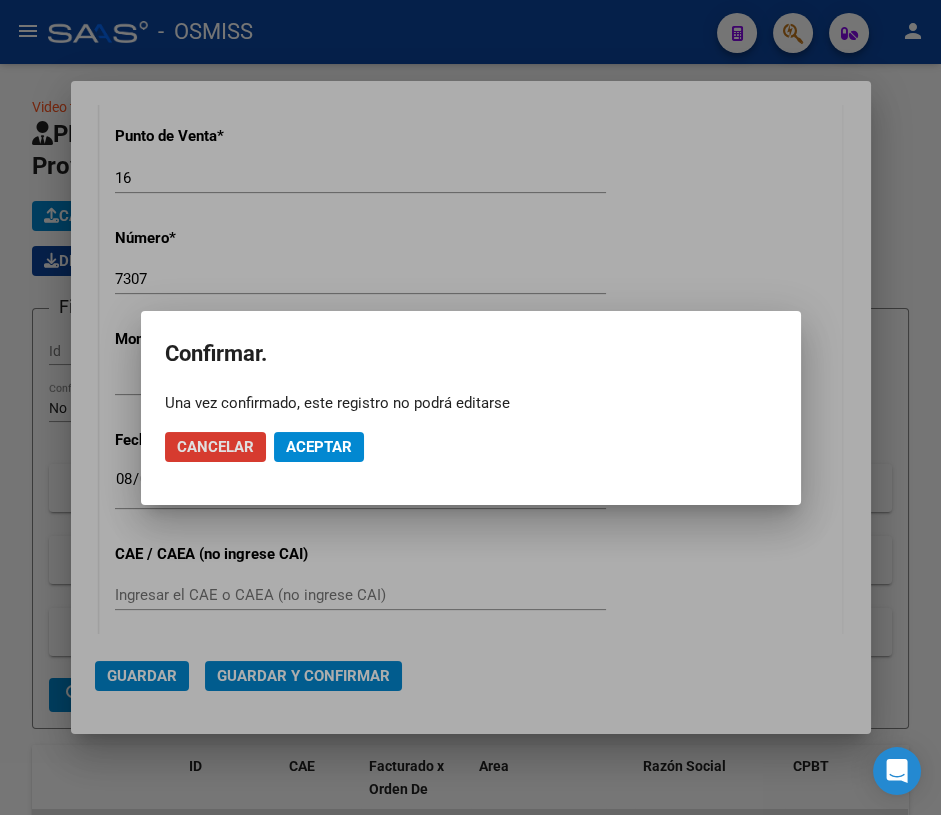 click on "Aceptar" 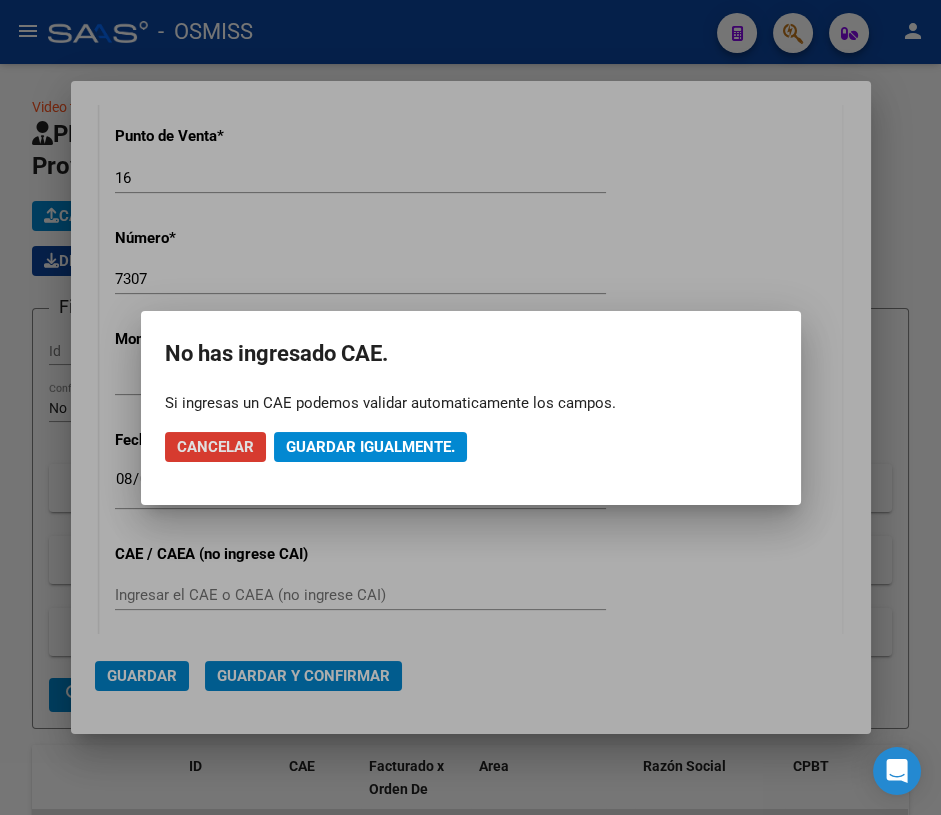 click on "Guardar igualmente." 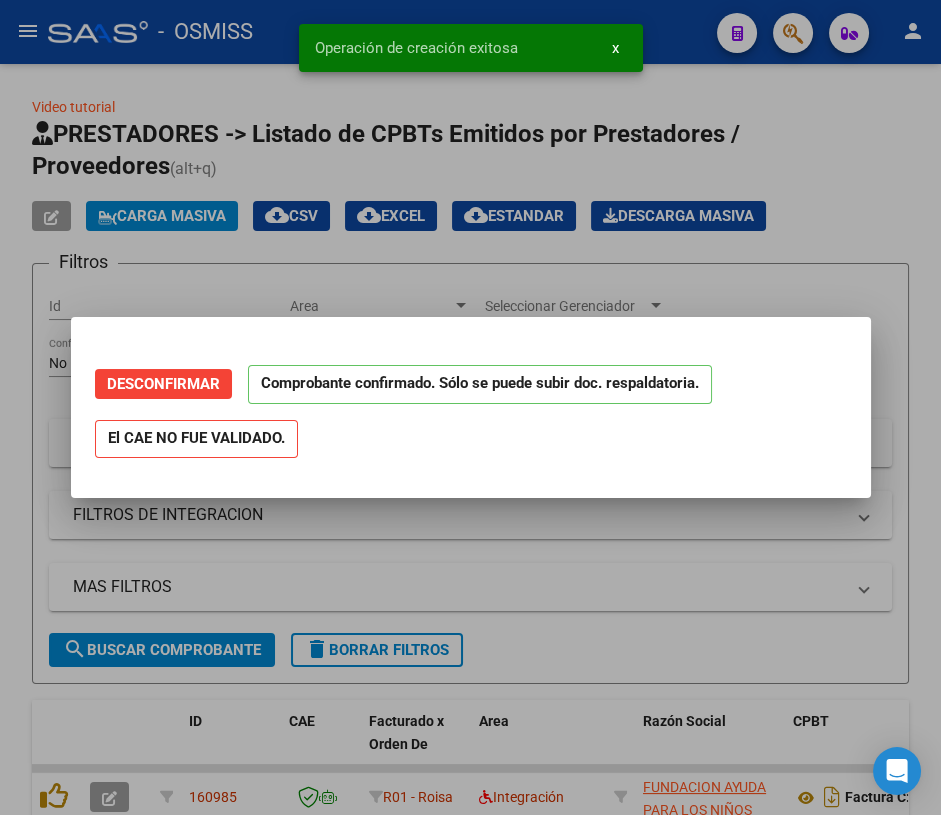 scroll, scrollTop: 0, scrollLeft: 0, axis: both 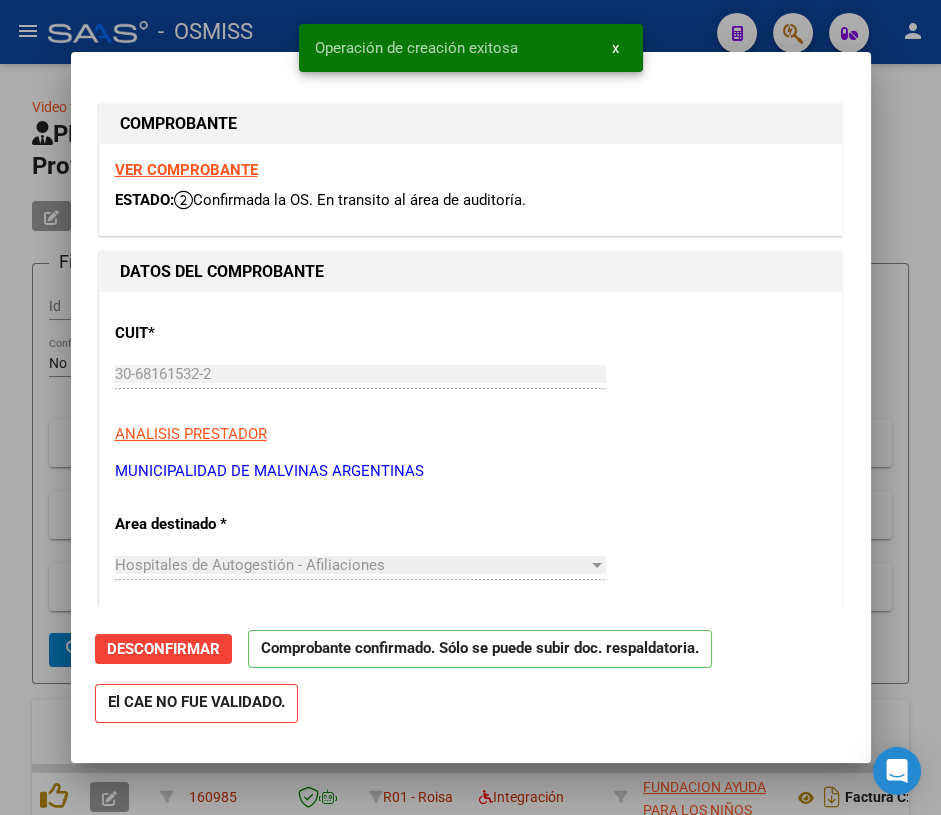 click at bounding box center [470, 407] 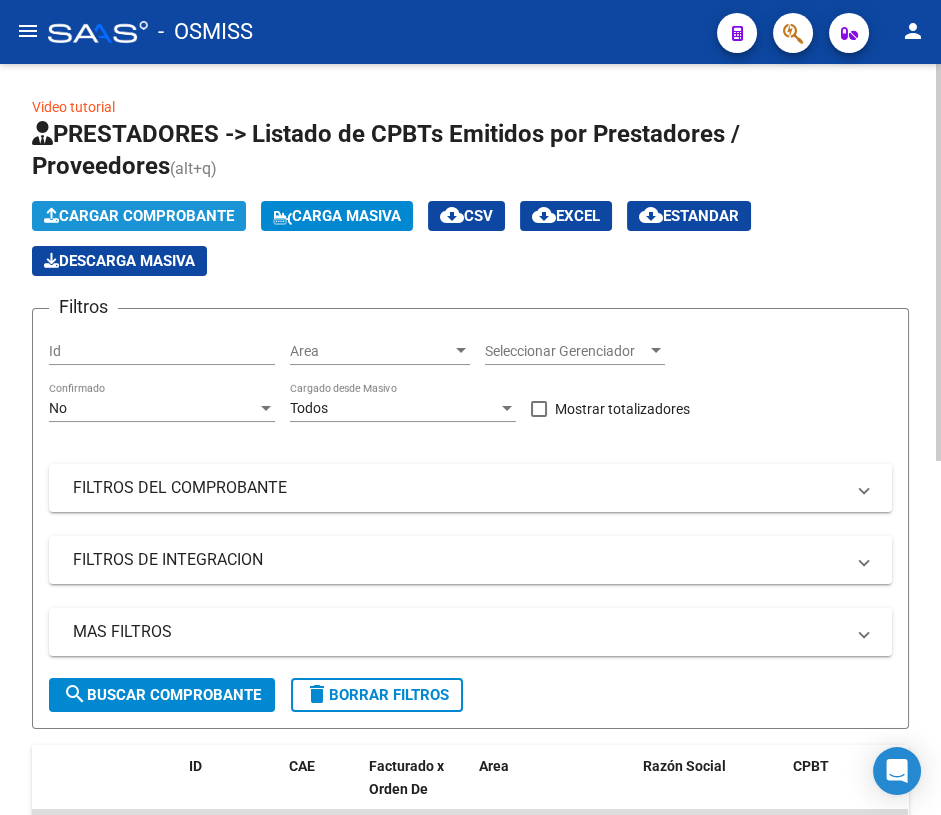 click on "Cargar Comprobante" 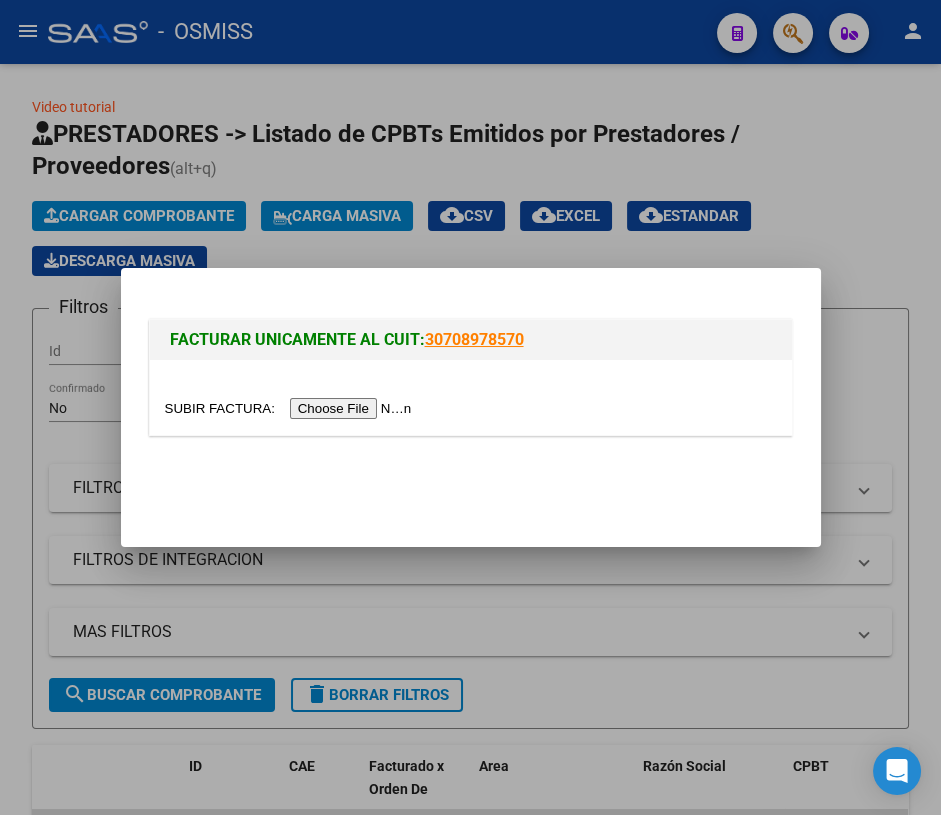 click at bounding box center [291, 408] 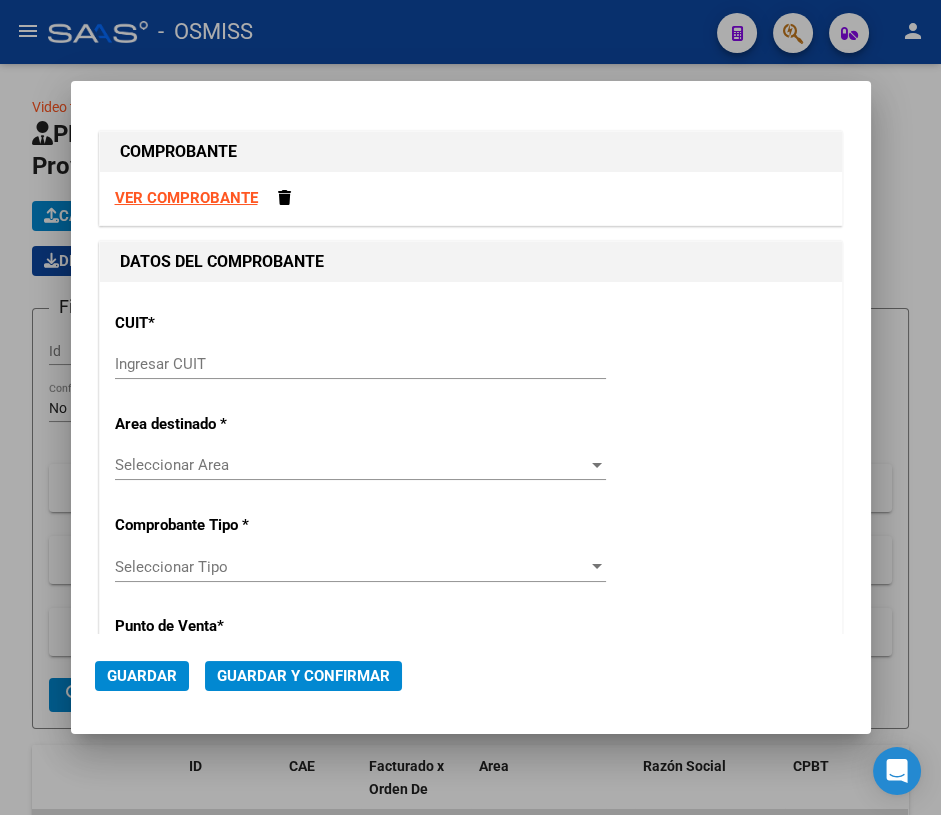 click on "Ingresar CUIT" at bounding box center (360, 364) 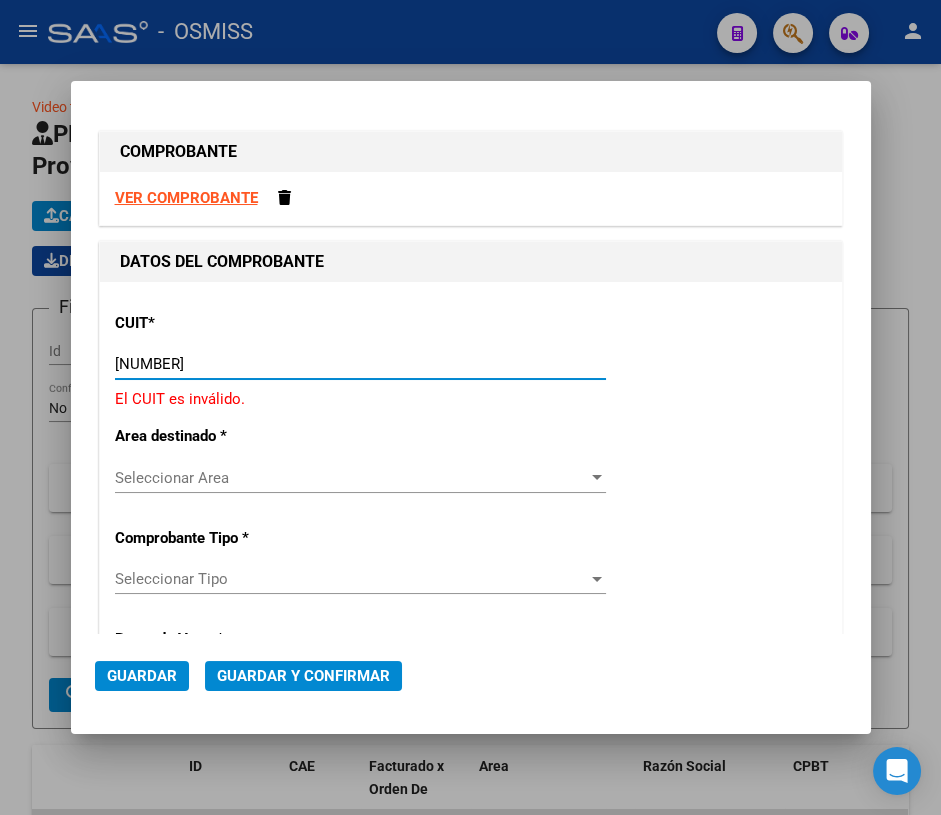 type on "30-68161532-2" 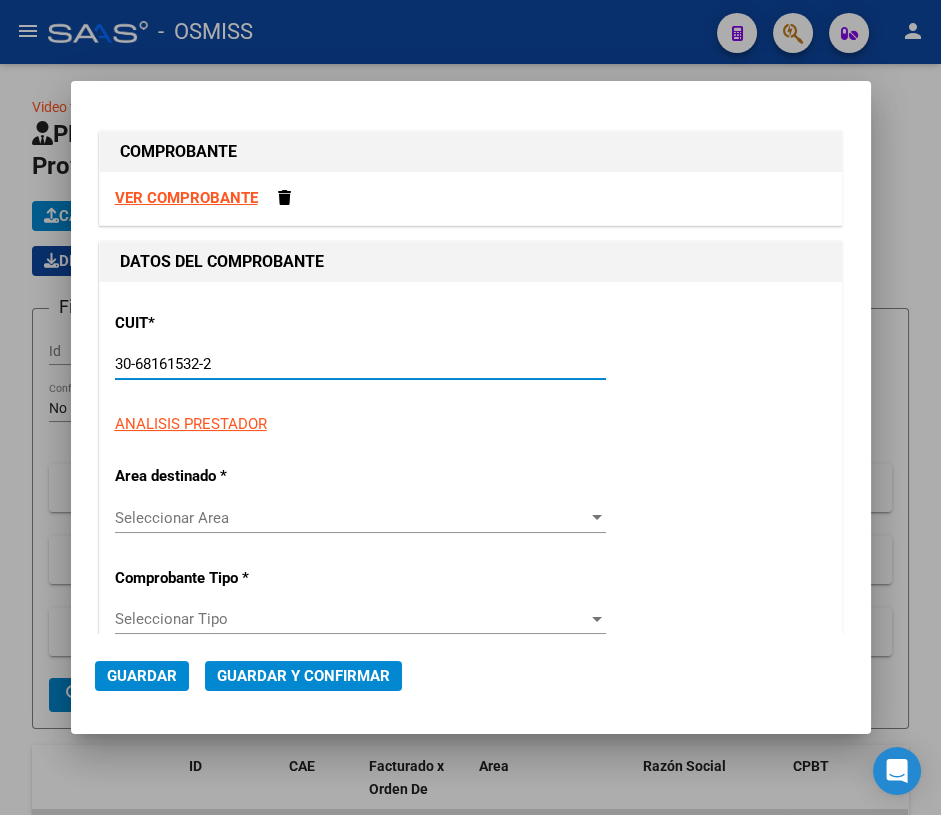 type on "19" 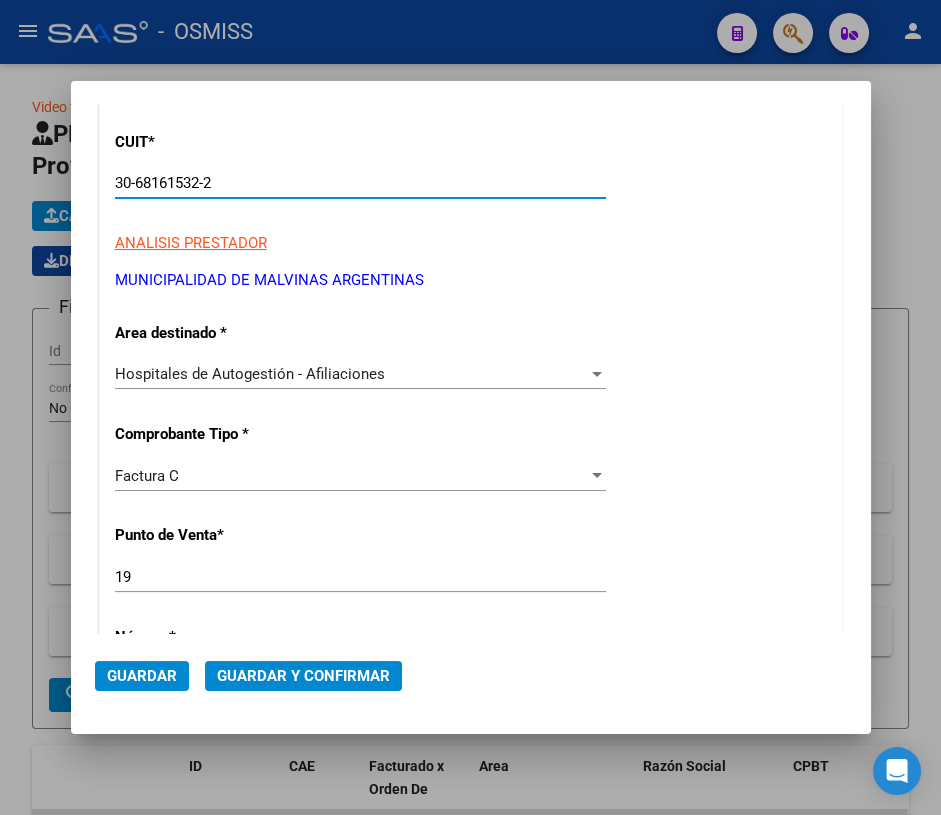 scroll, scrollTop: 272, scrollLeft: 0, axis: vertical 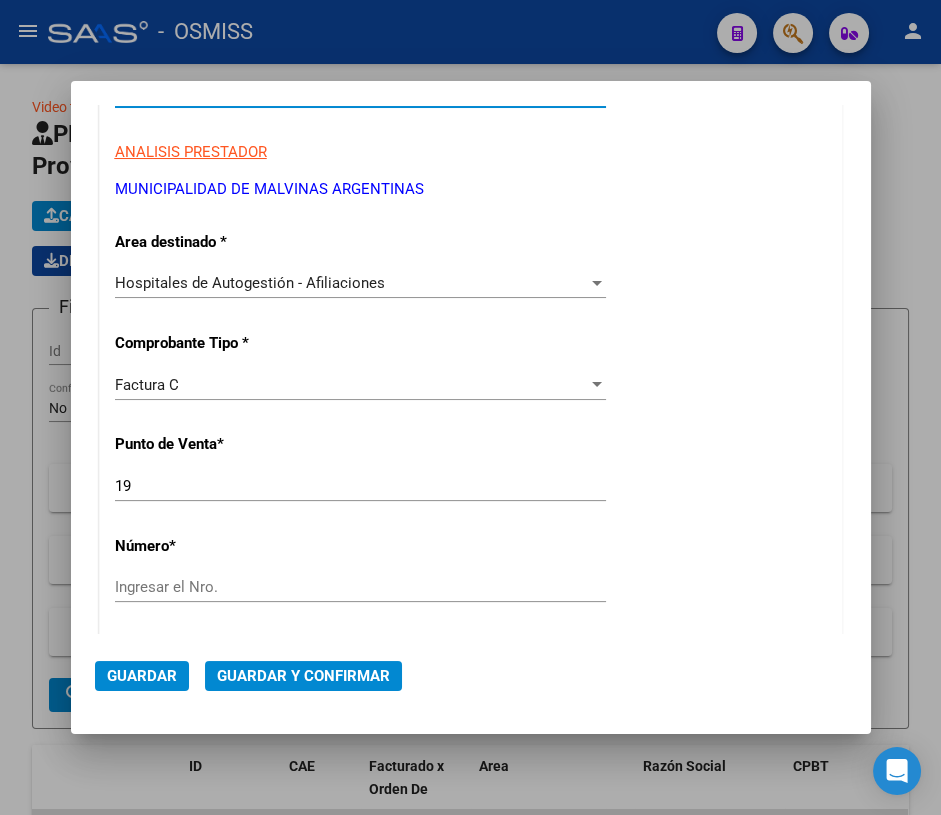 type on "30-68161532-2" 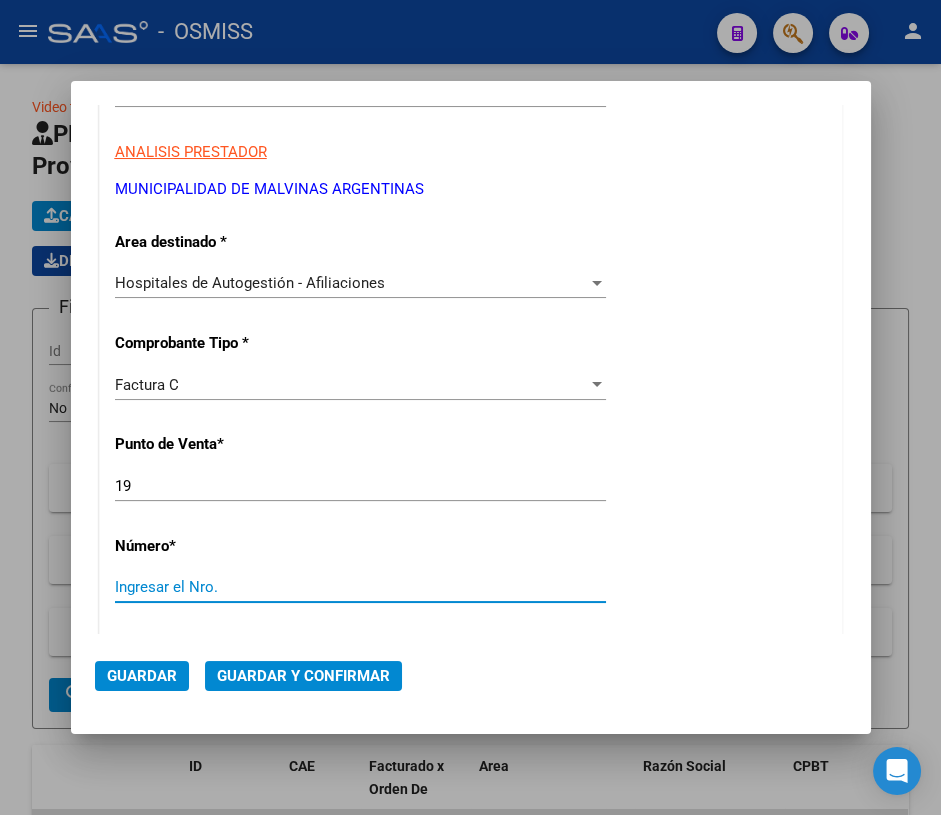 click on "Ingresar el Nro." at bounding box center (360, 587) 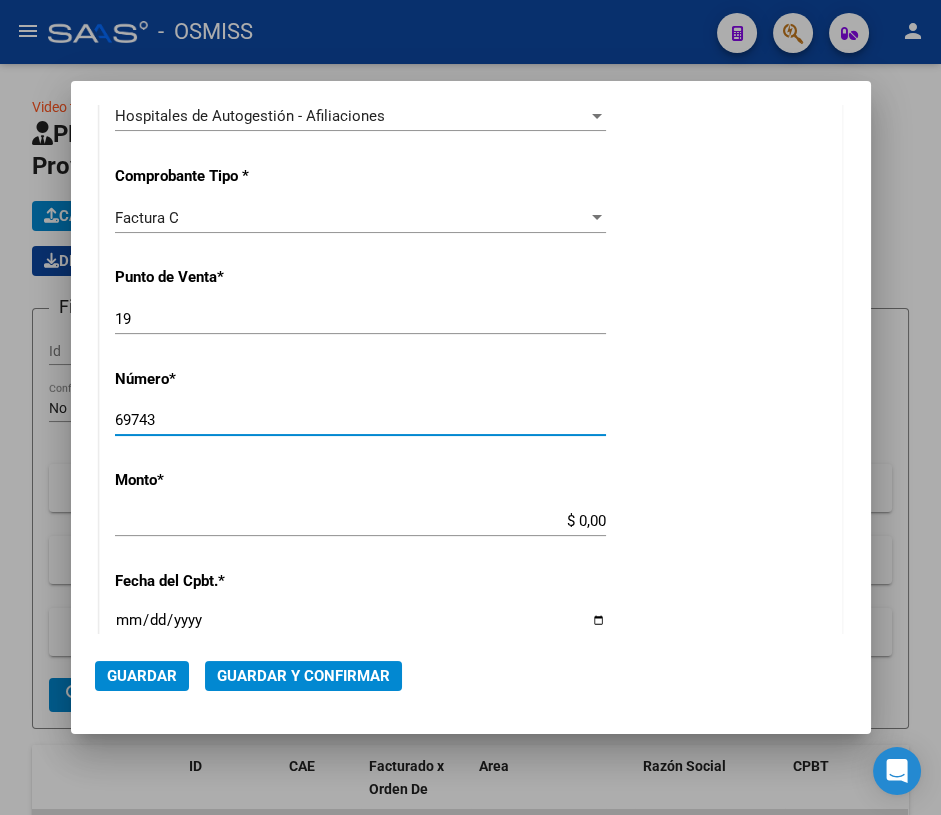 scroll, scrollTop: 454, scrollLeft: 0, axis: vertical 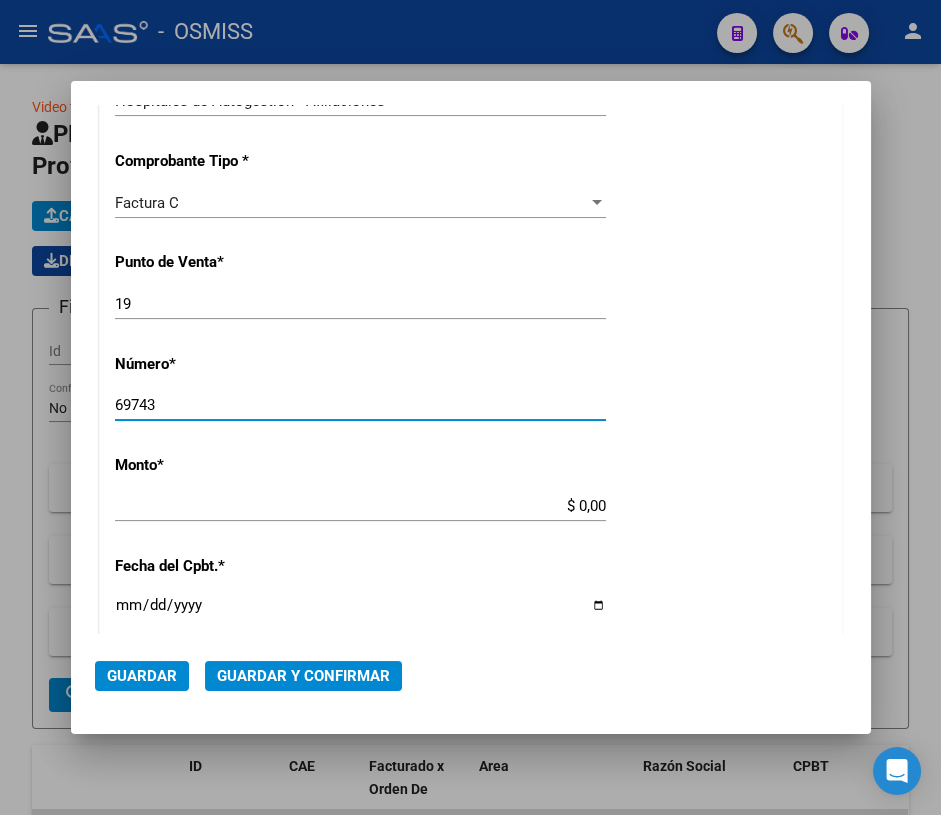type on "69743" 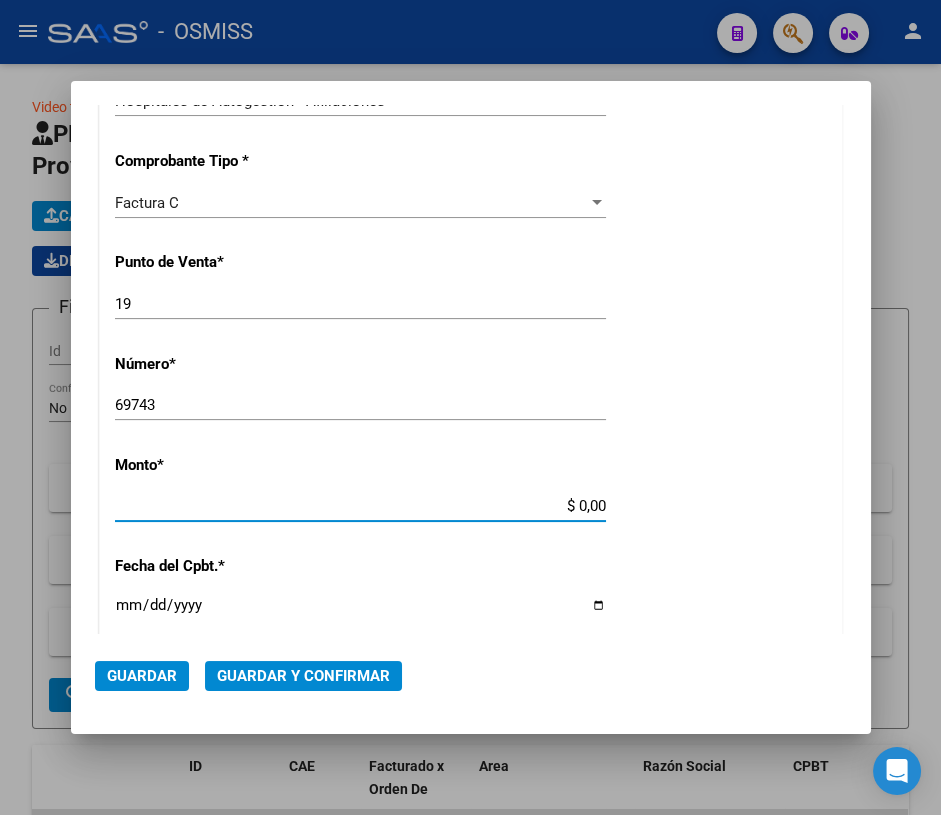 drag, startPoint x: 568, startPoint y: 504, endPoint x: 637, endPoint y: 502, distance: 69.02898 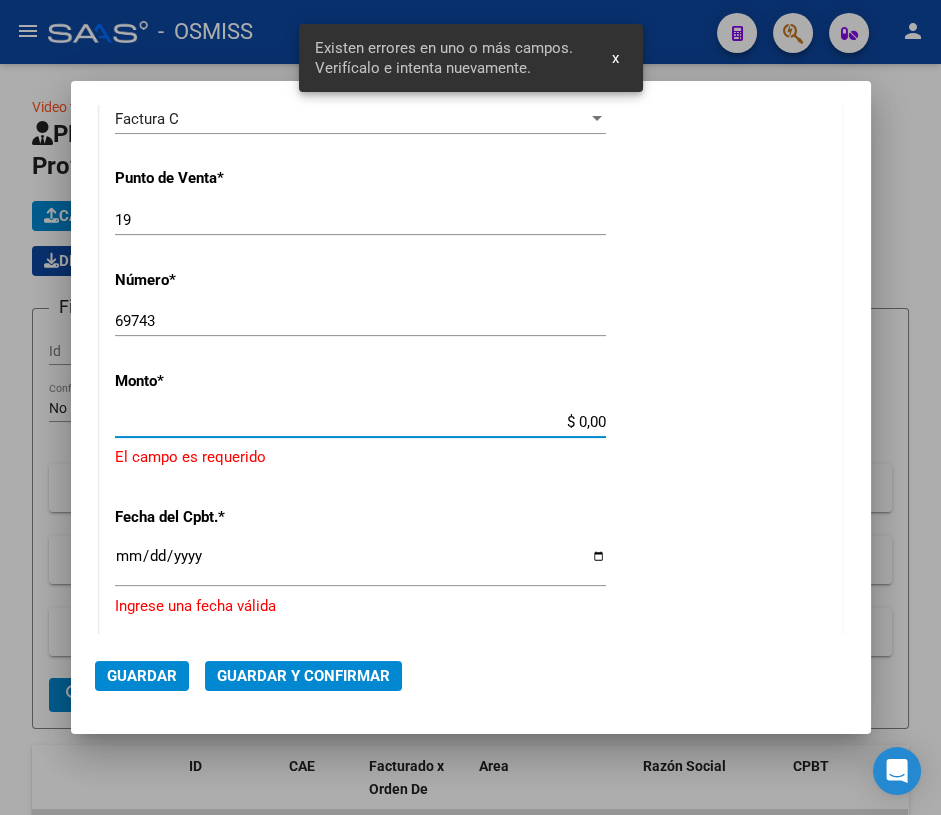 scroll, scrollTop: 580, scrollLeft: 0, axis: vertical 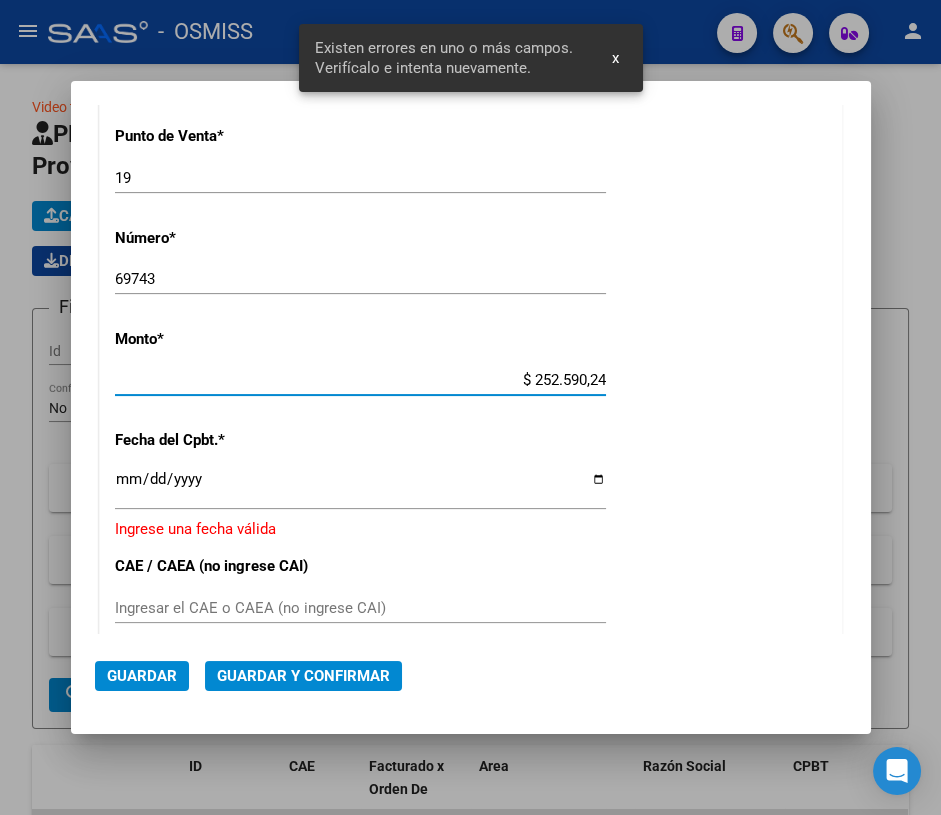 type on "$ 2.525.902,42" 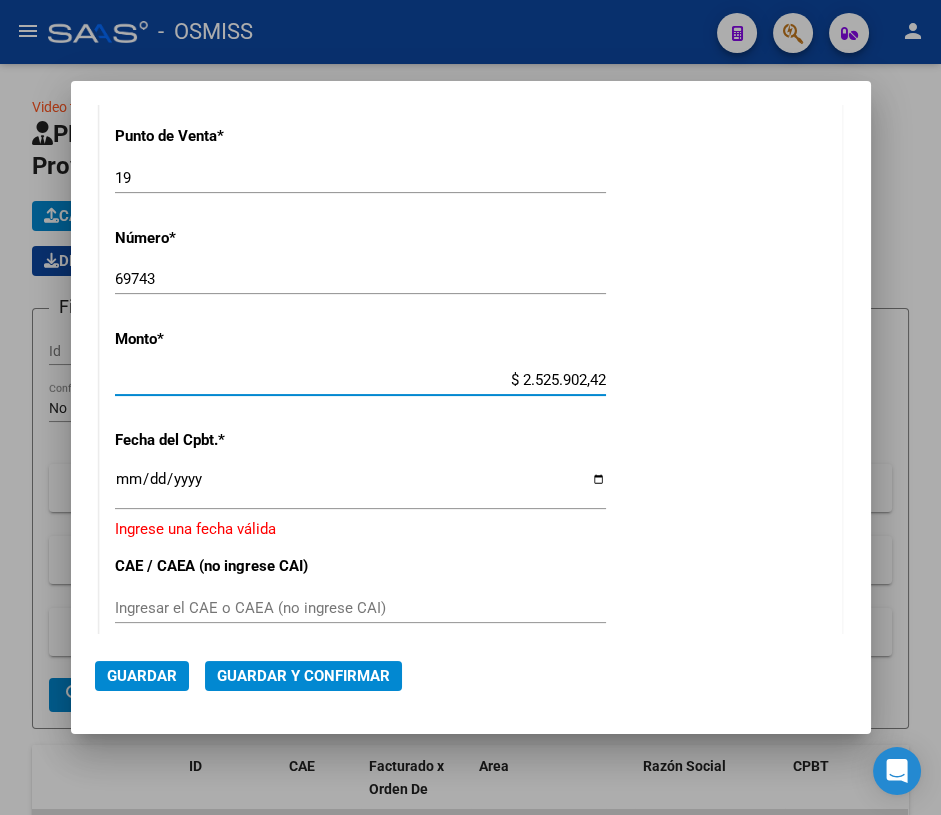 click on "Ingresar la fecha" at bounding box center [360, 487] 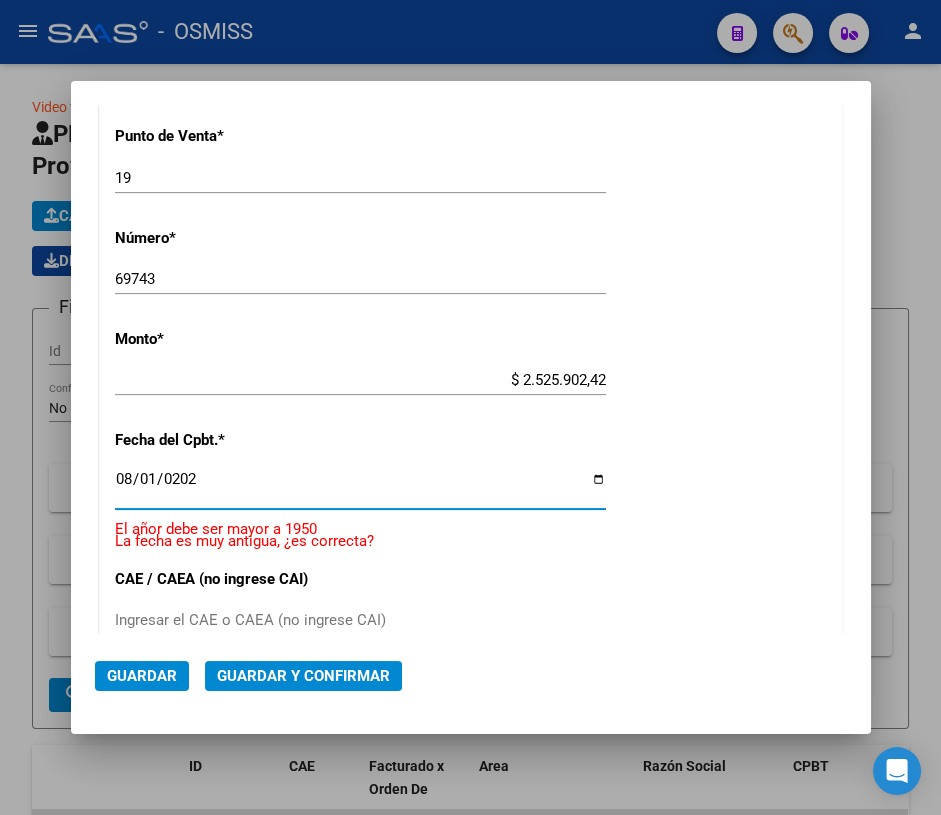 type on "2025-08-01" 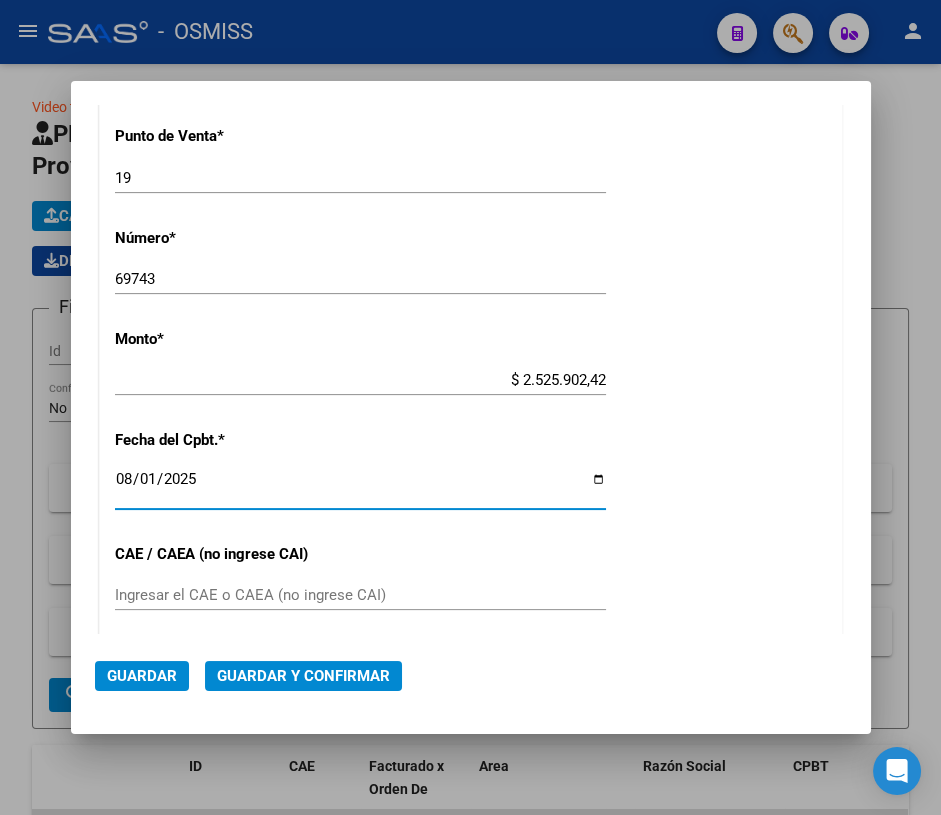 click on "Guardar y Confirmar" 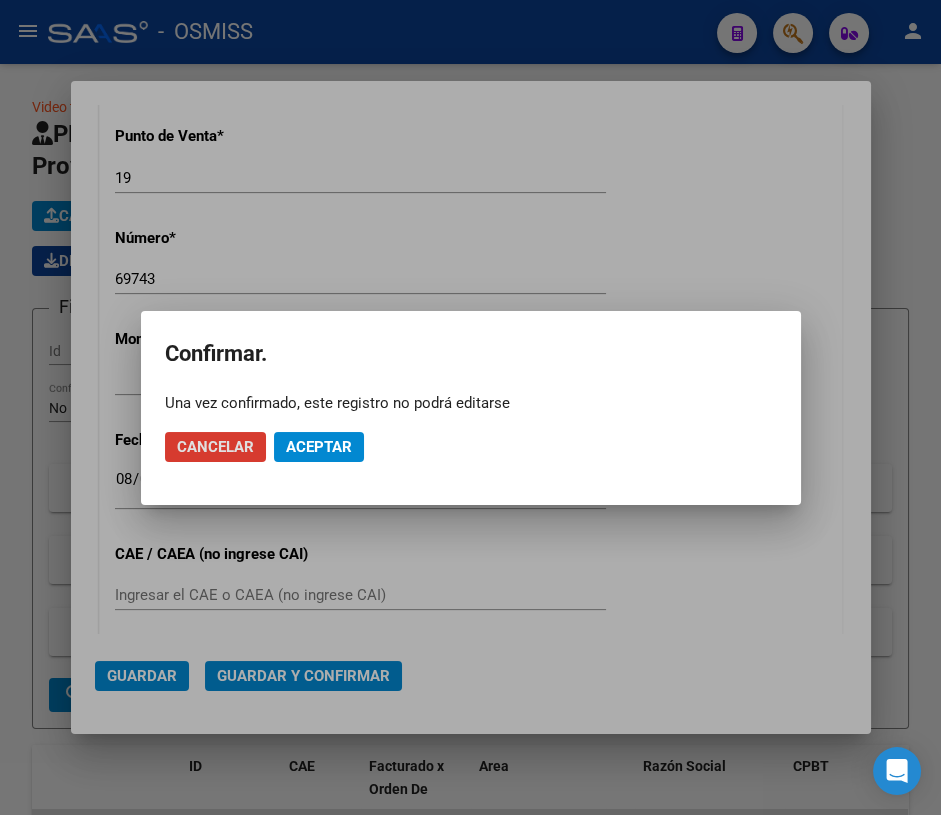click on "Aceptar" 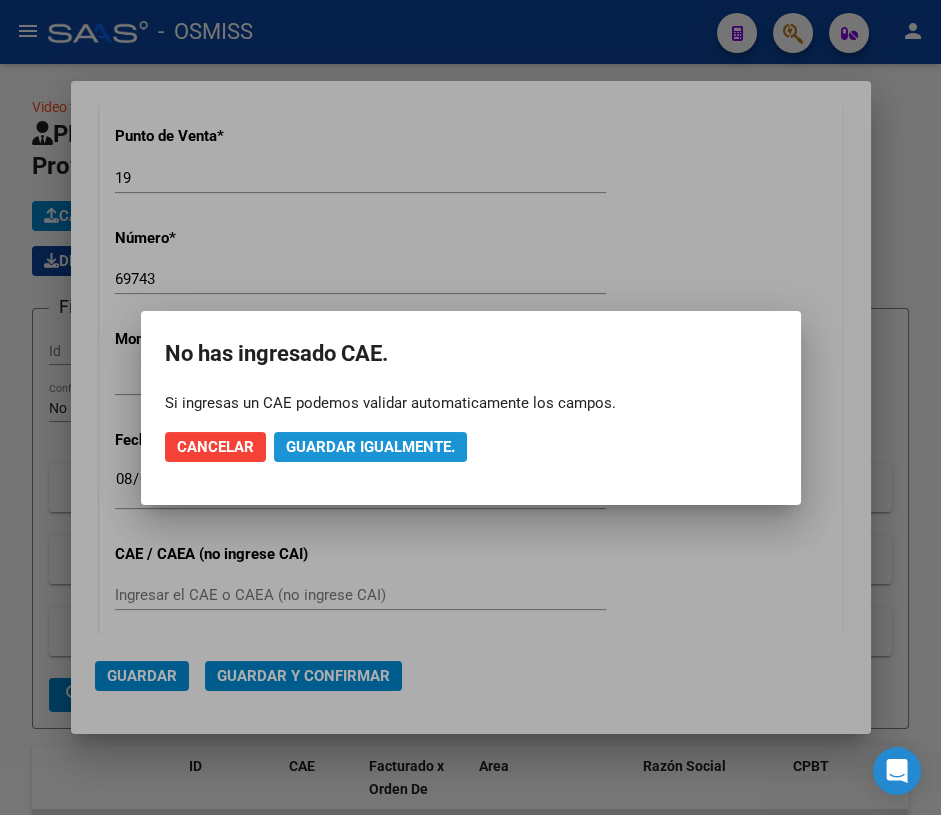 click on "Guardar igualmente." 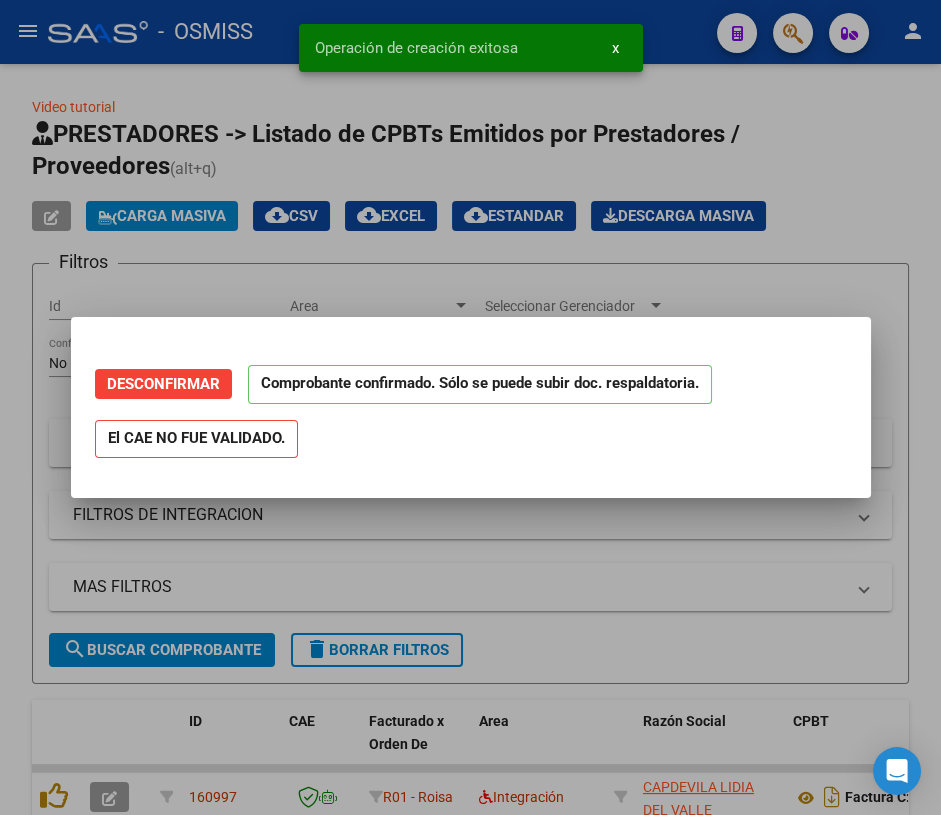 scroll, scrollTop: 0, scrollLeft: 0, axis: both 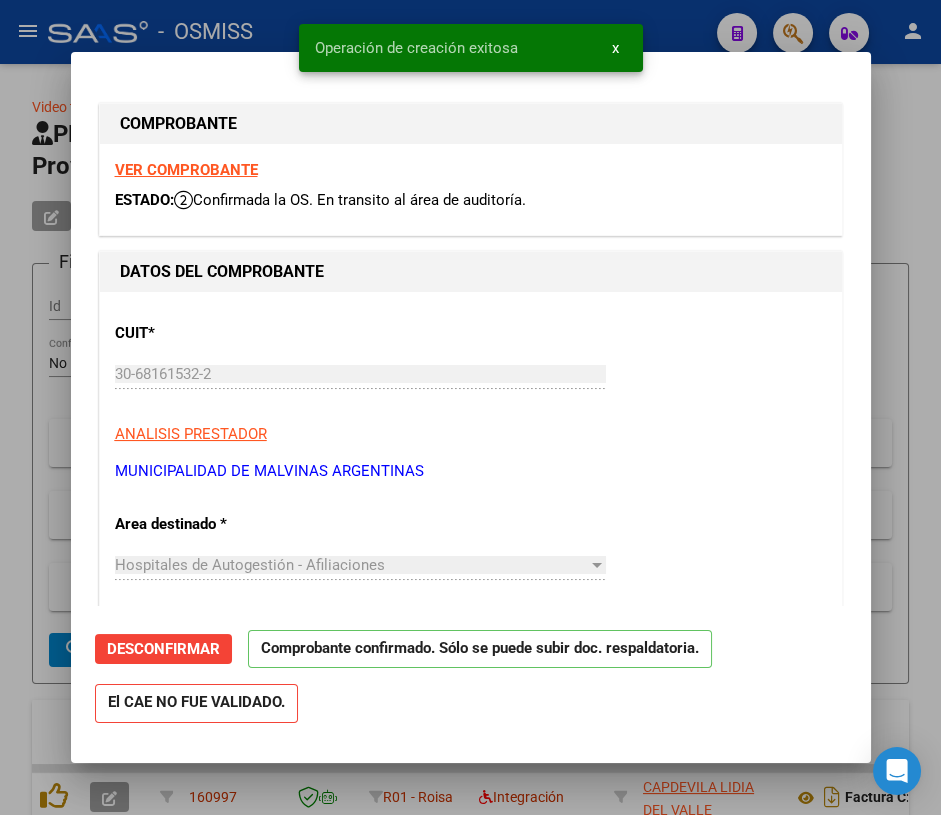click at bounding box center [470, 407] 